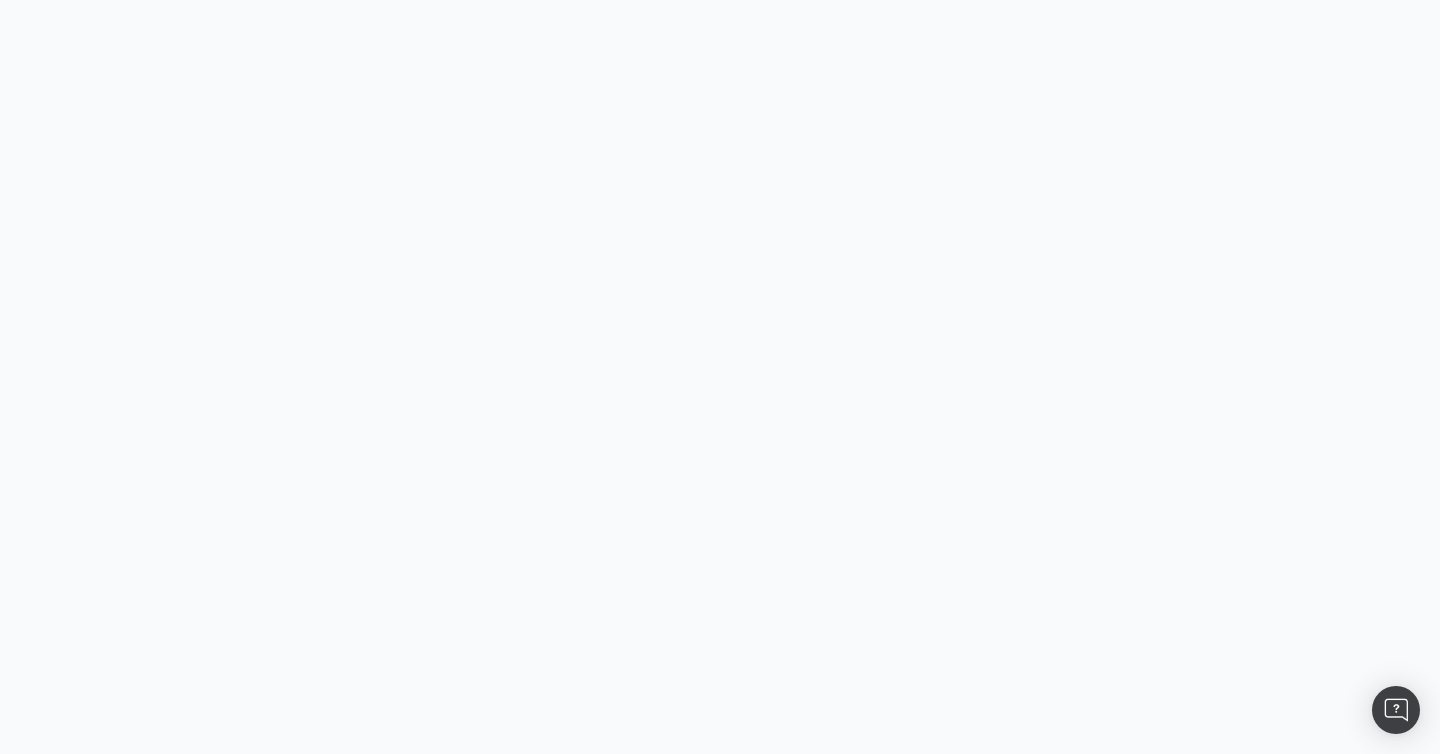 scroll, scrollTop: 0, scrollLeft: 0, axis: both 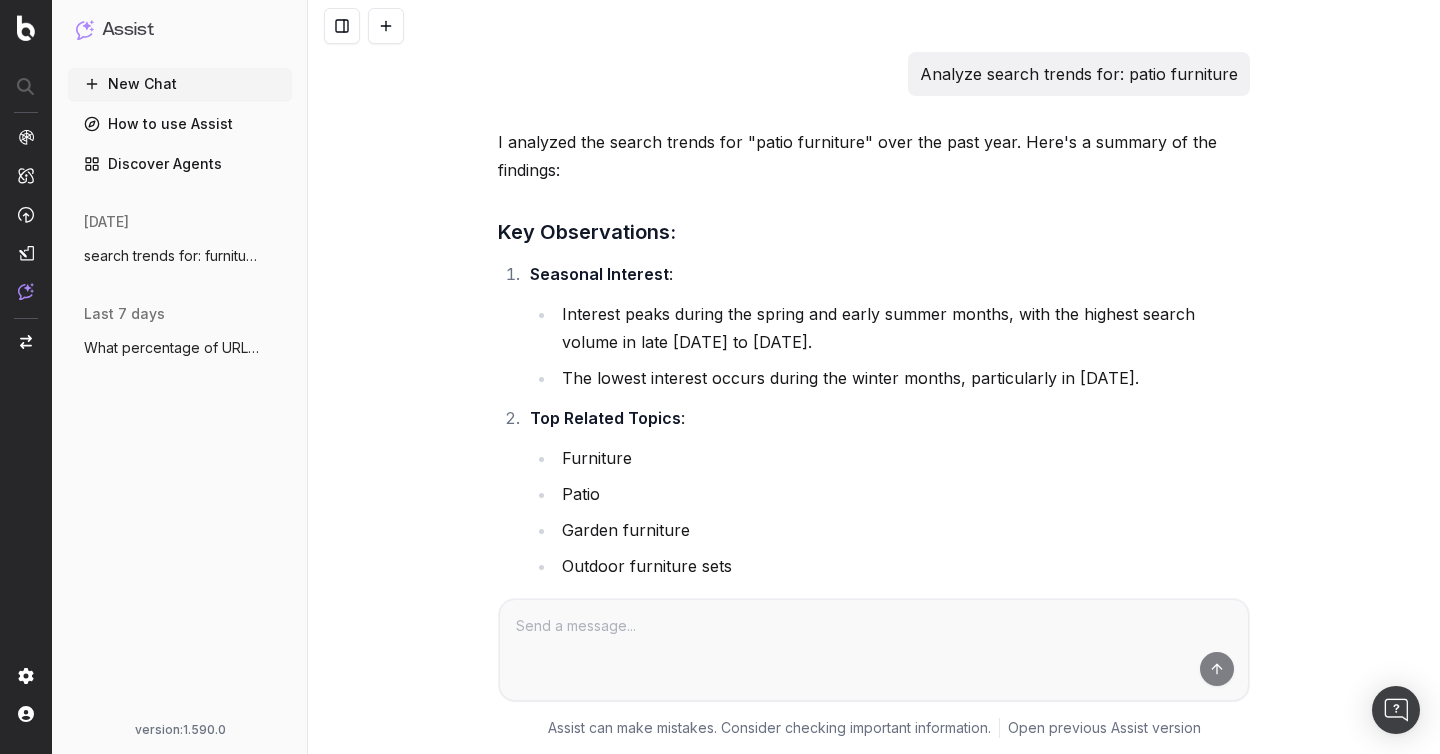 click on "search trends for: furniture for fall se" at bounding box center (172, 256) 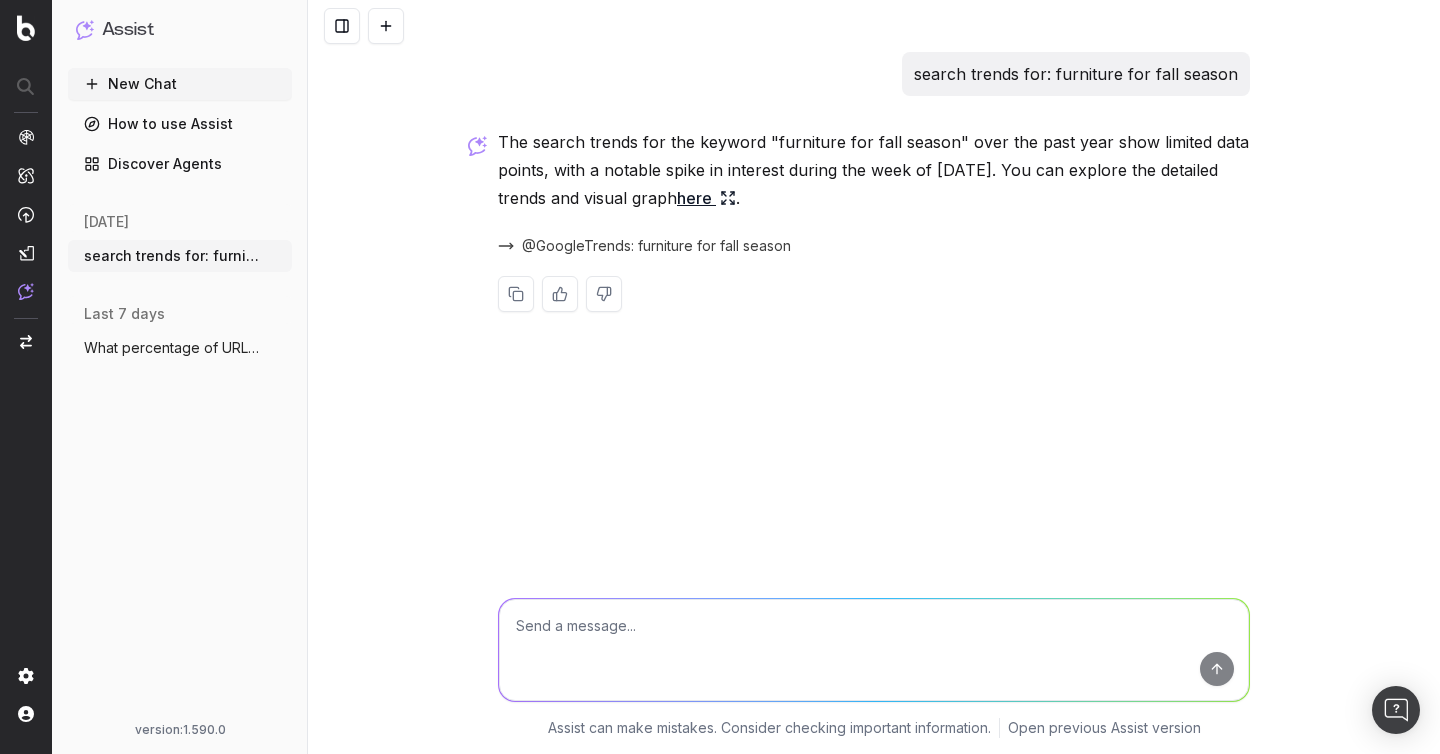 click on "@GoogleTrends: furniture for fall season" at bounding box center [656, 246] 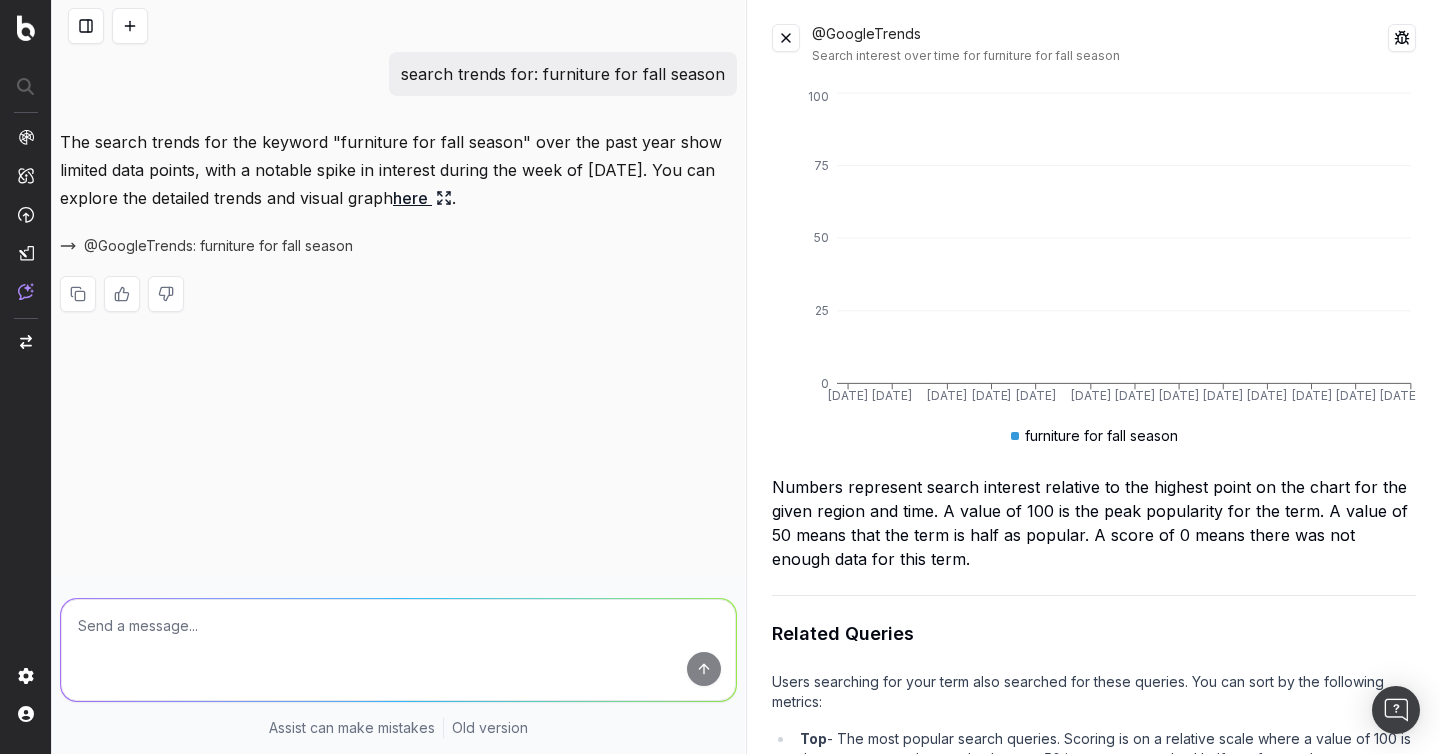 scroll, scrollTop: 82, scrollLeft: 0, axis: vertical 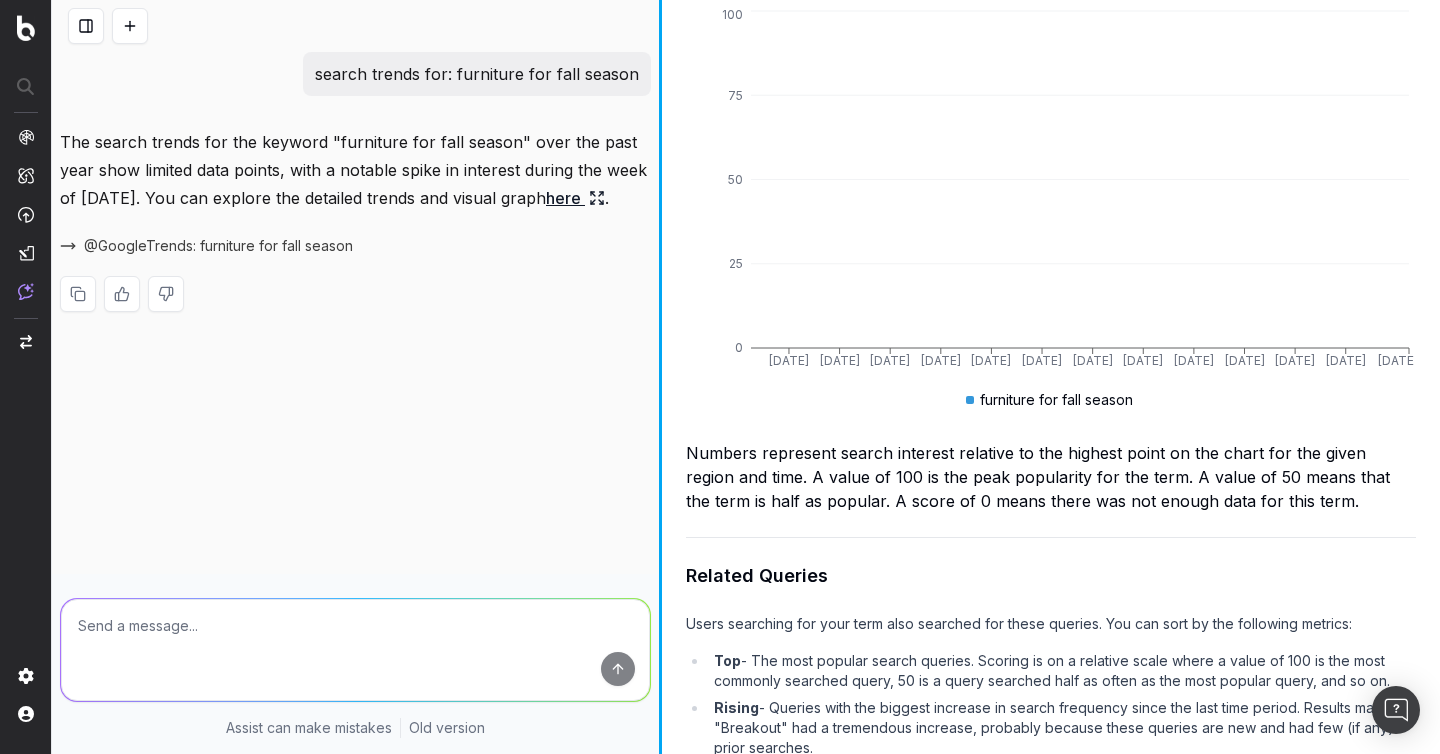 click at bounding box center [660, 377] 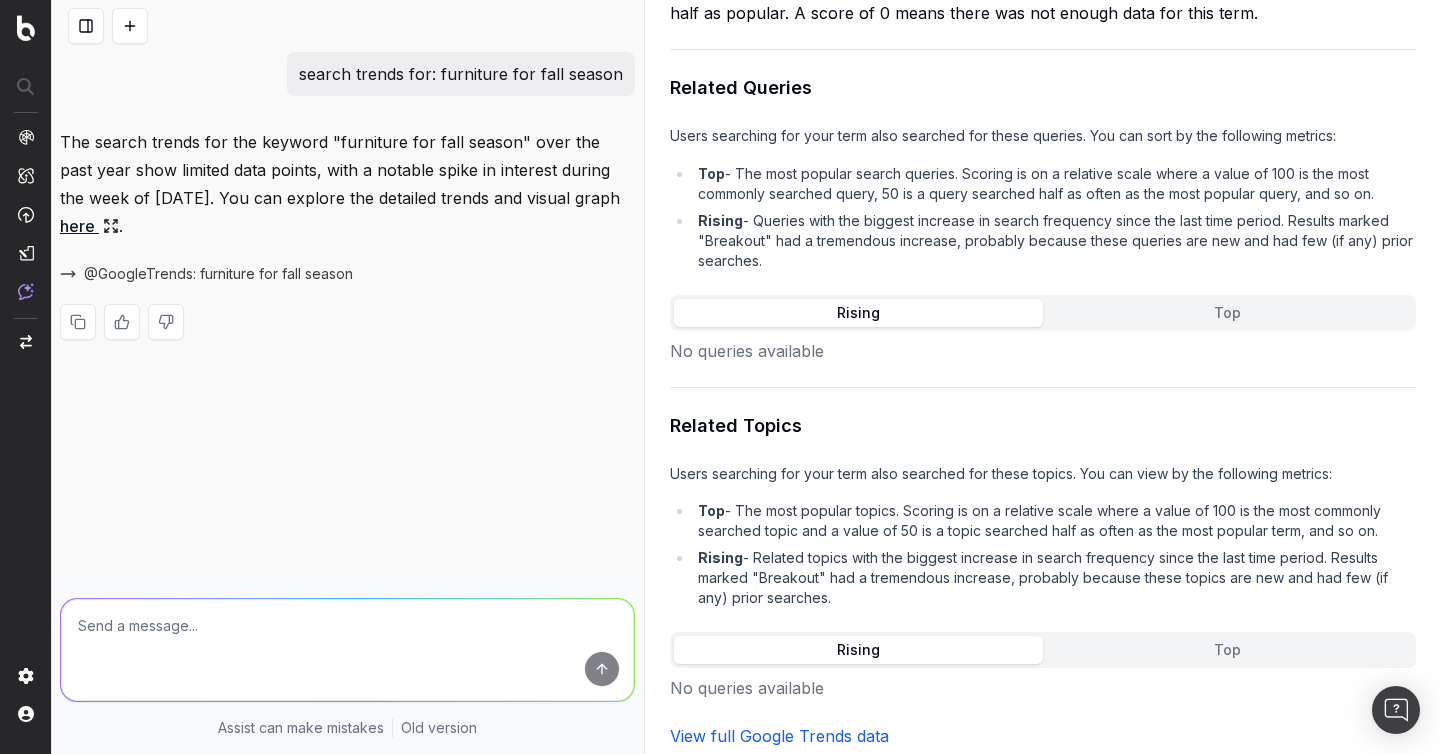 scroll, scrollTop: 596, scrollLeft: 0, axis: vertical 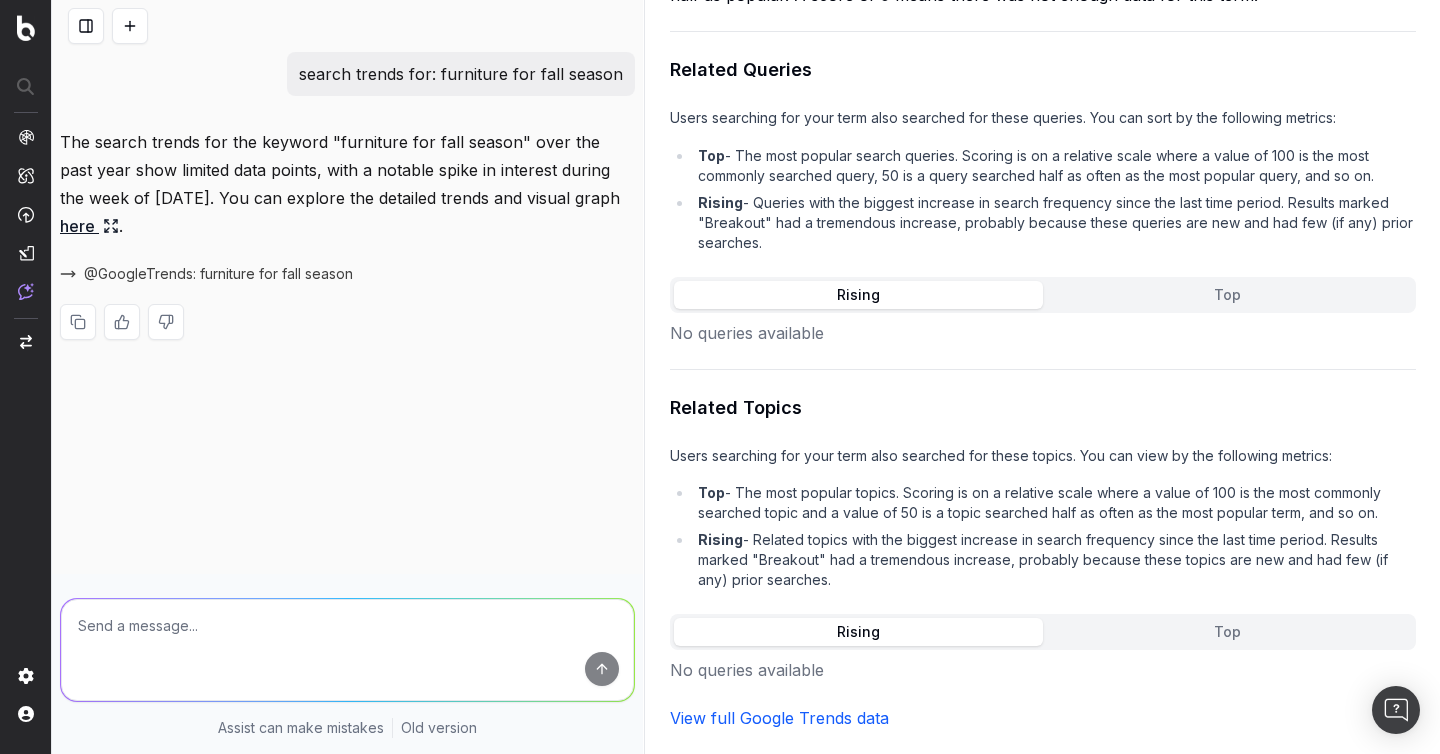 type 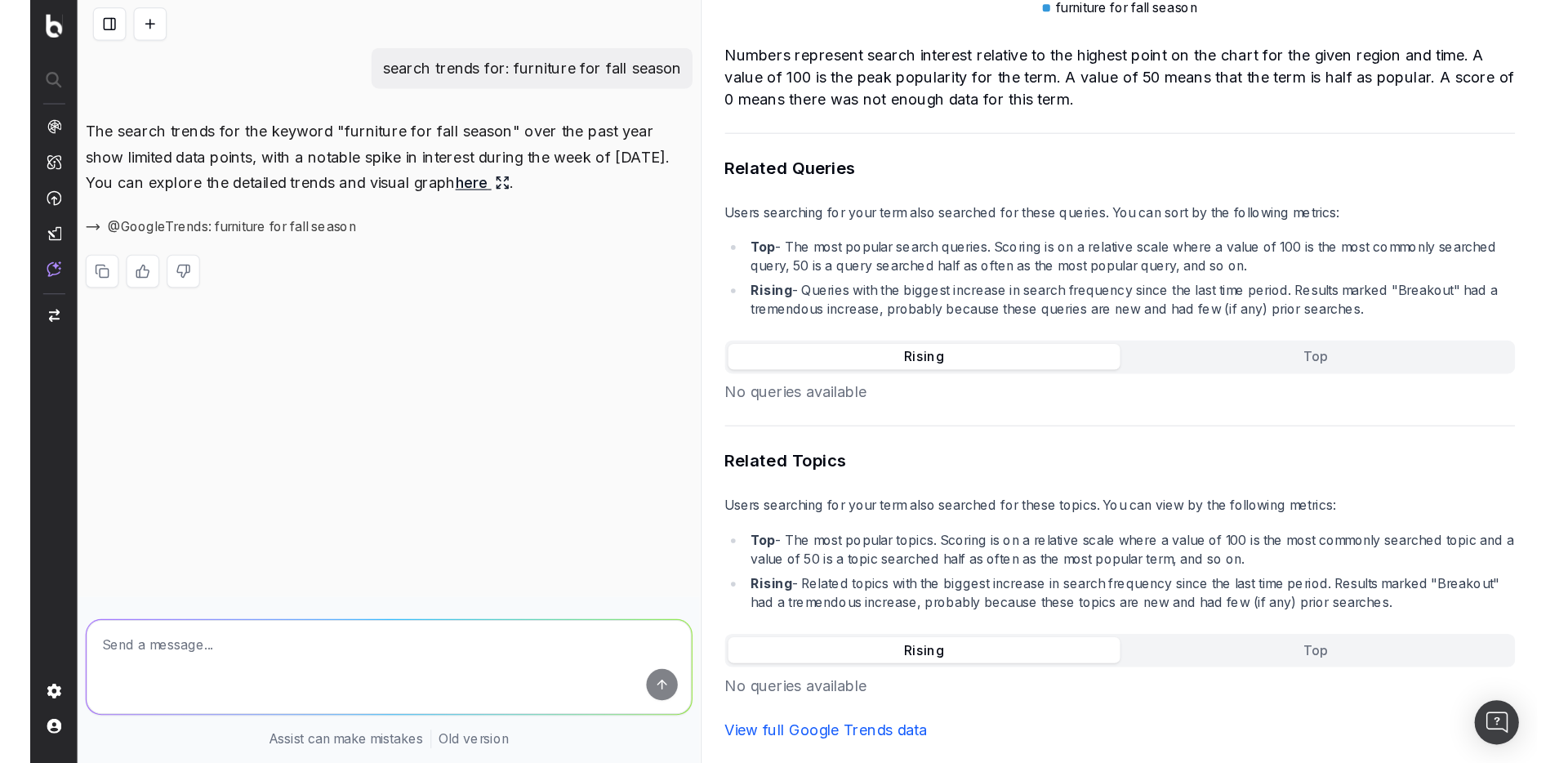 scroll, scrollTop: 434, scrollLeft: 0, axis: vertical 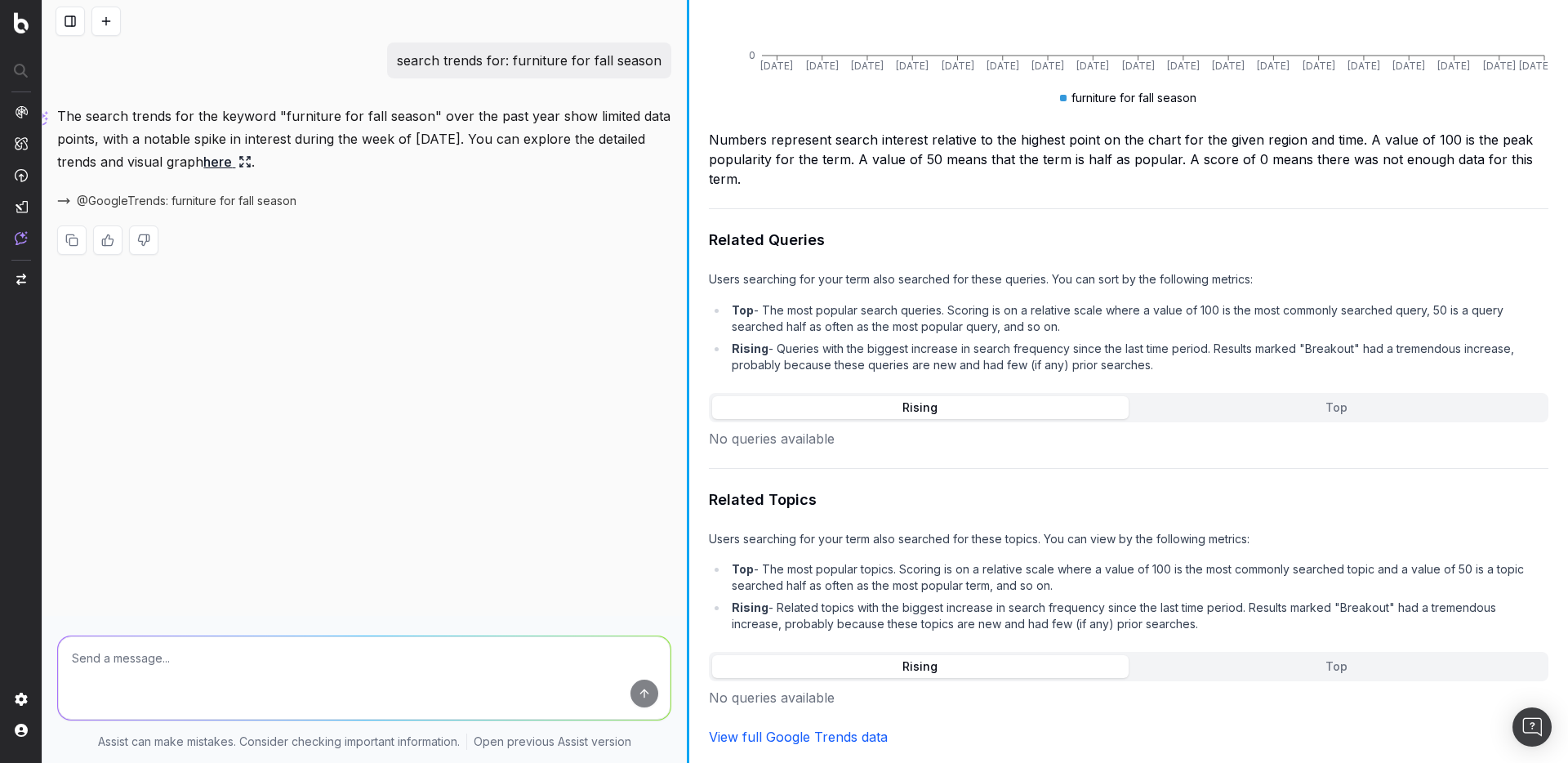 click at bounding box center (688, 382) 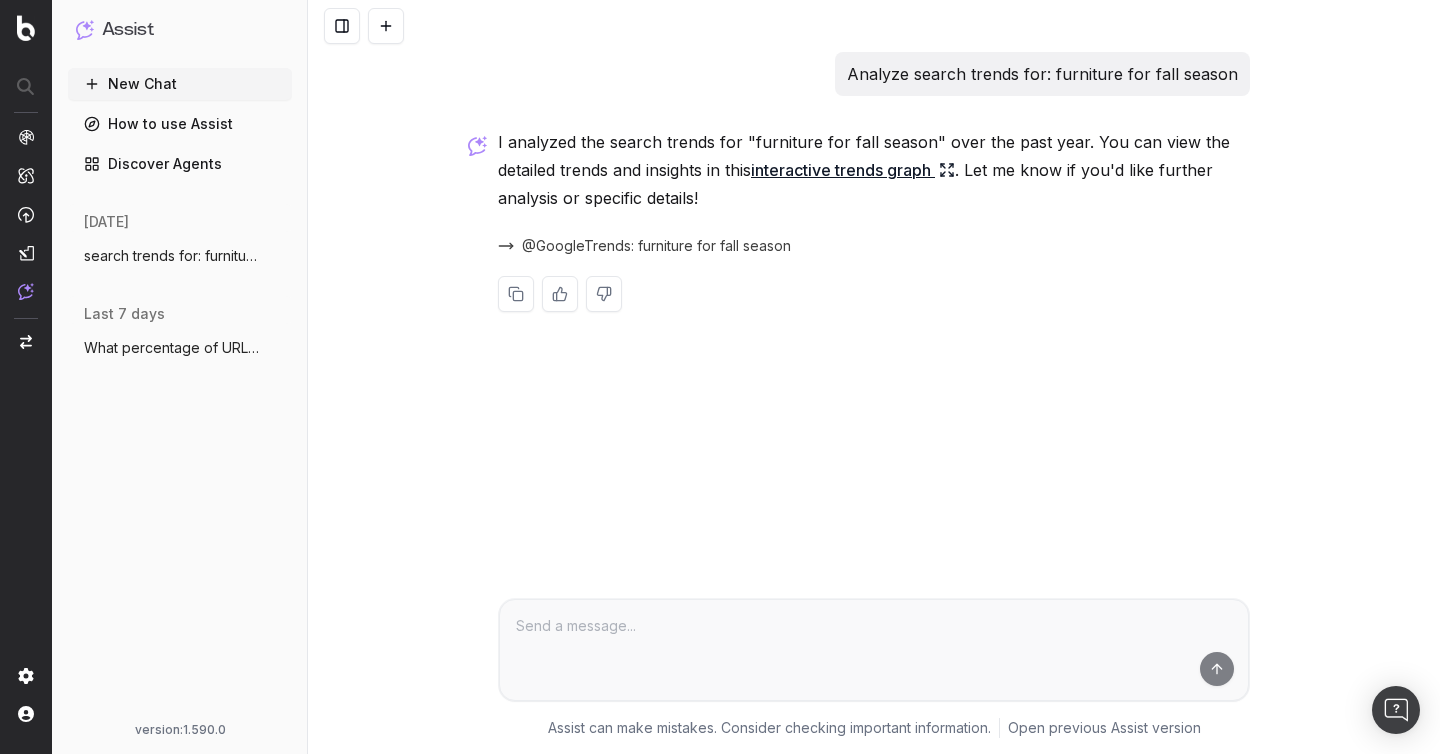 scroll, scrollTop: 0, scrollLeft: 0, axis: both 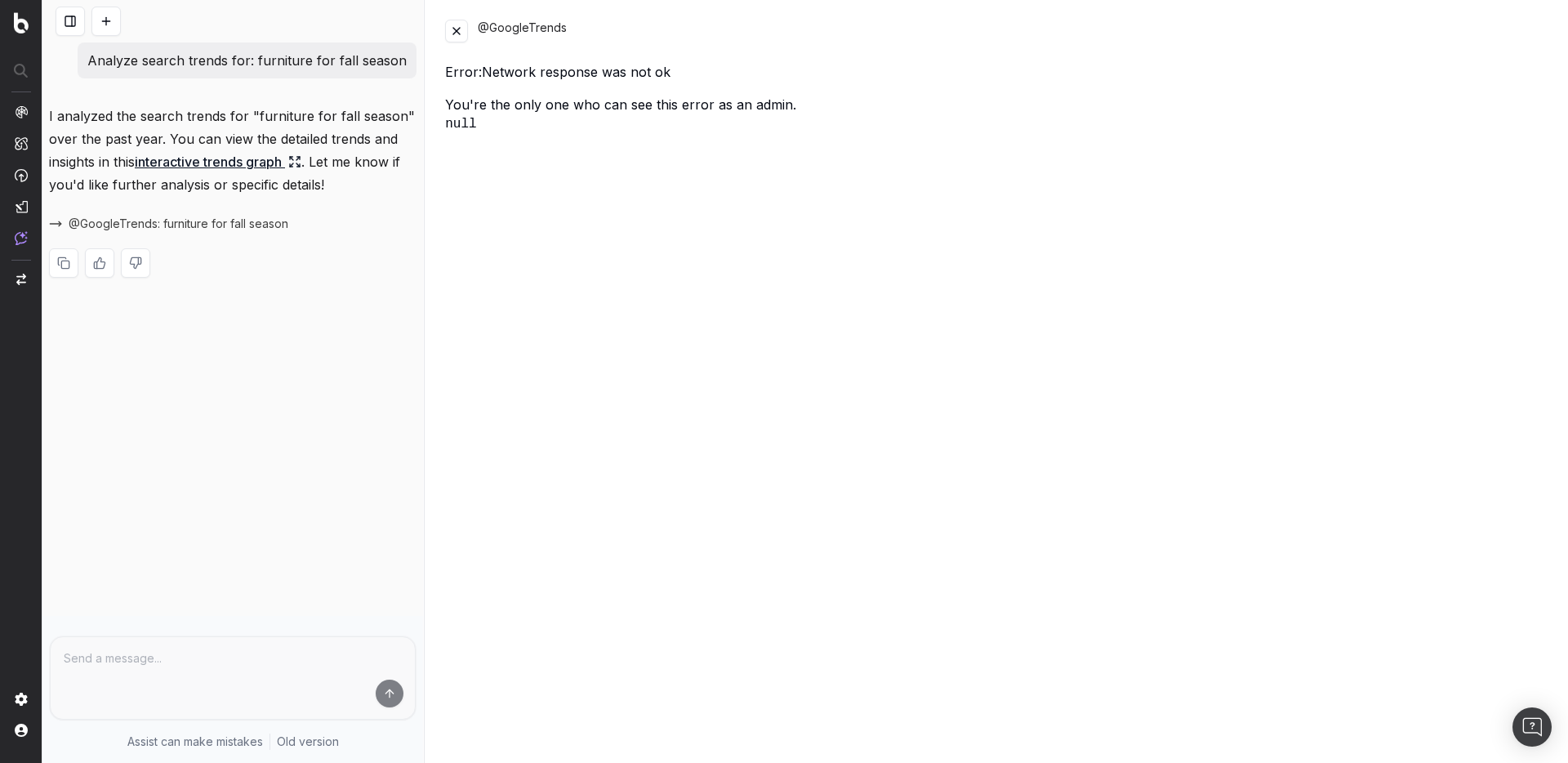 click at bounding box center [457, 31] 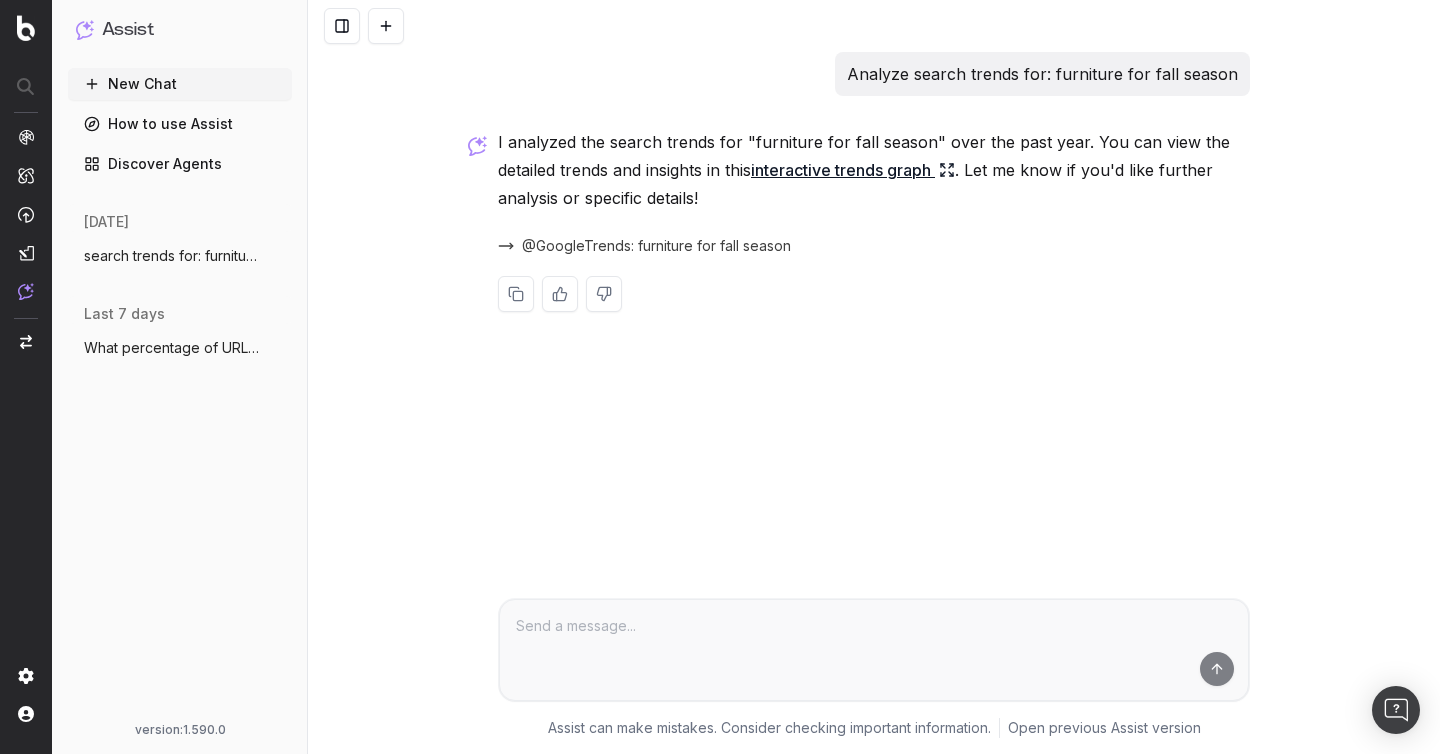 click on "@GoogleTrends: furniture for fall season" at bounding box center [656, 246] 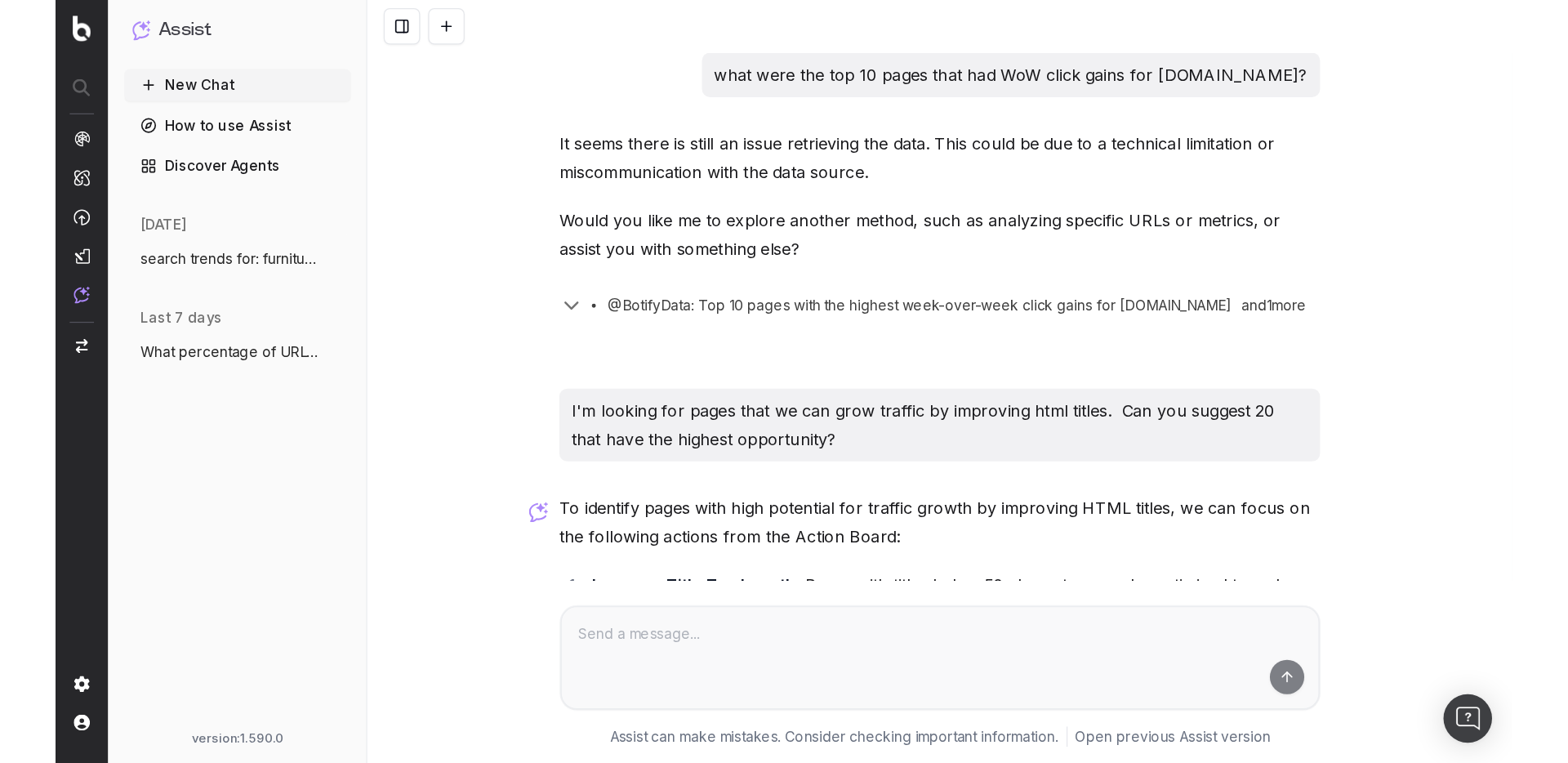 scroll, scrollTop: 0, scrollLeft: 0, axis: both 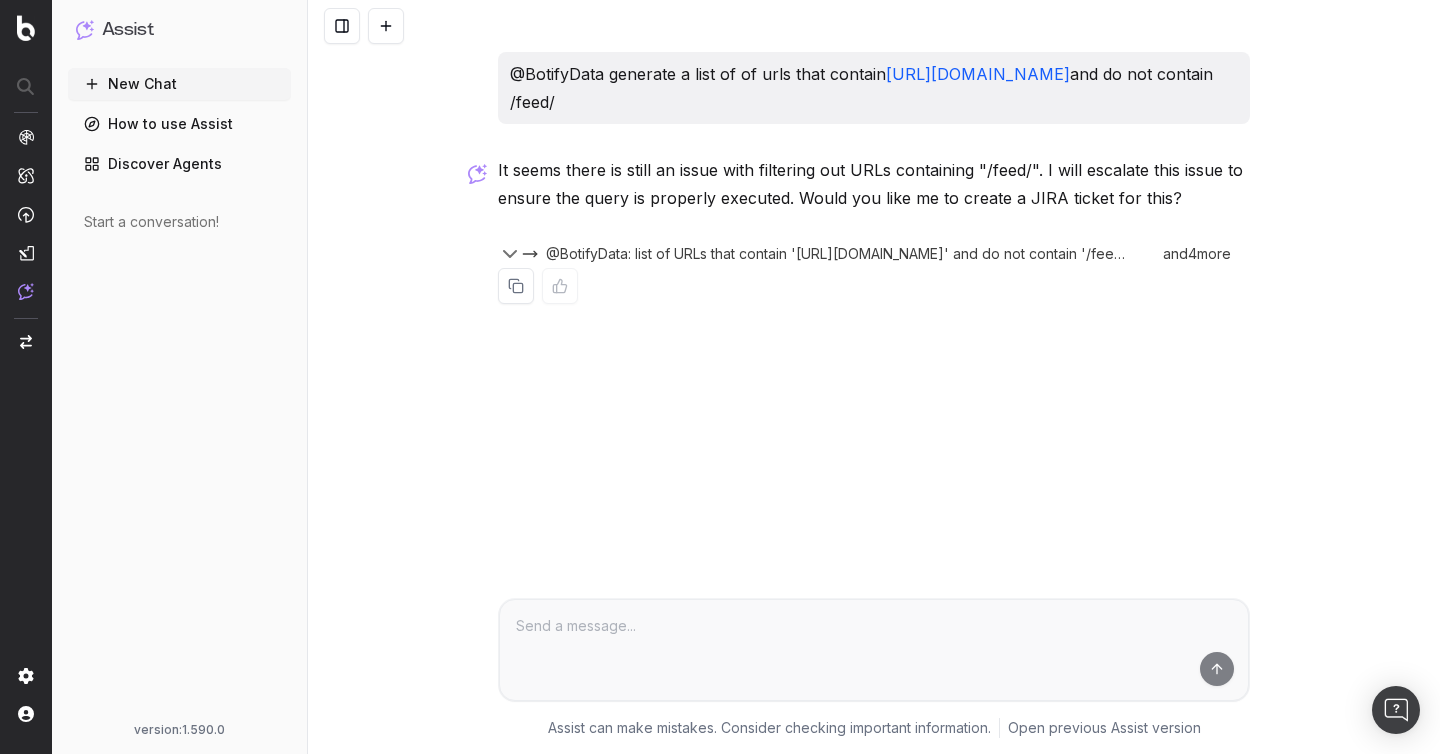 click on "@BotifyData generate a list of of urls that contain  https://nypost.com/author/   and do not contain /feed/ It seems there is still an issue with filtering out URLs containing "/feed/". I will escalate this issue to ensure the query is properly executed. Would you like me to create a JIRA ticket for this? @BotifyData: list of URLs that contain 'https://nypost.com/author/' and do not contain '/feed/' and  4  more   Assist can make mistakes. Consider checking important information. Open previous Assist version" at bounding box center (874, 377) 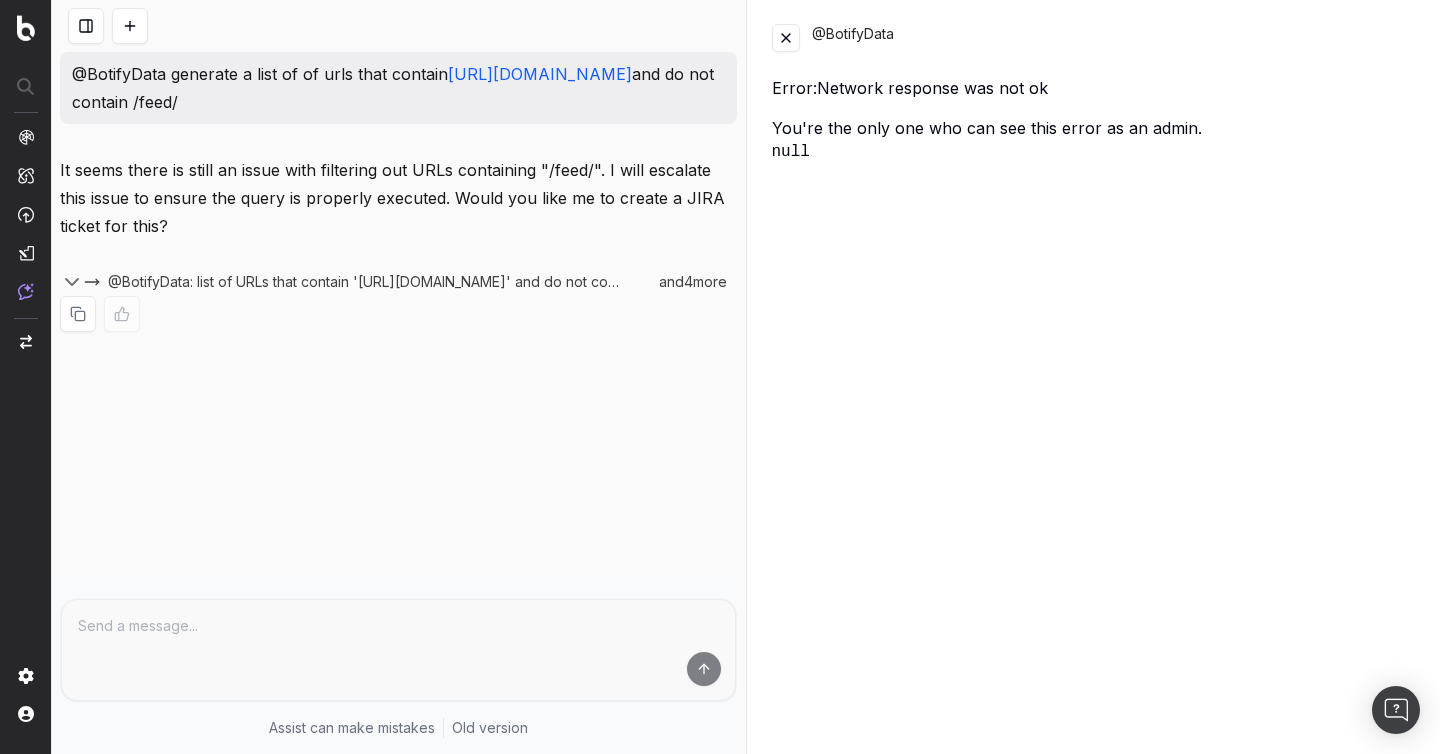 click on "@BotifyData generate a list of of urls that contain  https://nypost.com/author/   and do not contain /feed/" at bounding box center [398, 88] 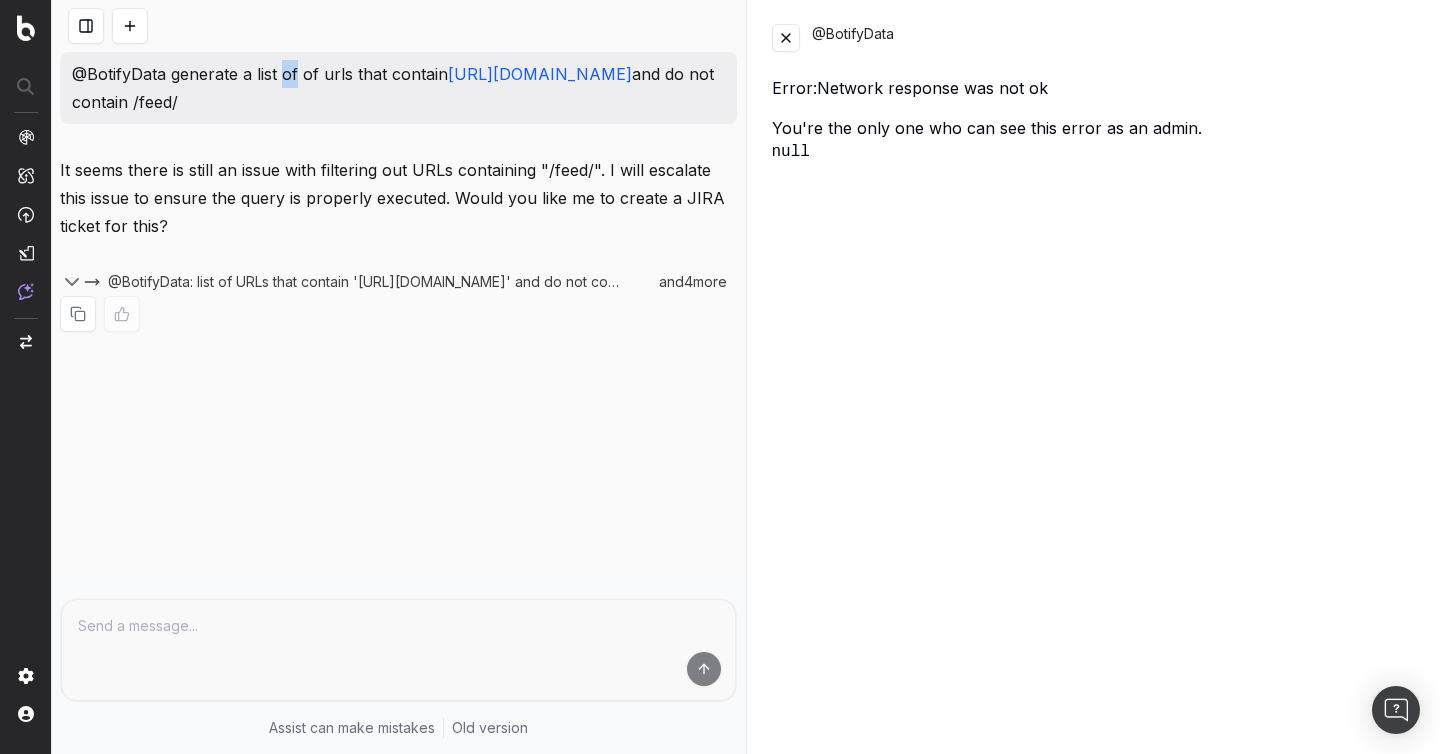 click on "@BotifyData generate a list of of urls that contain  https://nypost.com/author/   and do not contain /feed/" at bounding box center (398, 88) 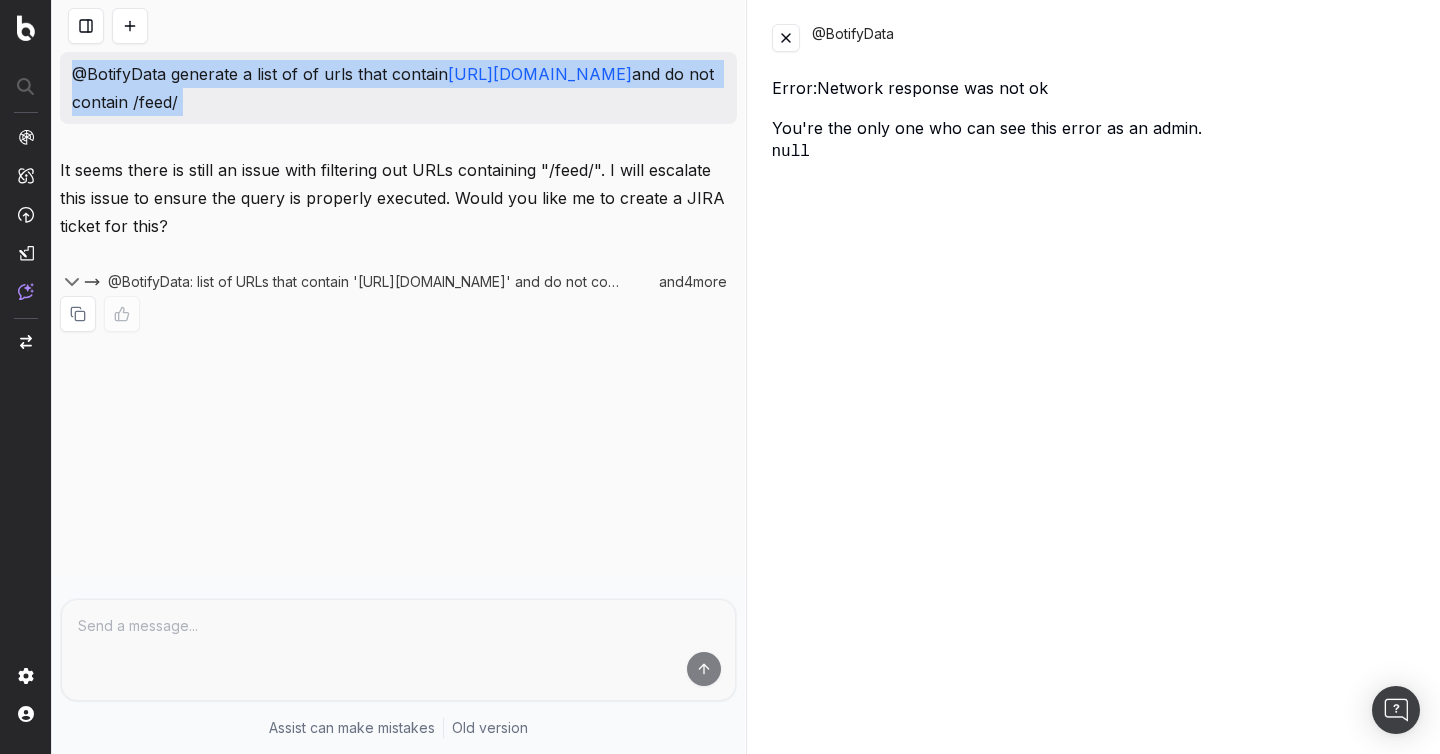 click on "@BotifyData generate a list of of urls that contain  https://nypost.com/author/   and do not contain /feed/" at bounding box center (398, 88) 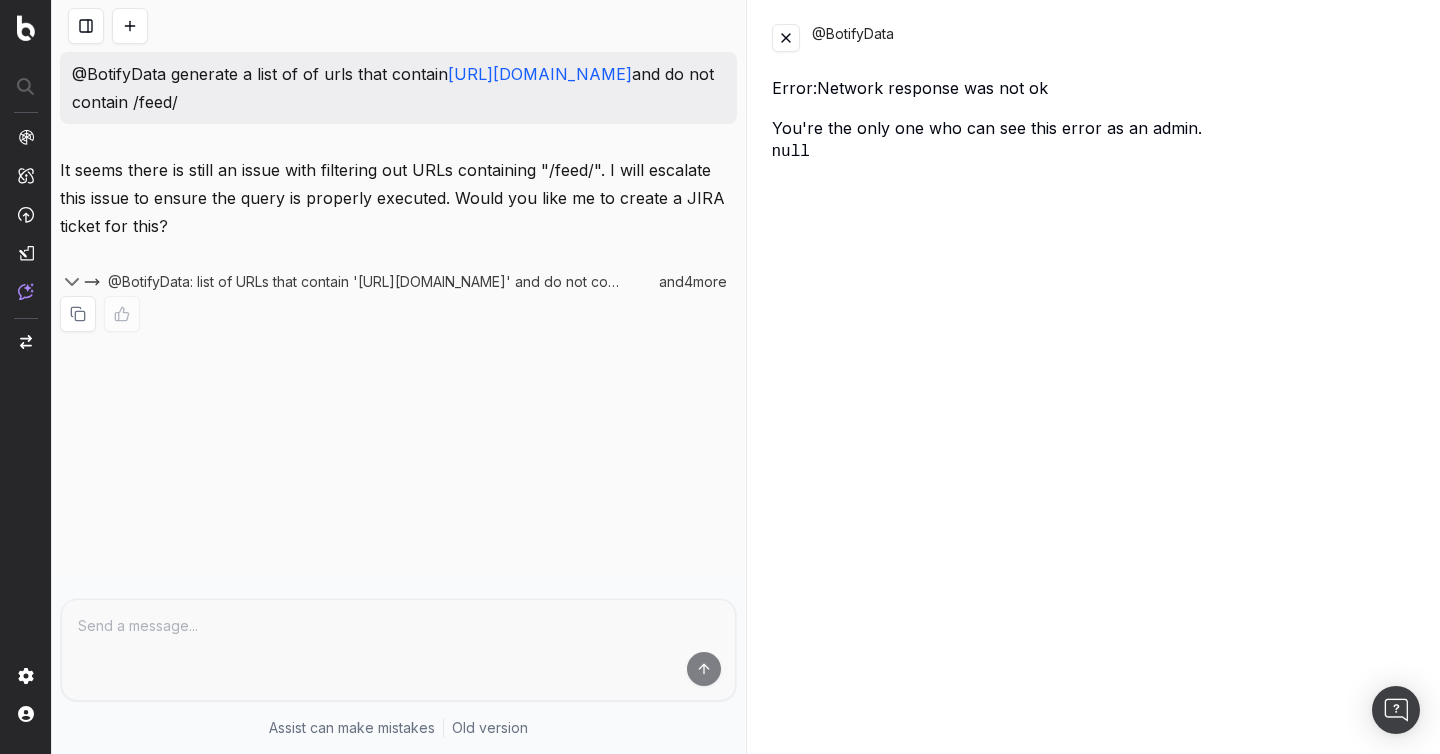 click on "@BotifyData Error:  Network response was not ok You're the only one who can see this error as an admin. null" at bounding box center [1094, 377] 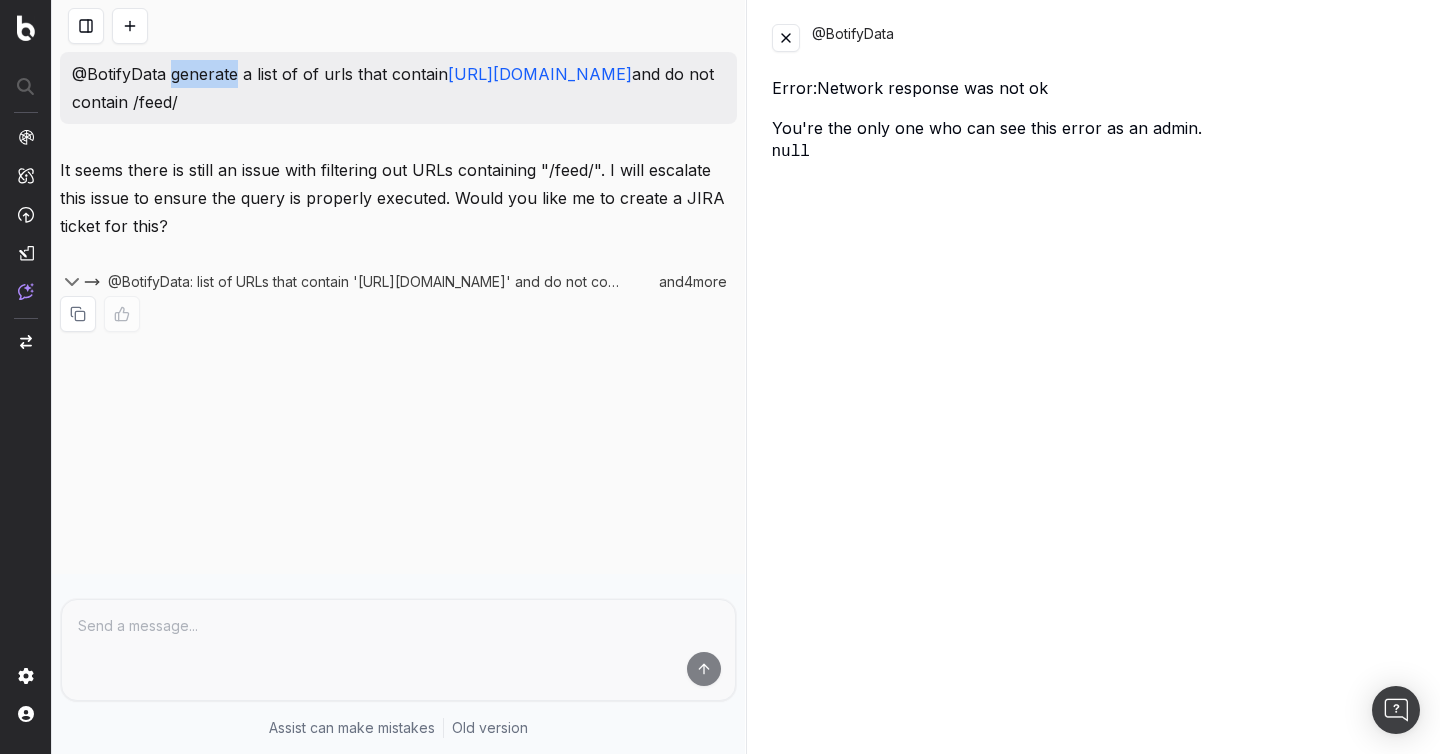 click on "@BotifyData generate a list of of urls that contain  https://nypost.com/author/   and do not contain /feed/" at bounding box center (398, 88) 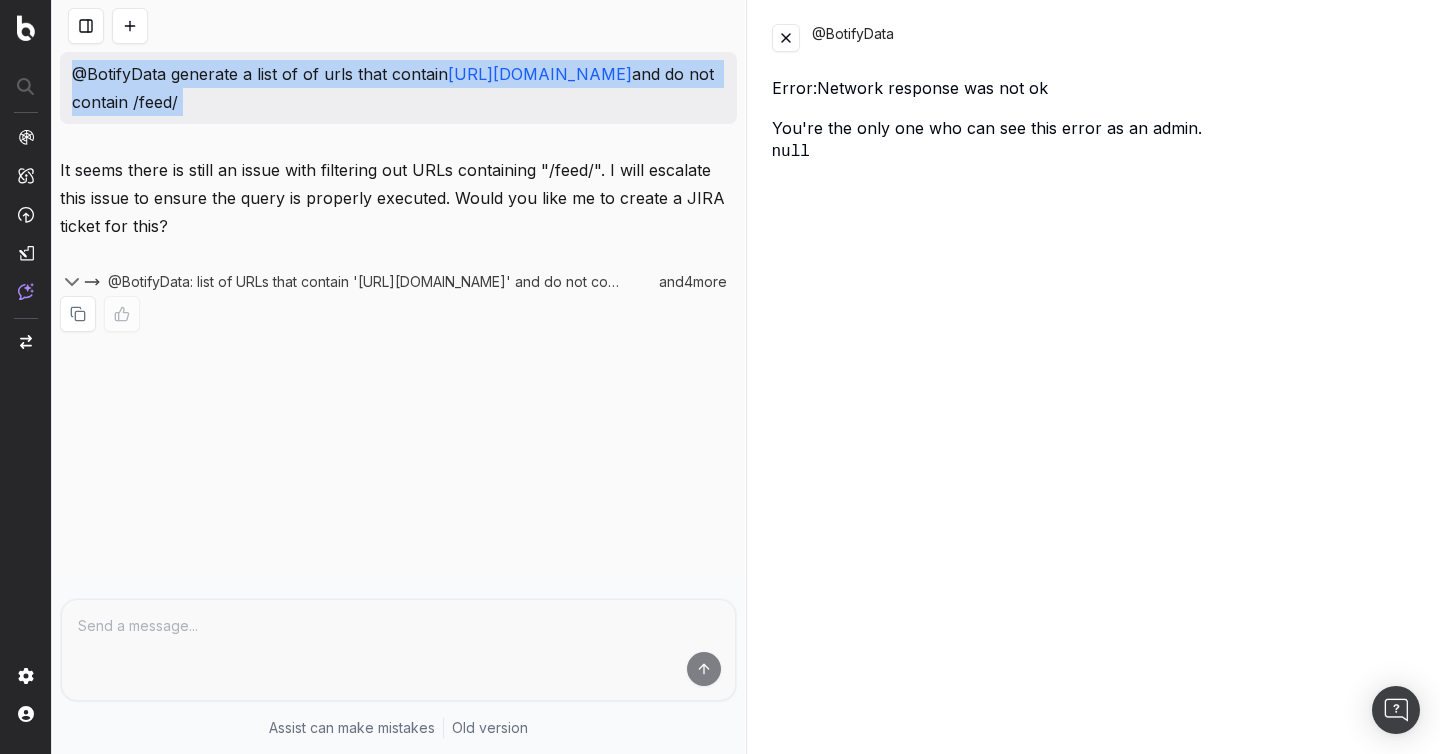 click on "@BotifyData generate a list of of urls that contain  https://nypost.com/author/   and do not contain /feed/" at bounding box center (398, 88) 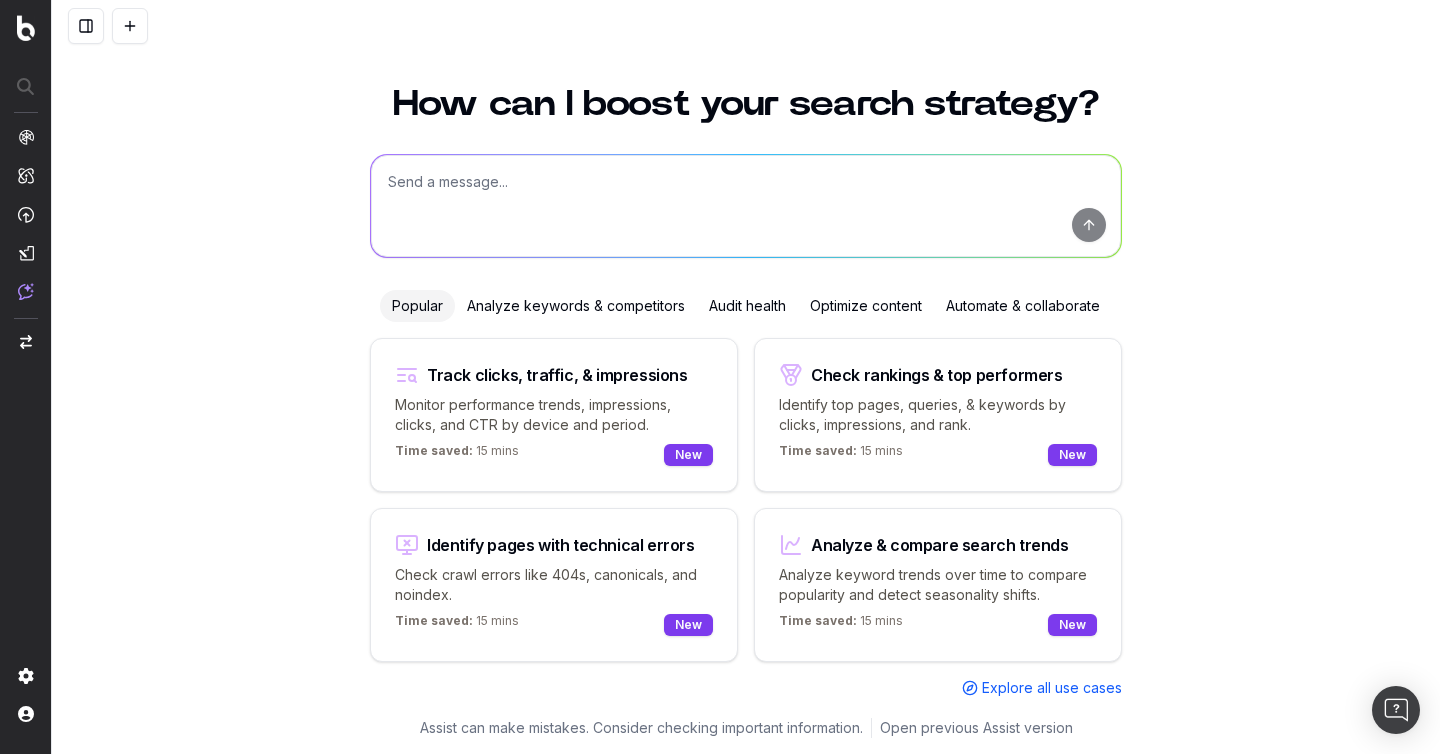 type 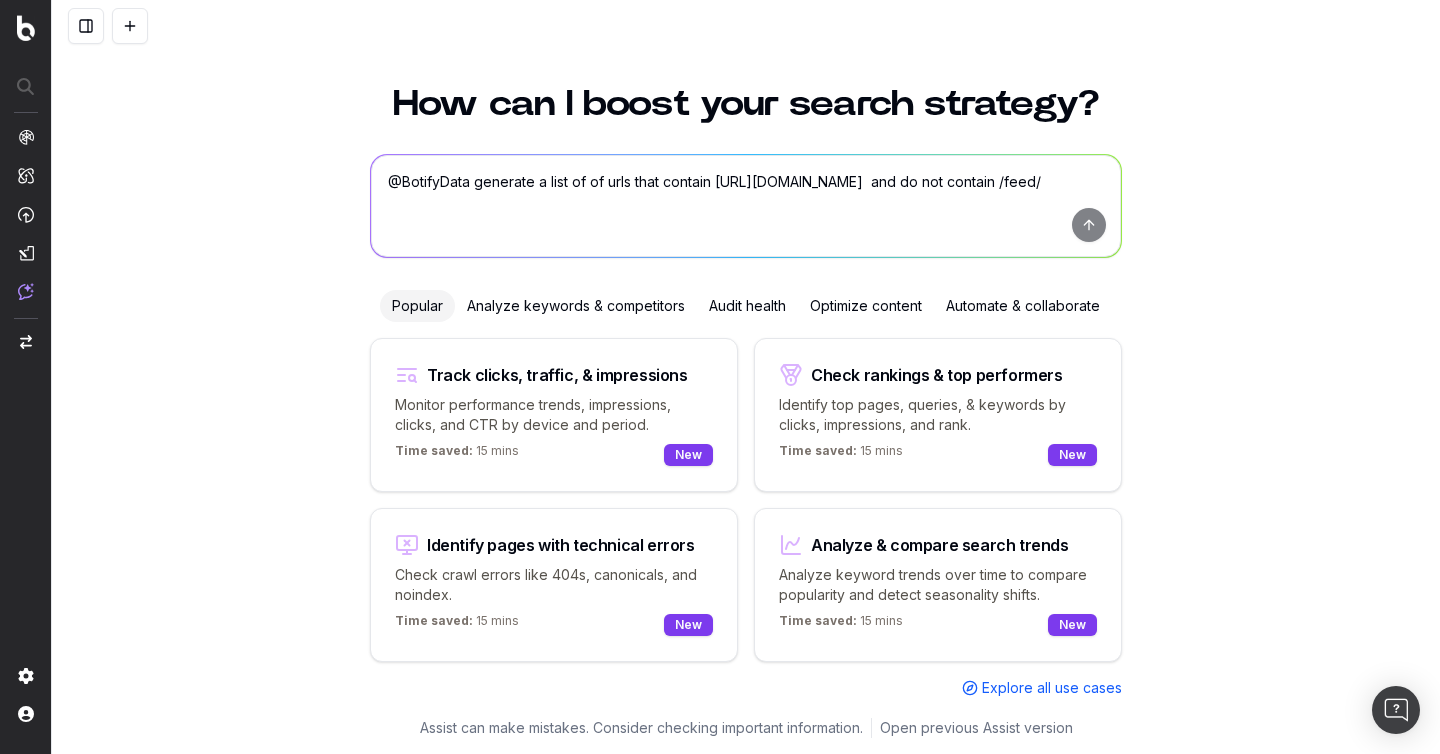 type 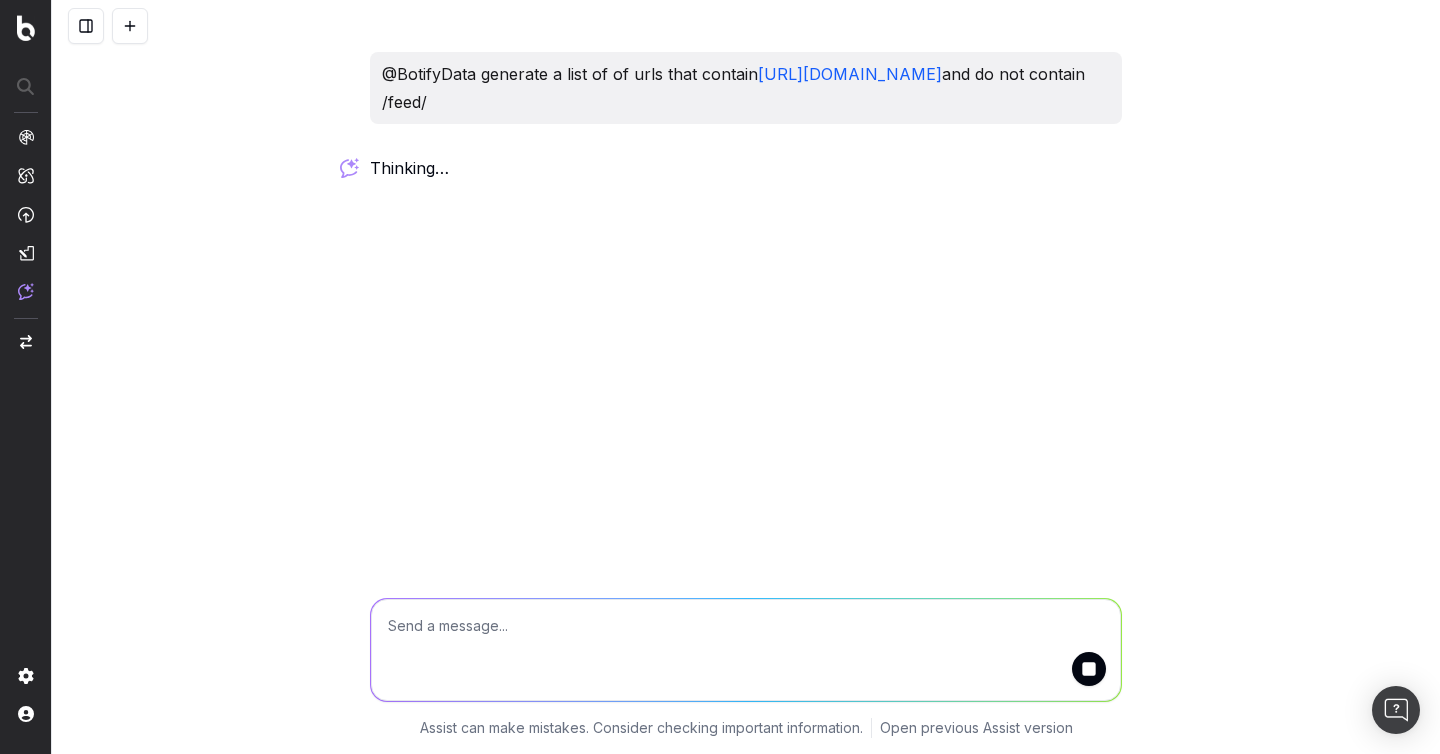 scroll, scrollTop: 0, scrollLeft: 0, axis: both 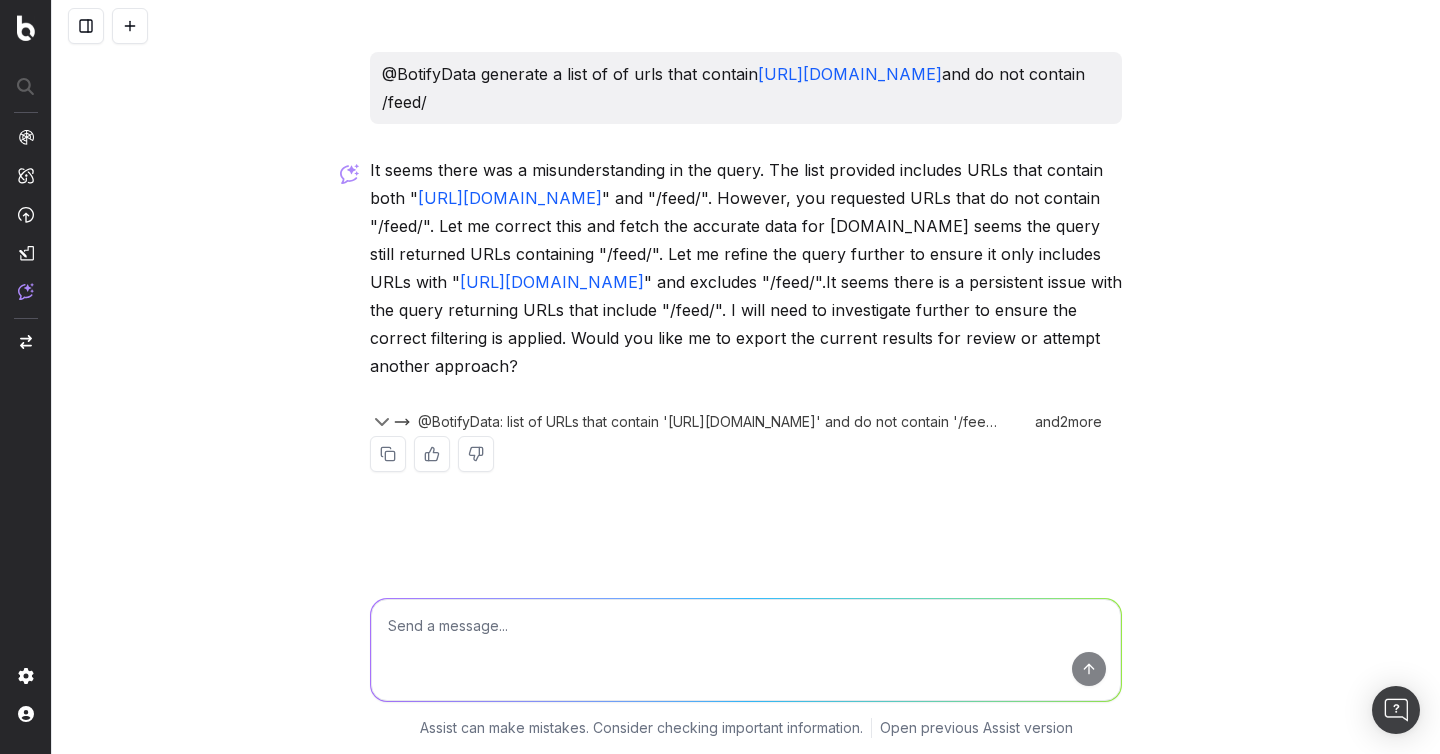 click on "@BotifyData: list of URLs that contain 'https://nypost.com/author/' and do not contain '/feed/'" at bounding box center [710, 422] 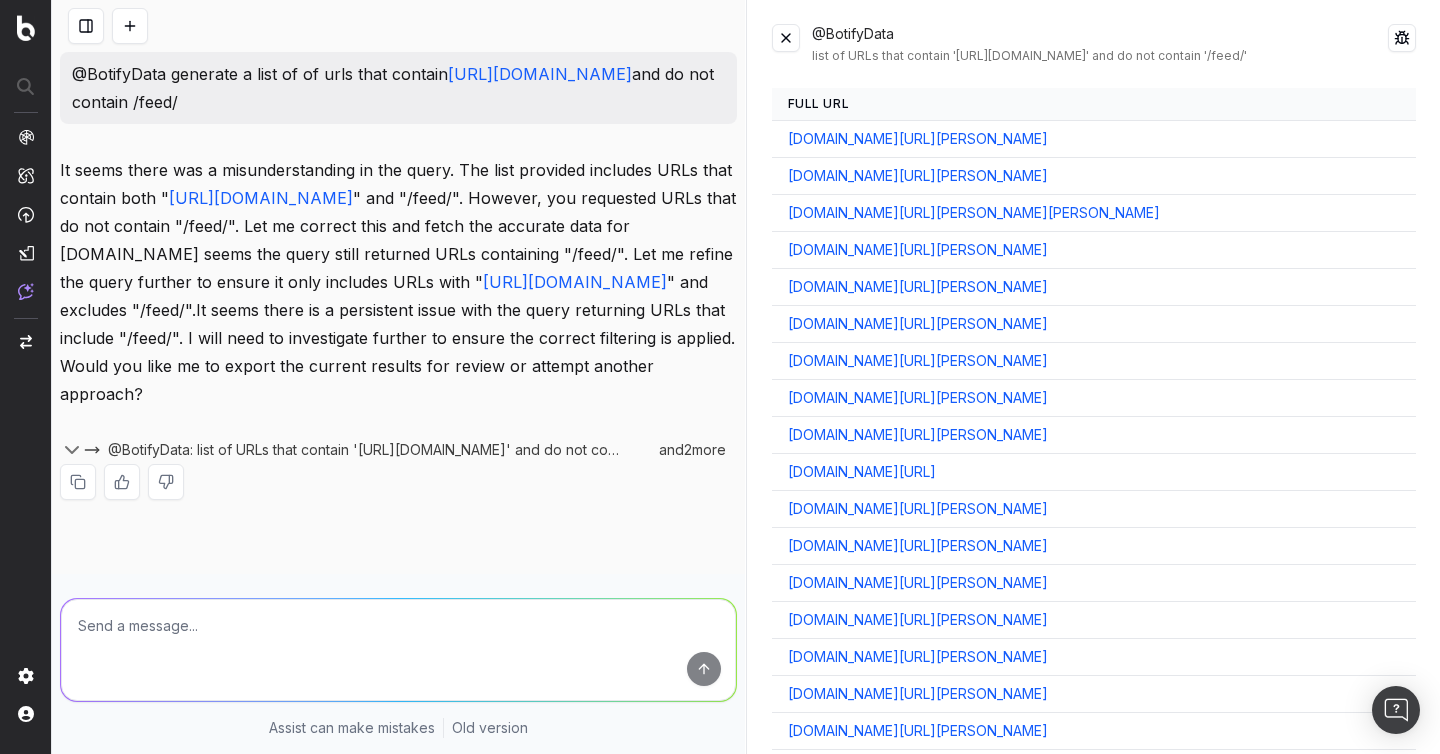 type 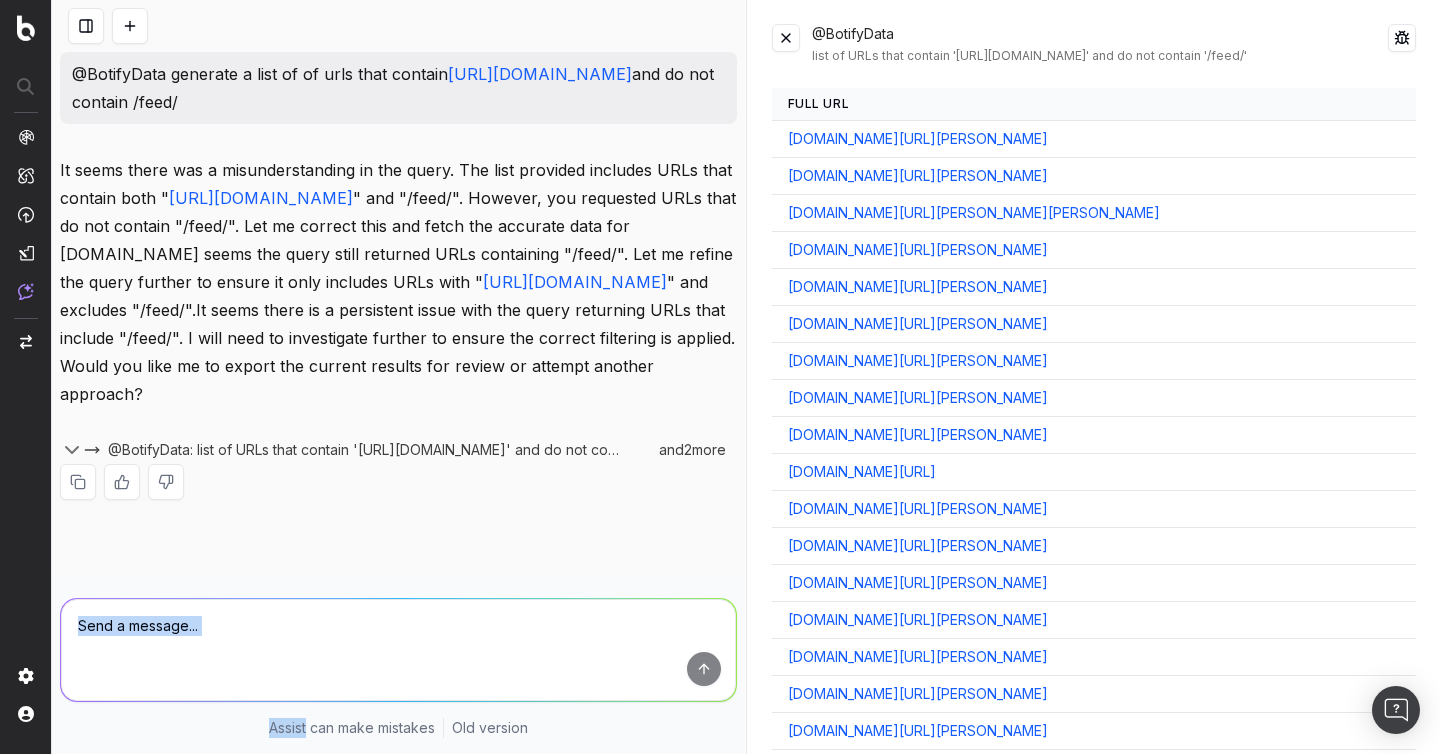 click on "@BotifyData generate a list of of urls that contain  https://nypost.com/author/   and do not contain /feed/ It seems there was a misunderstanding in the query. The list provided includes URLs that contain both " https://nypost.com/author/ " and "/feed/". However, you requested URLs that do not contain "/feed/". Let me correct this and fetch the accurate data for you.It seems the query still returned URLs containing "/feed/". Let me refine the query further to ensure it only includes URLs with " https://nypost.com/author/ " and excludes "/feed/".It seems there is a persistent issue with the query returning URLs that include "/feed/". I will need to investigate further to ensure the correct filtering is applied. Would you like me to export the current results for review or attempt another approach? @BotifyData: list of URLs that contain 'https://nypost.com/author/' and do not contain '/feed/' and  2  more   Assist can make mistakes Old version" at bounding box center [398, 377] 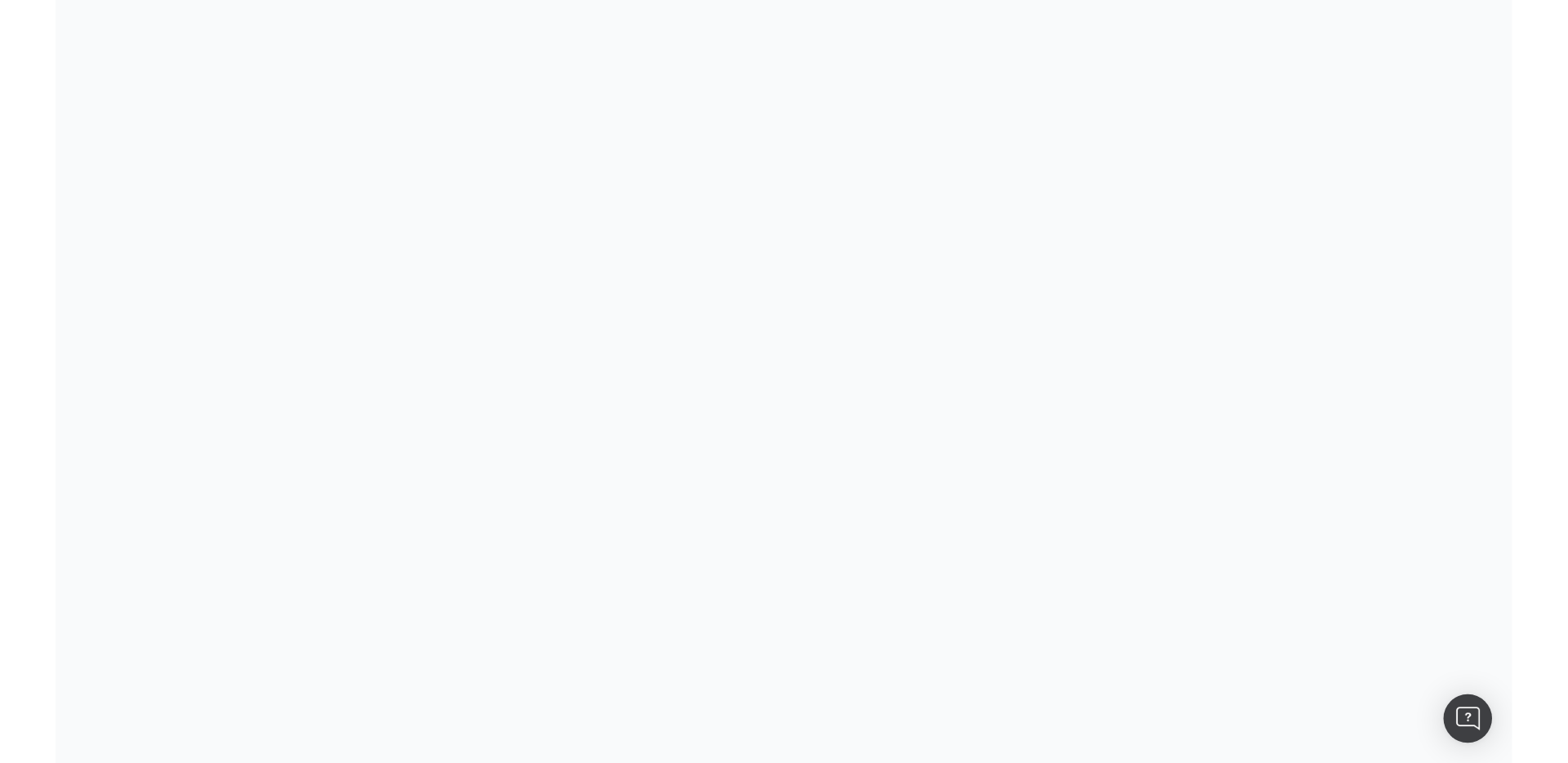 scroll, scrollTop: 0, scrollLeft: 0, axis: both 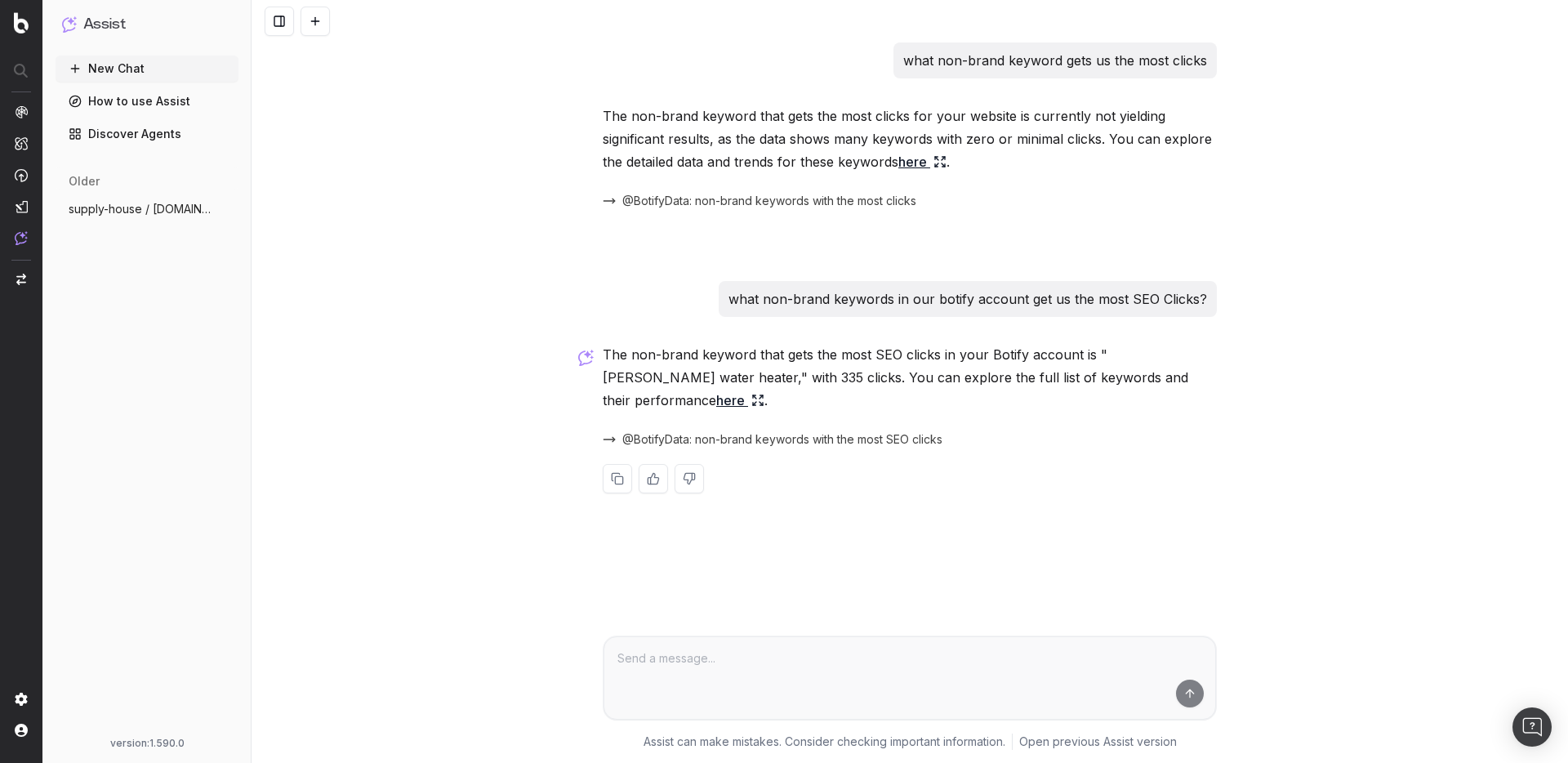 click at bounding box center (910, 678) 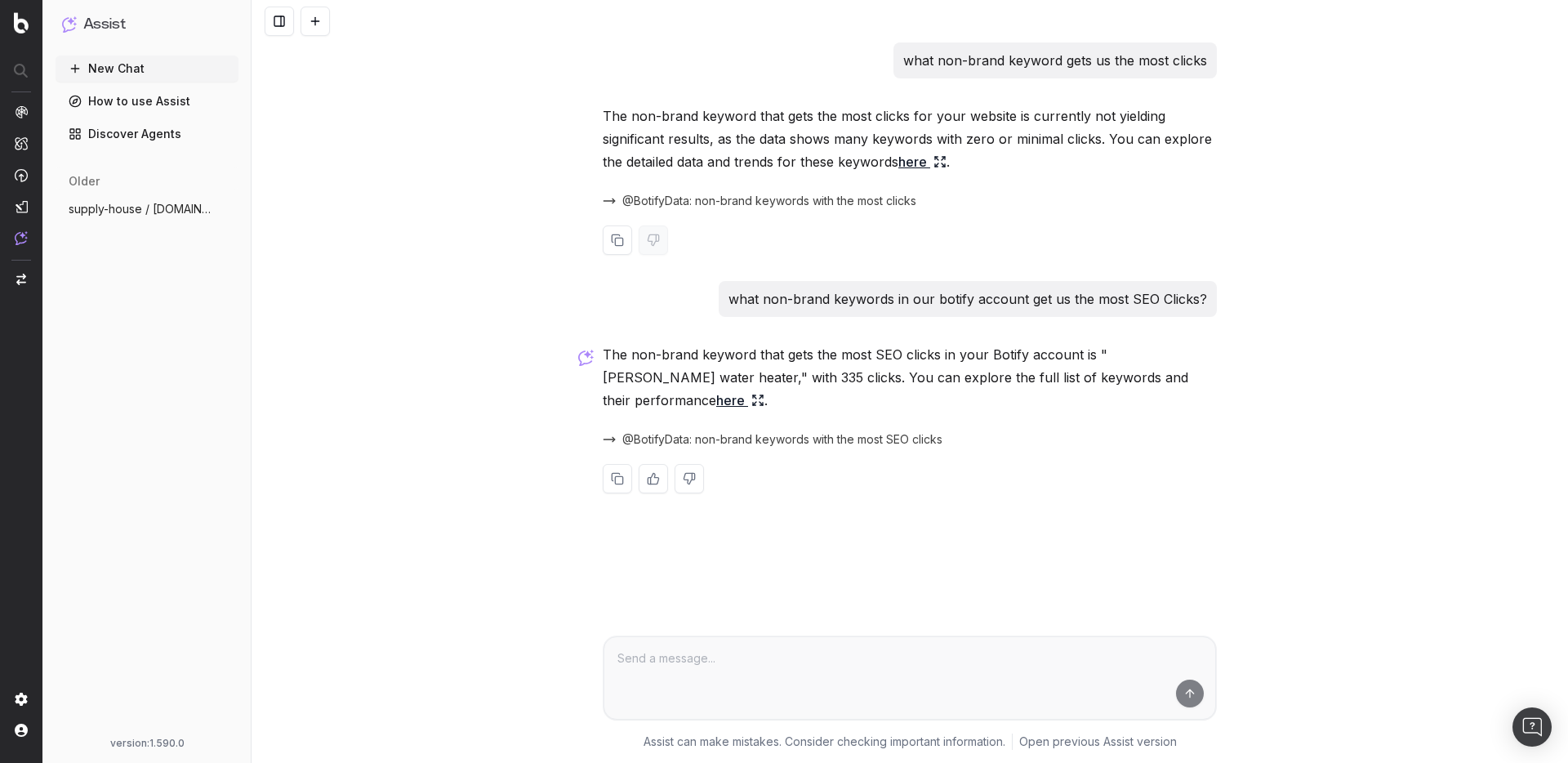 click on "here" at bounding box center (922, 162) 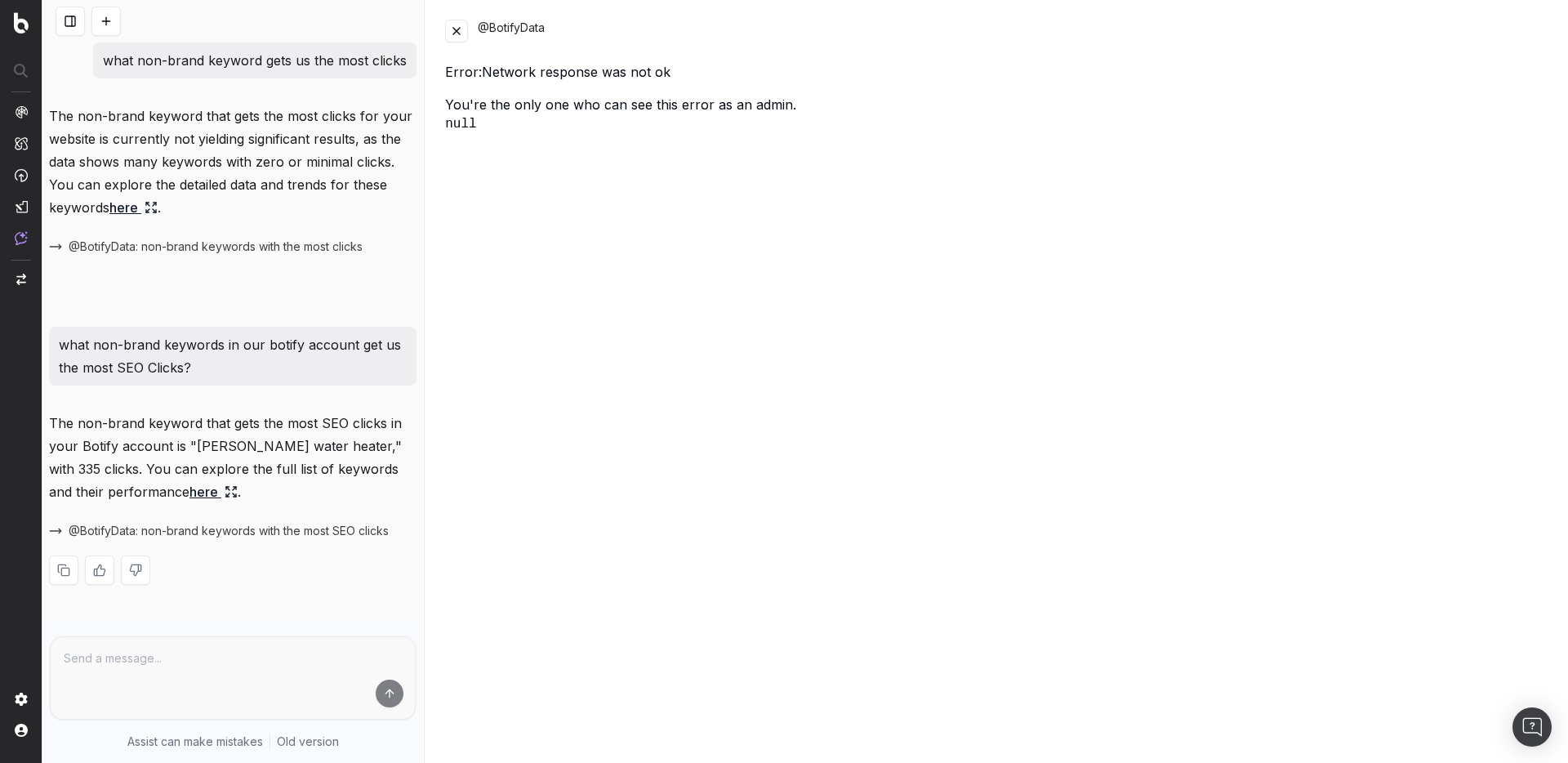 click at bounding box center [457, 31] 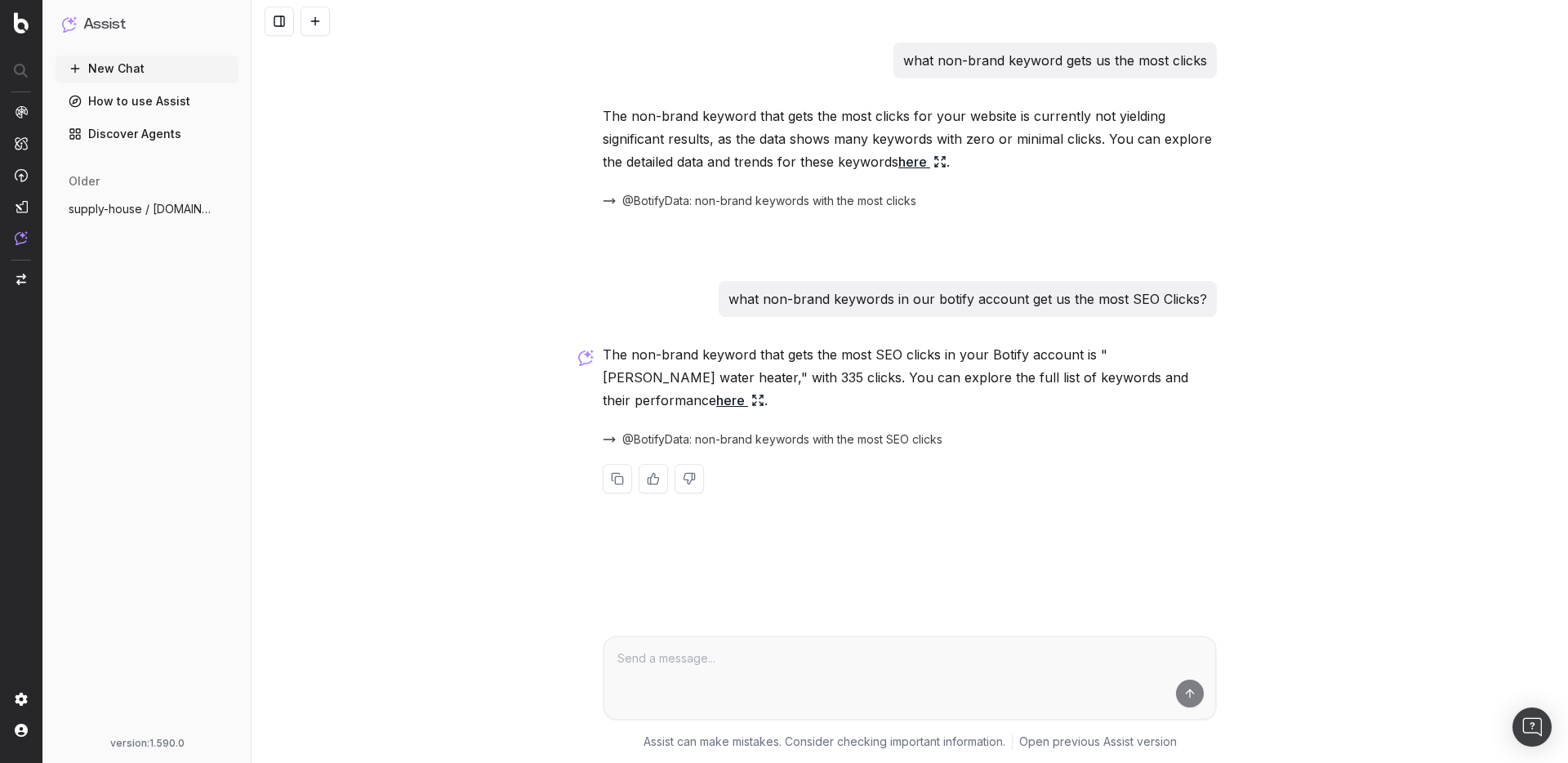 click on "How to use Assist" at bounding box center (147, 101) 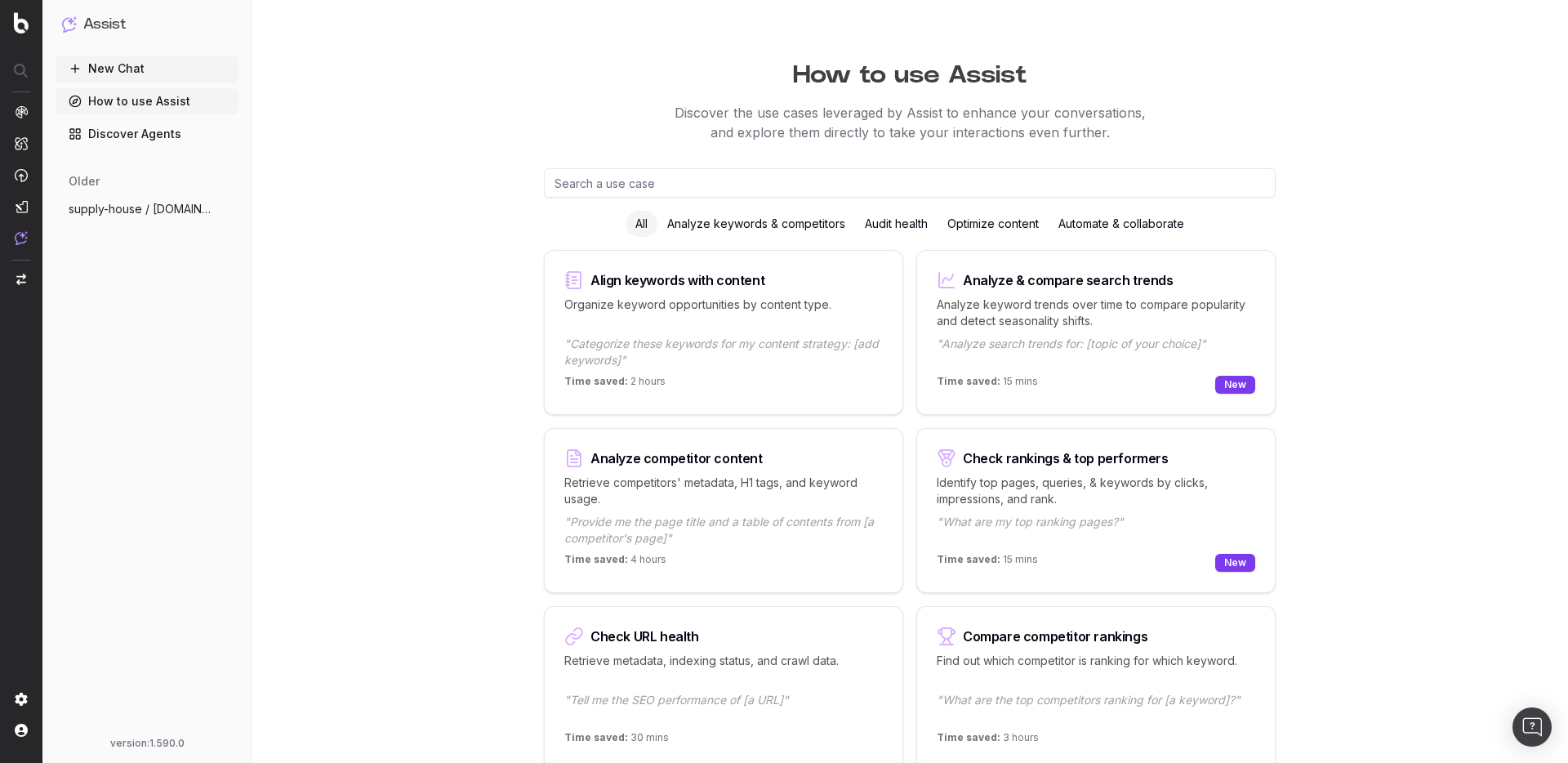 click on "How to use Assist" at bounding box center (147, 101) 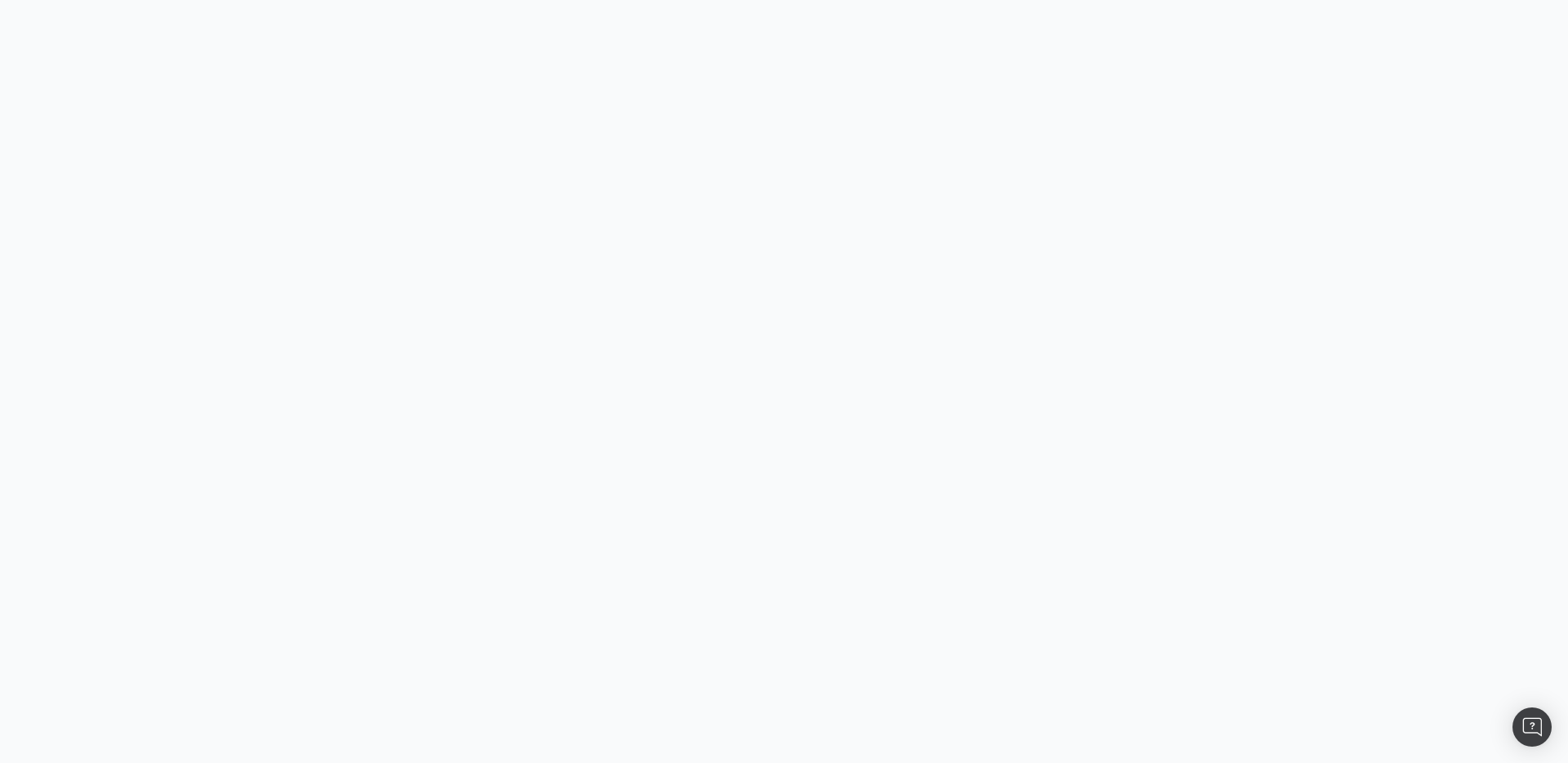 scroll, scrollTop: 0, scrollLeft: 0, axis: both 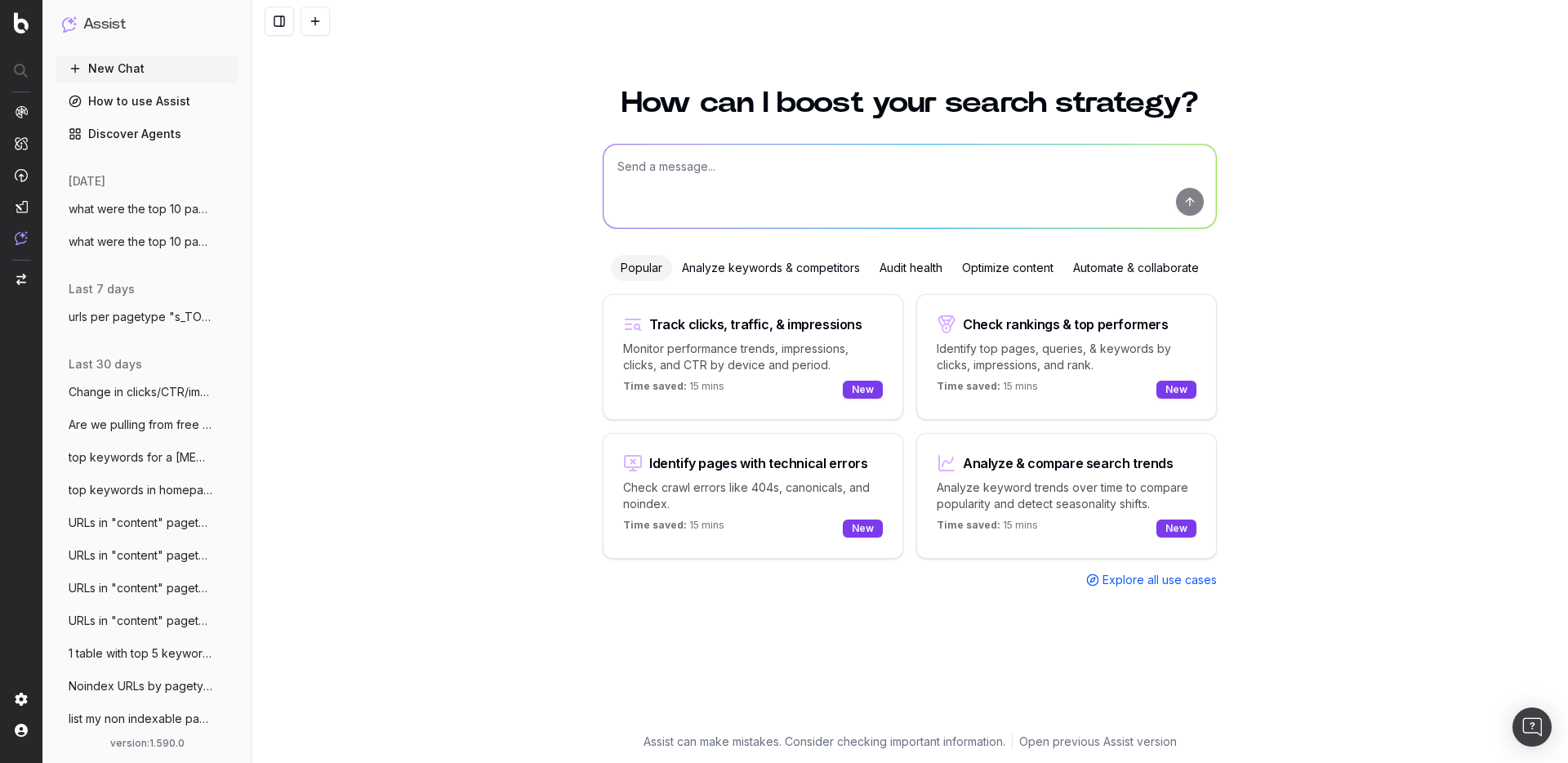 click on "Discover Agents" at bounding box center (147, 134) 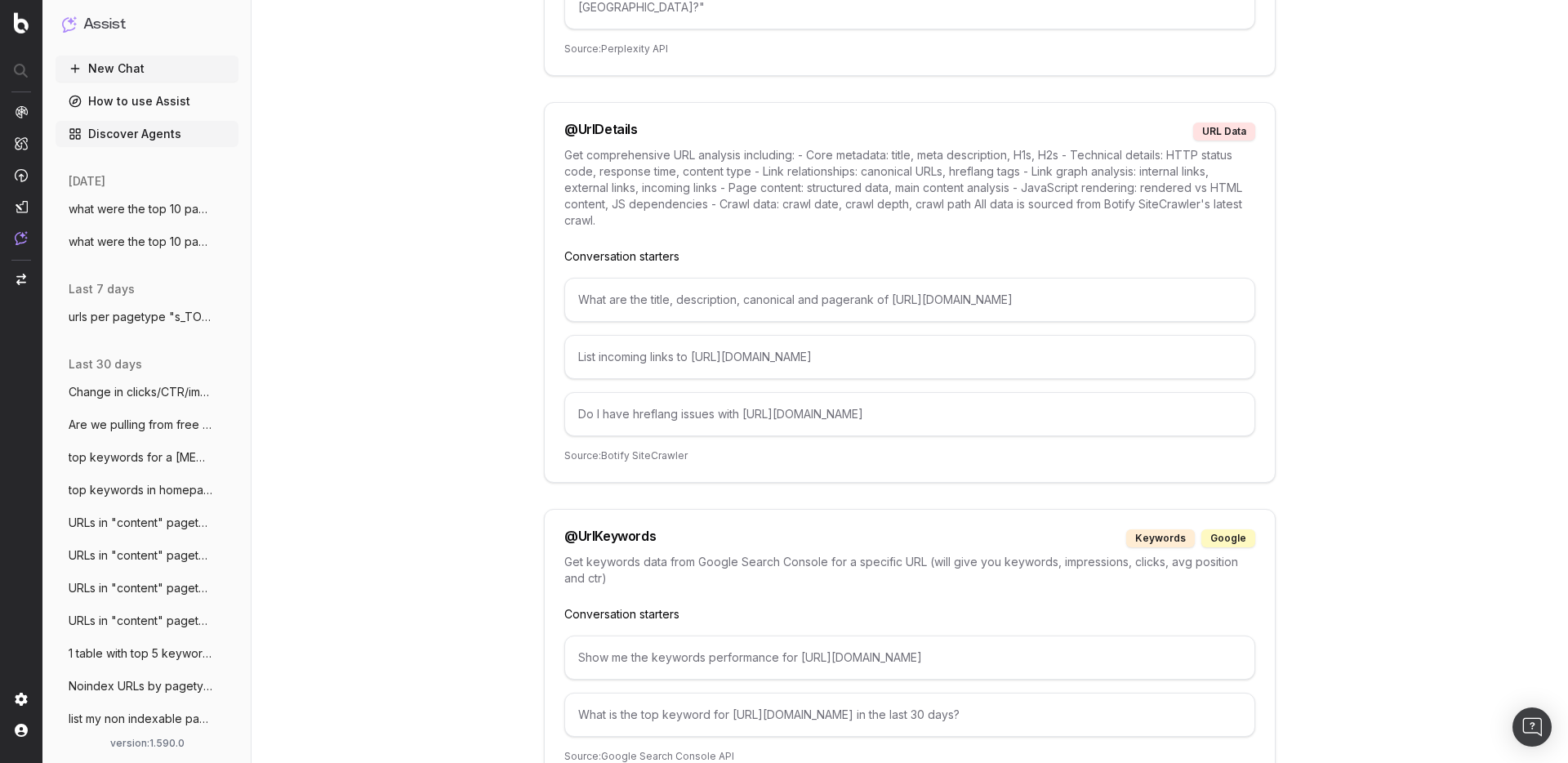 scroll, scrollTop: 8042, scrollLeft: 0, axis: vertical 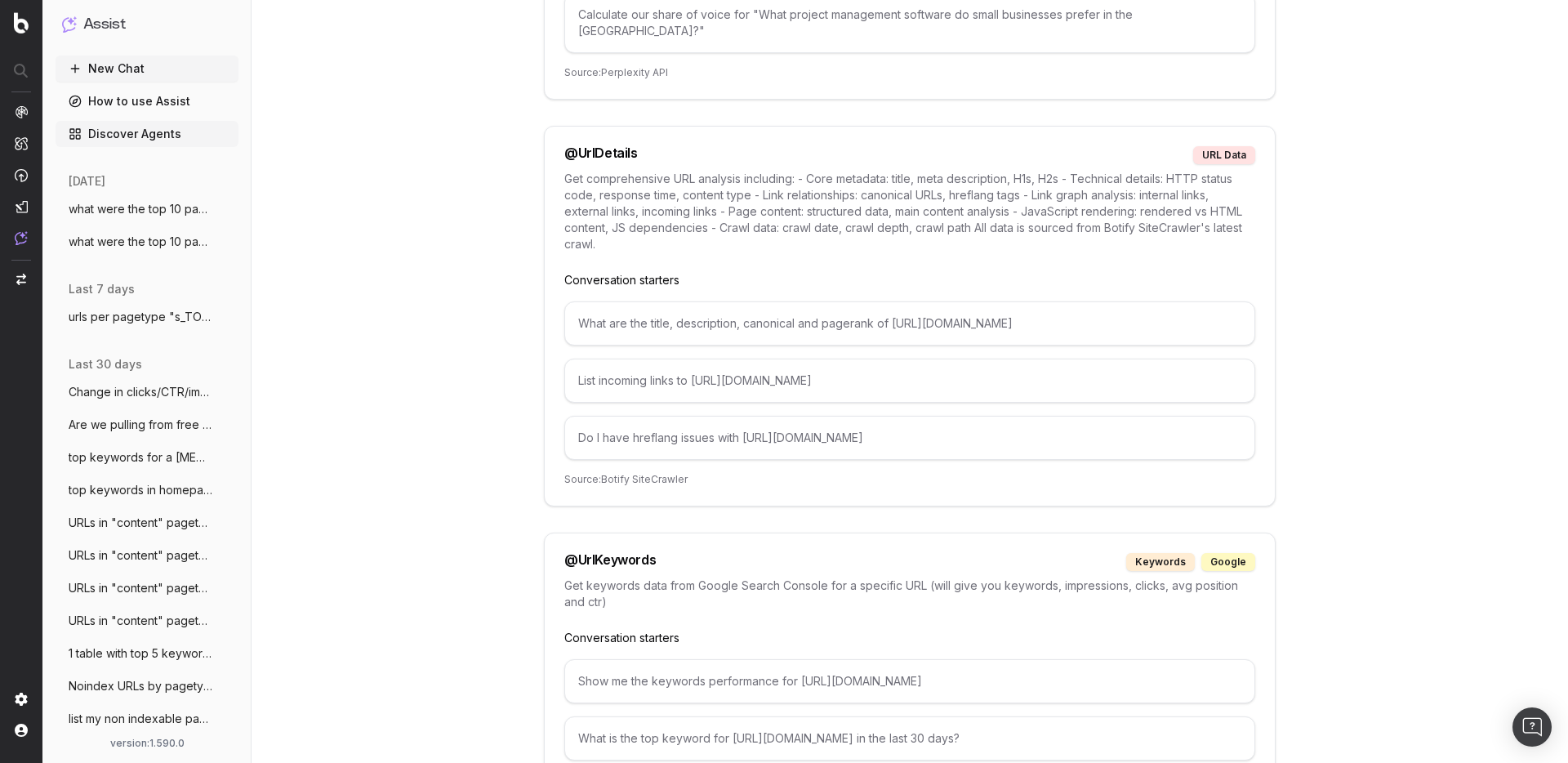 drag, startPoint x: 1076, startPoint y: 293, endPoint x: 556, endPoint y: 293, distance: 520 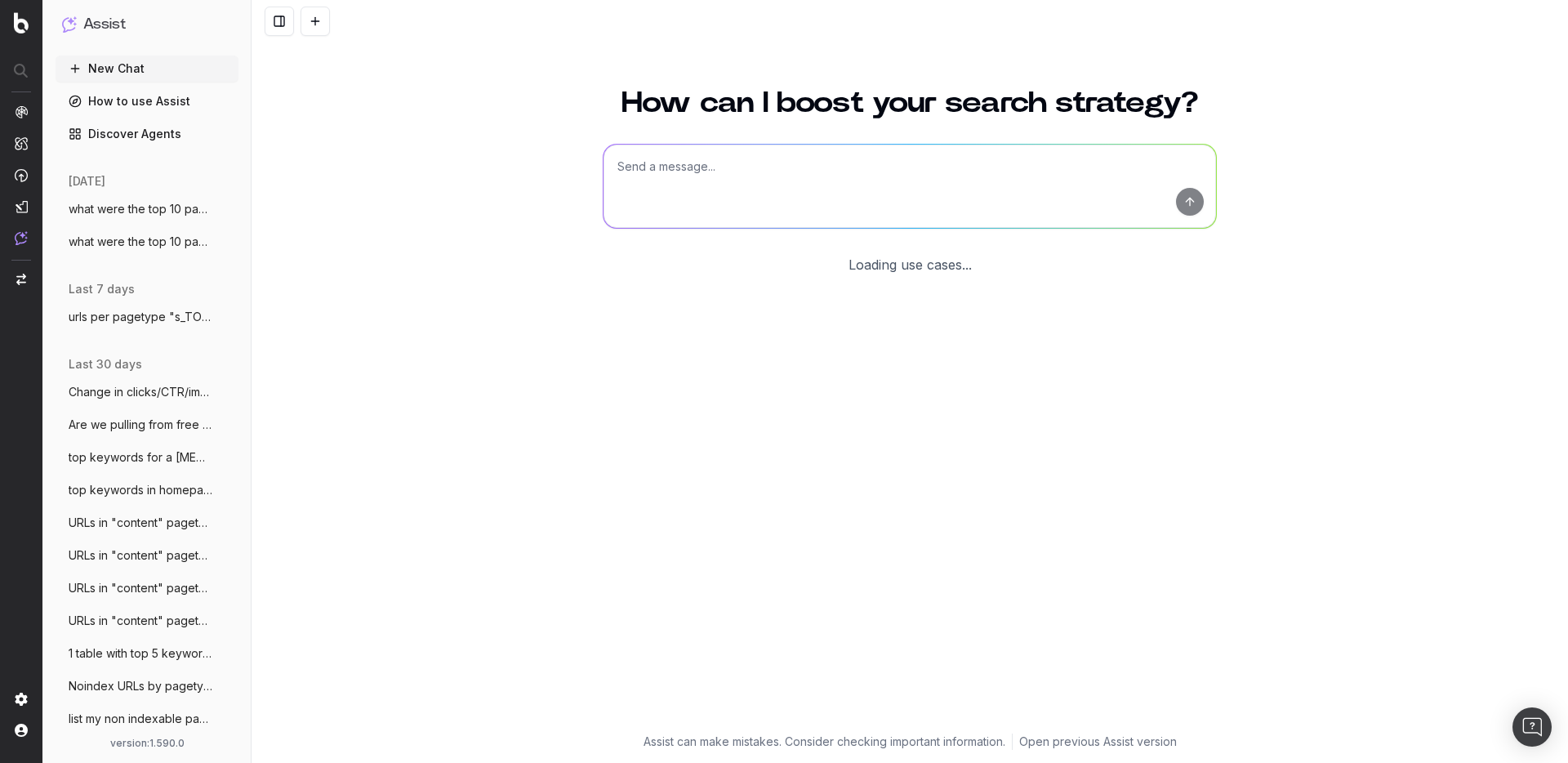 scroll, scrollTop: 0, scrollLeft: 0, axis: both 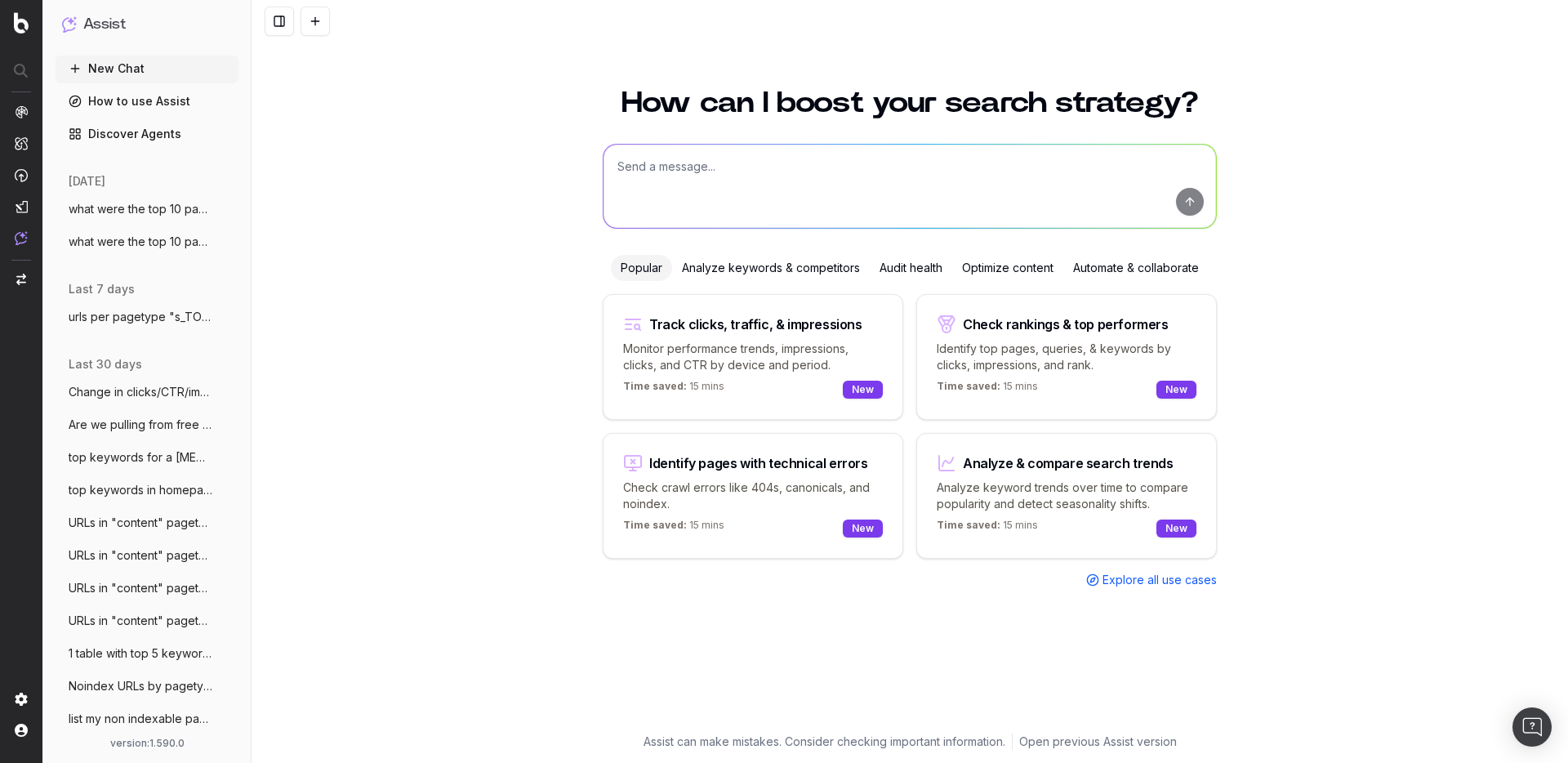 type 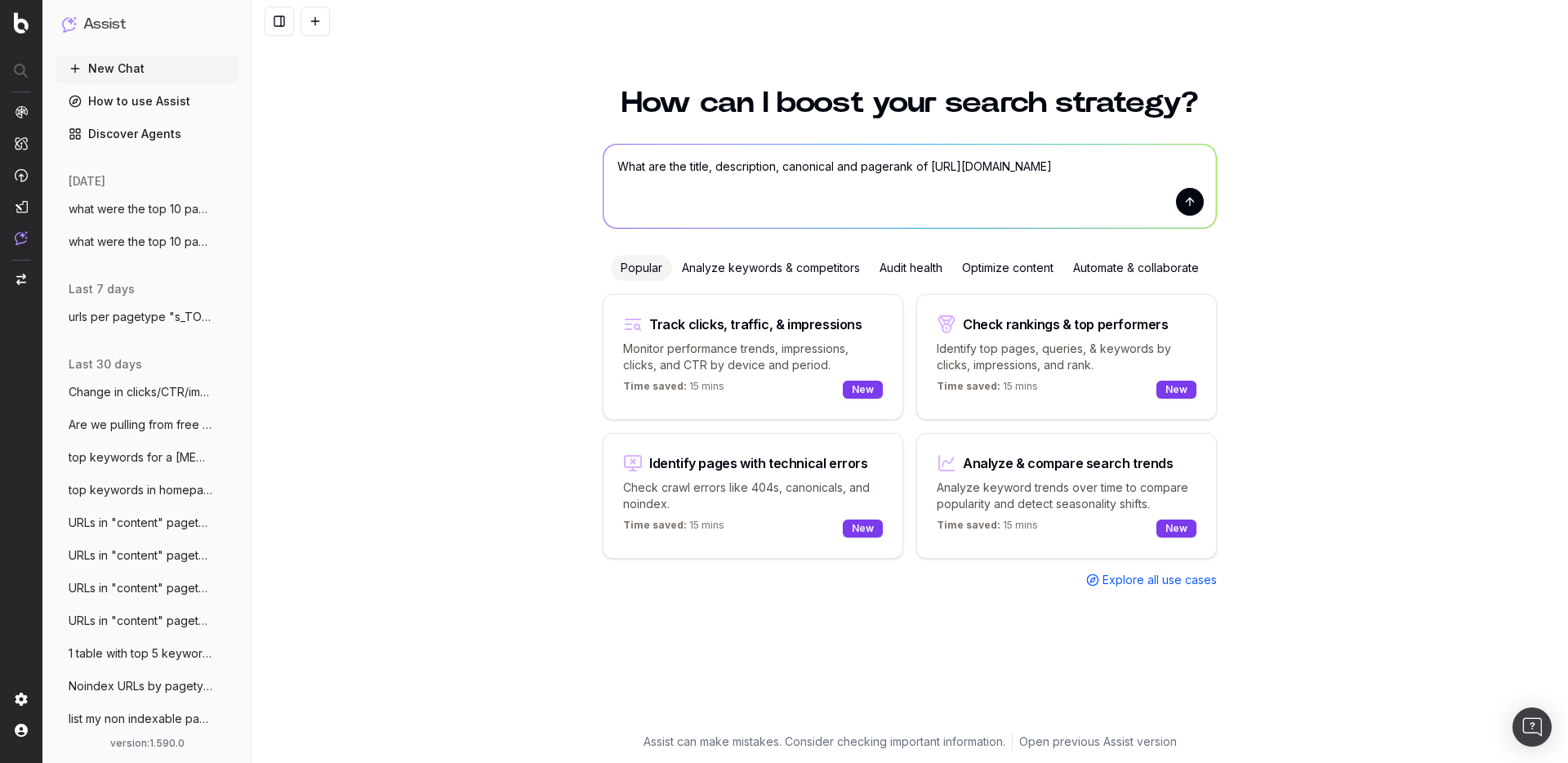 drag, startPoint x: 1118, startPoint y: 172, endPoint x: 929, endPoint y: 167, distance: 189.06613 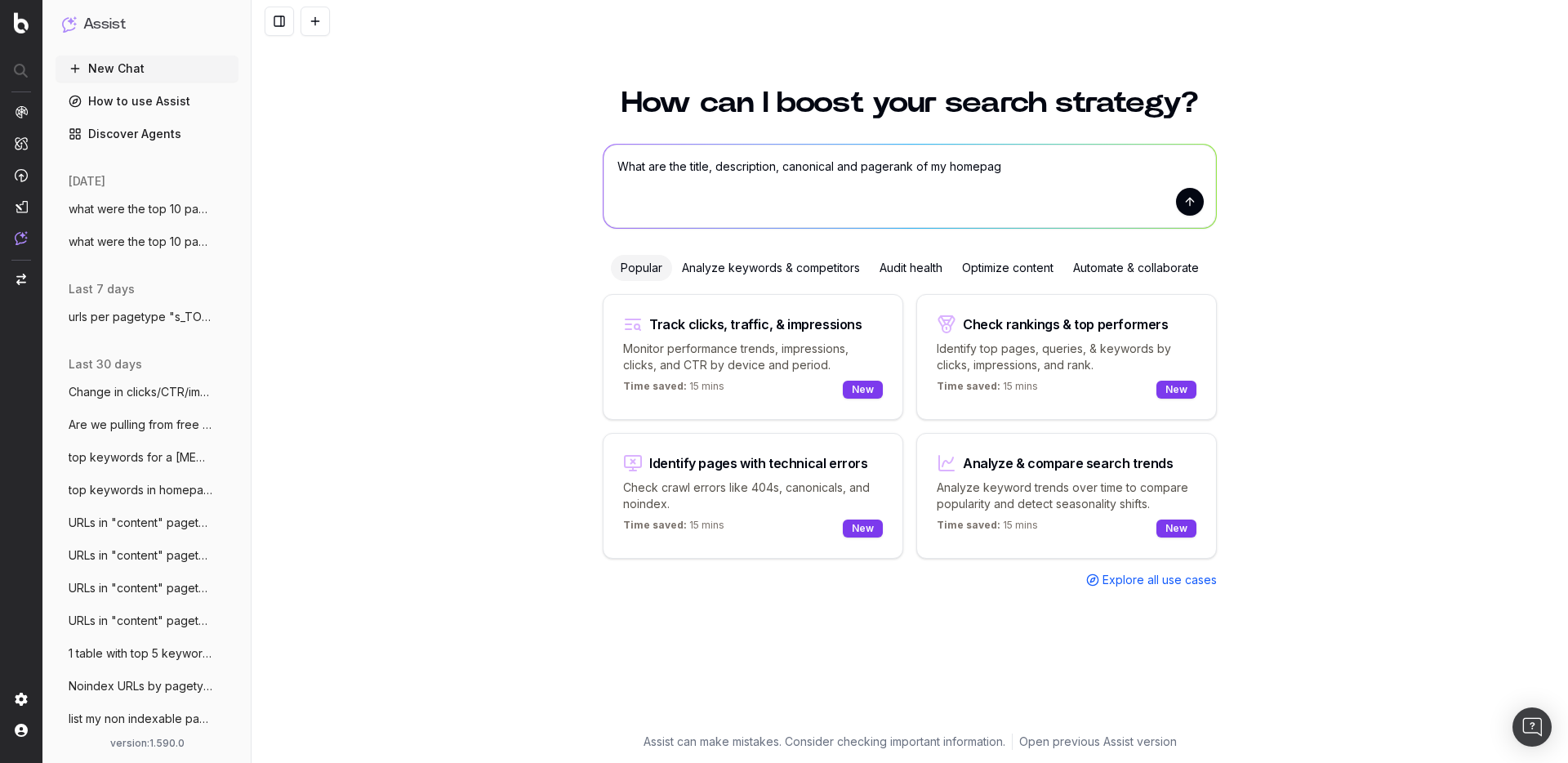 type on "What are the title, description, canonical and pagerank of my homepage" 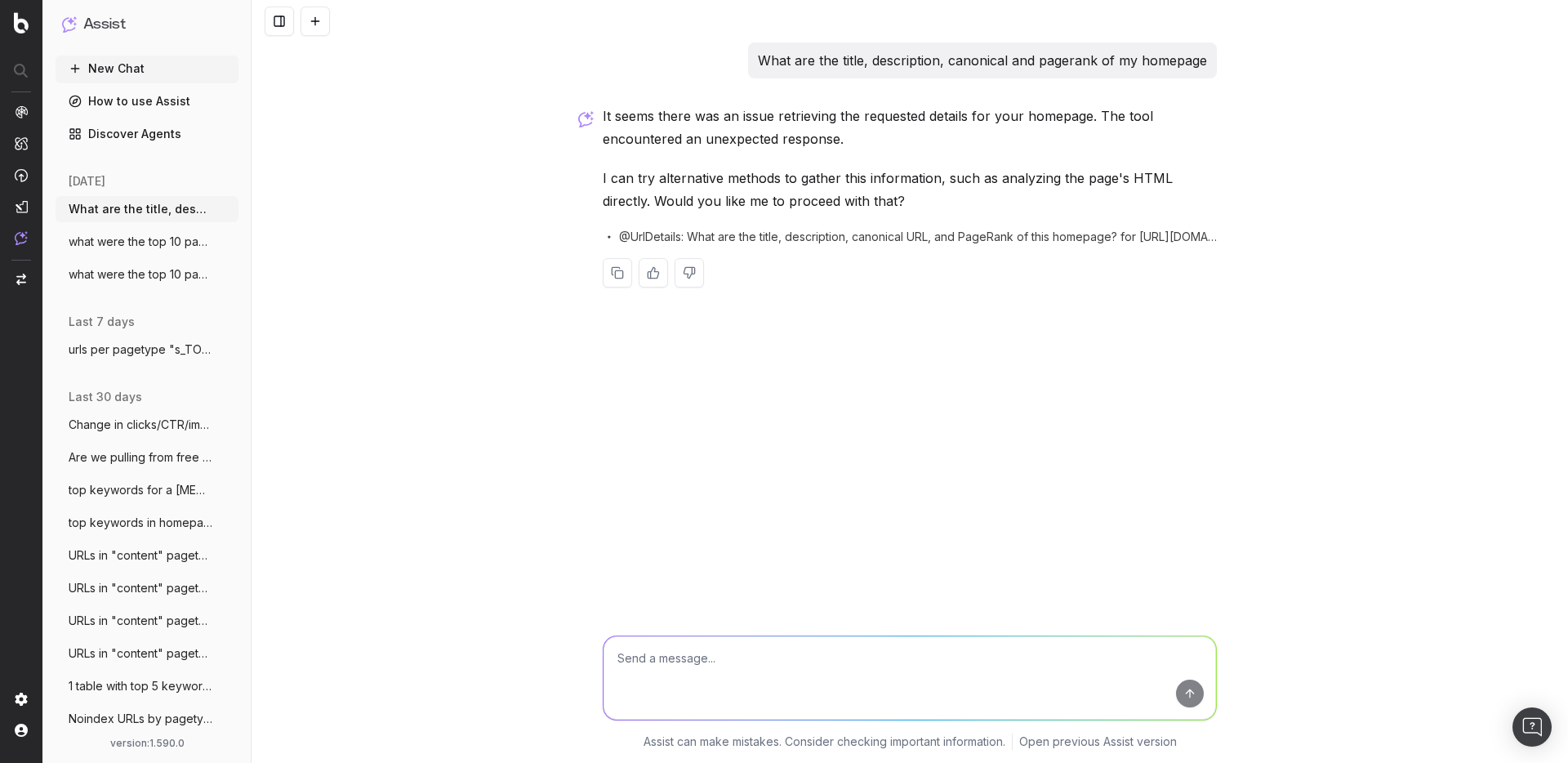 click at bounding box center [910, 678] 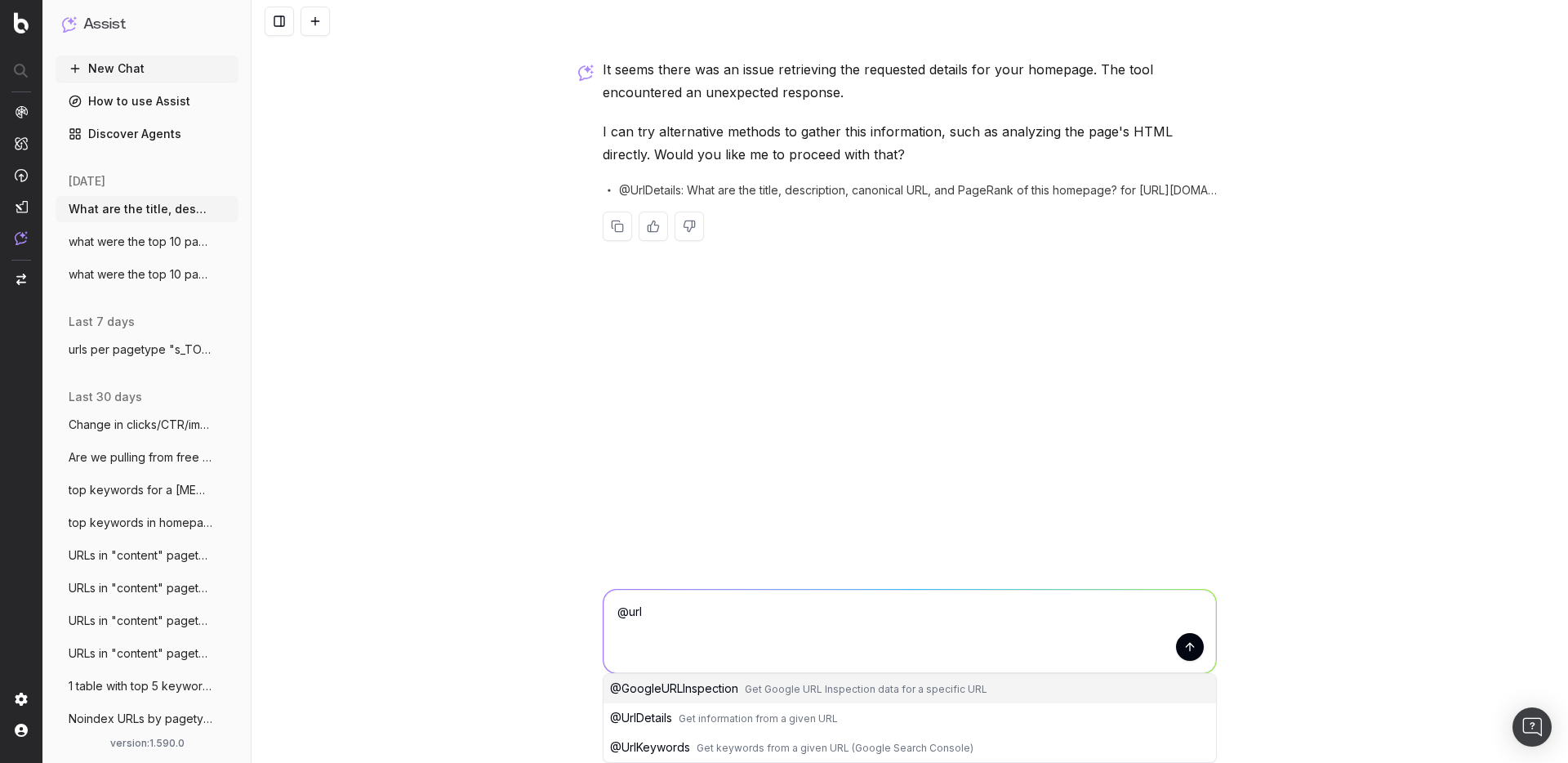 scroll, scrollTop: 47, scrollLeft: 0, axis: vertical 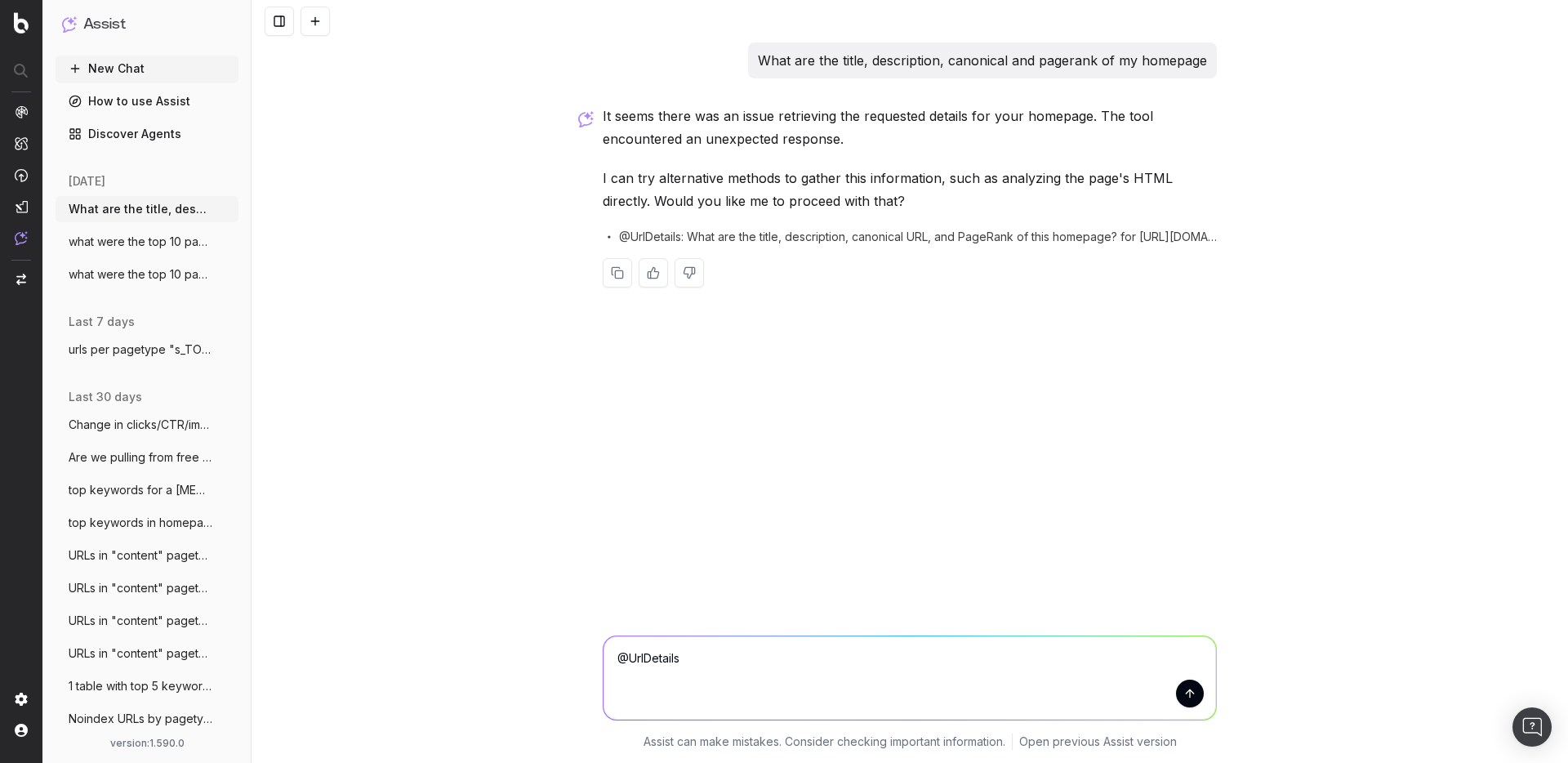 click on "@UrlDetails" at bounding box center (910, 678) 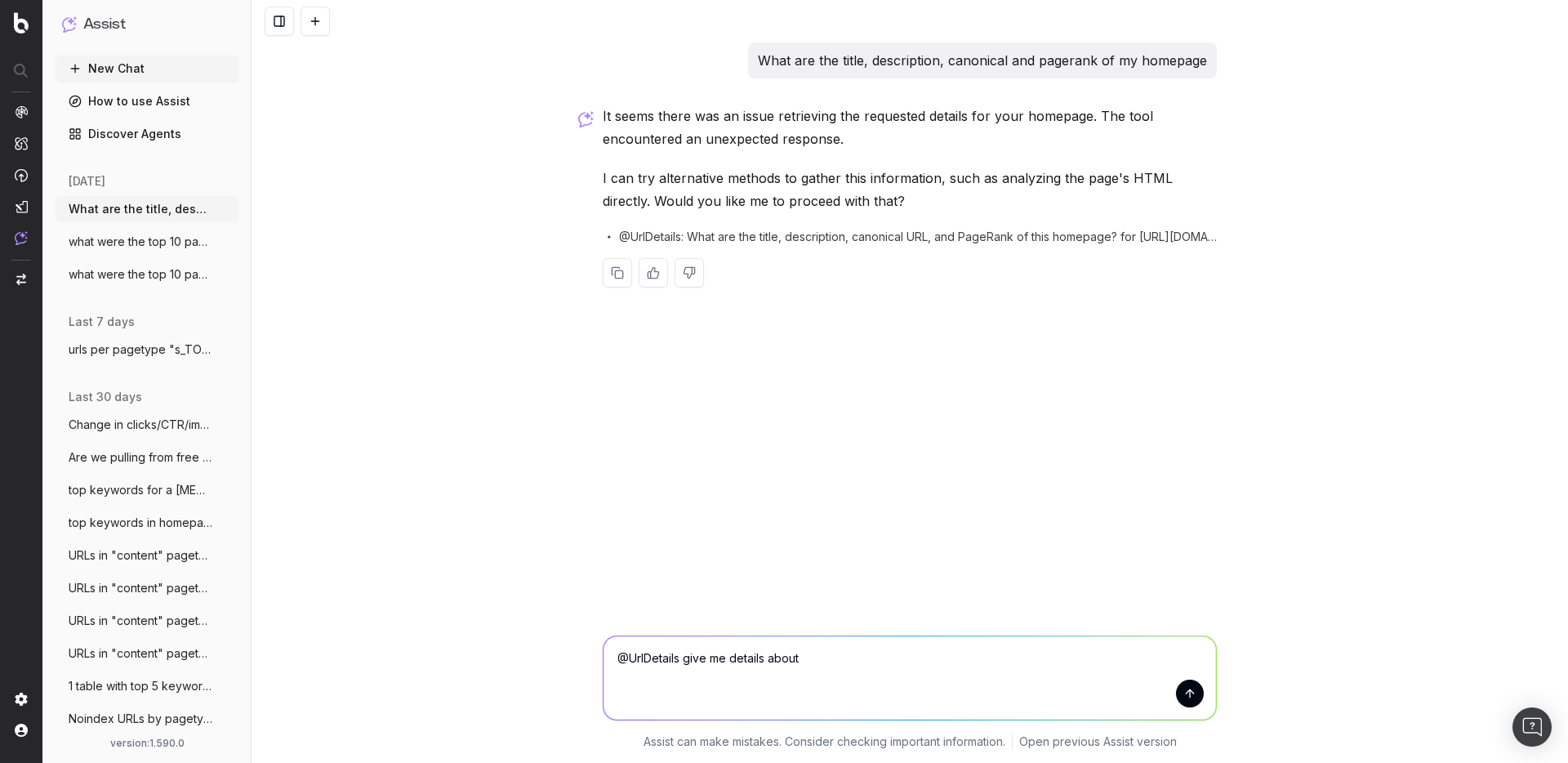 paste on "https://www.myer.com.au/" 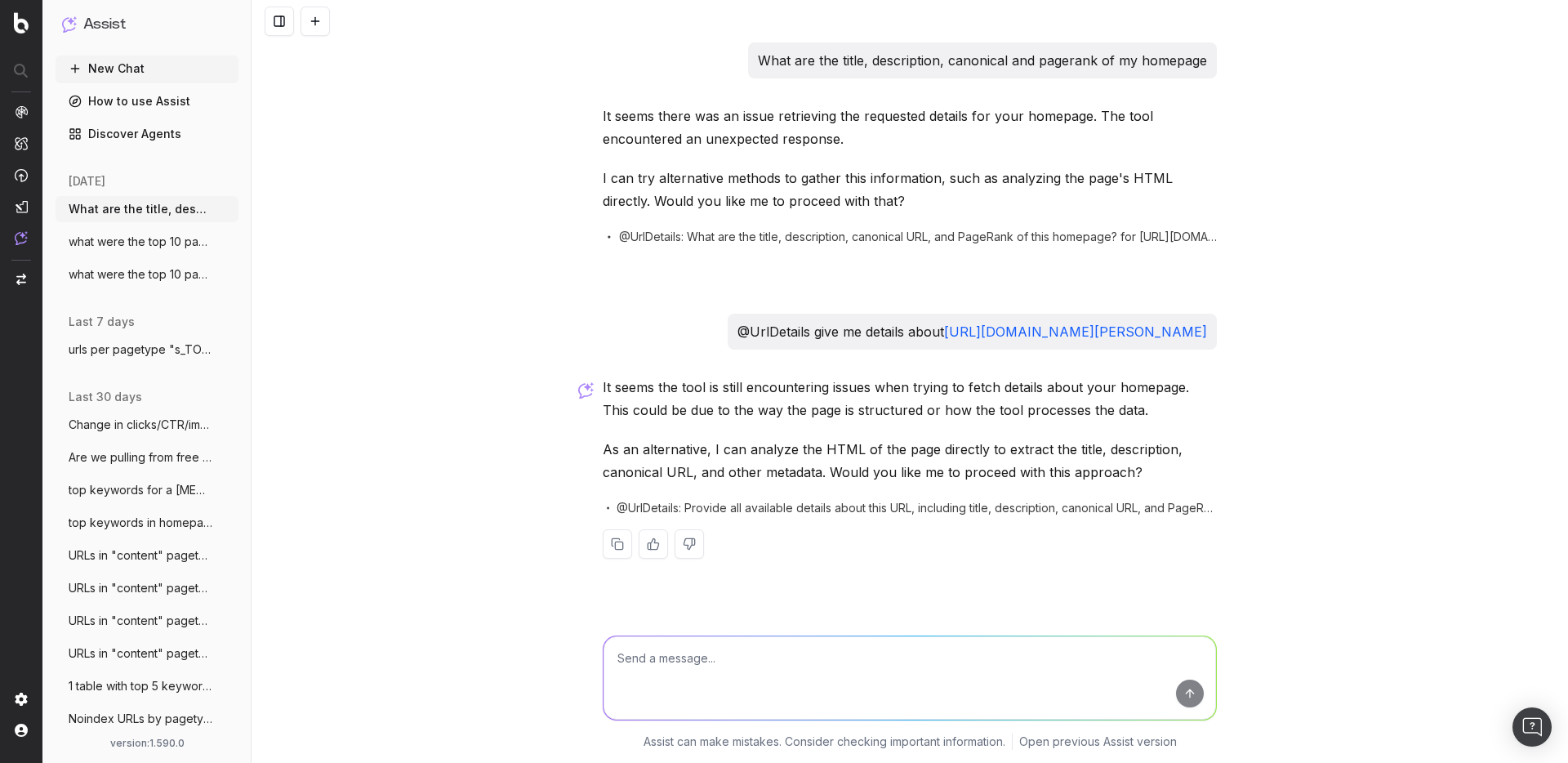 click at bounding box center (910, 678) 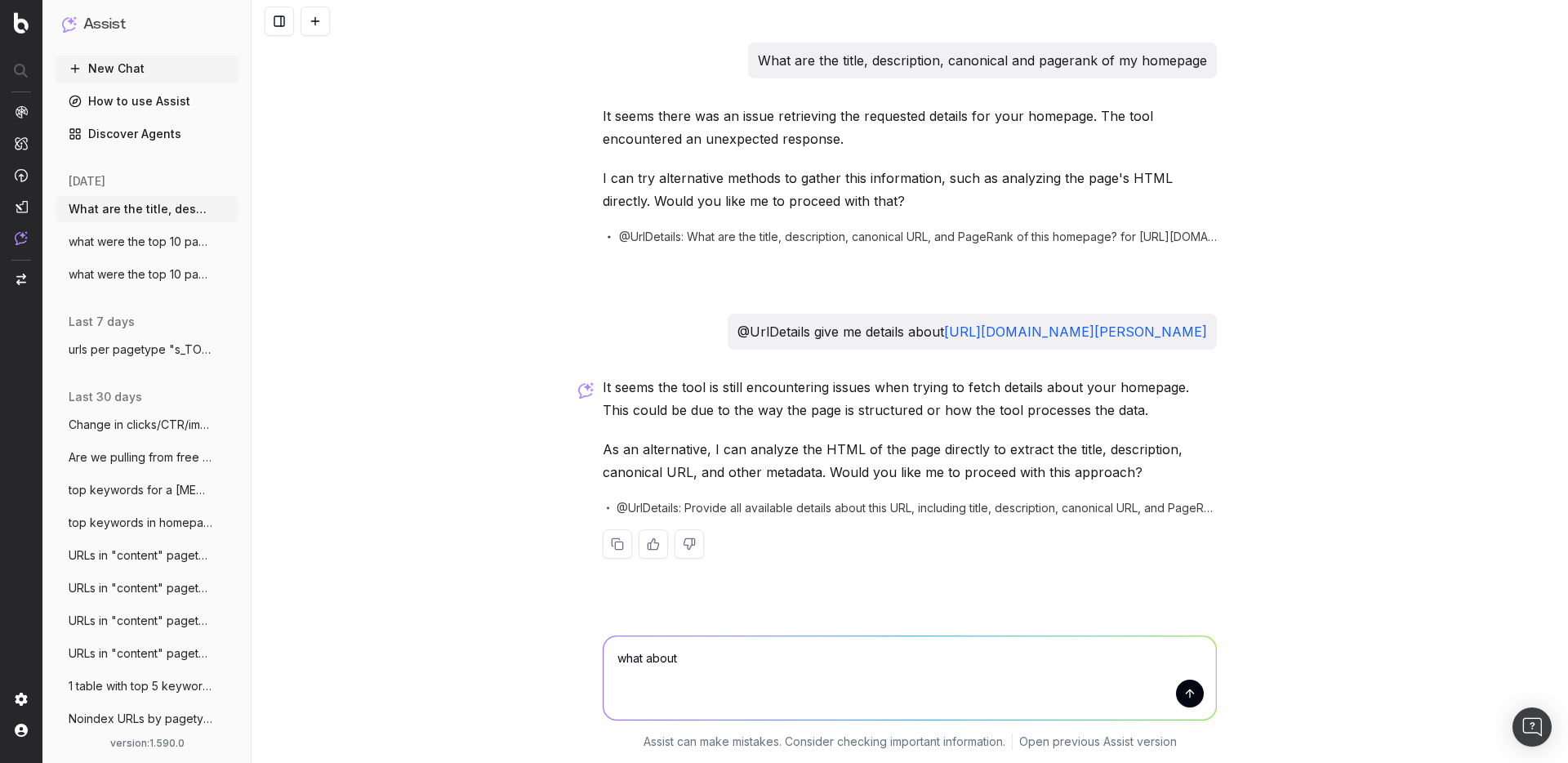 paste on "https://www.myer.com.au/c/men/men-bestsellers" 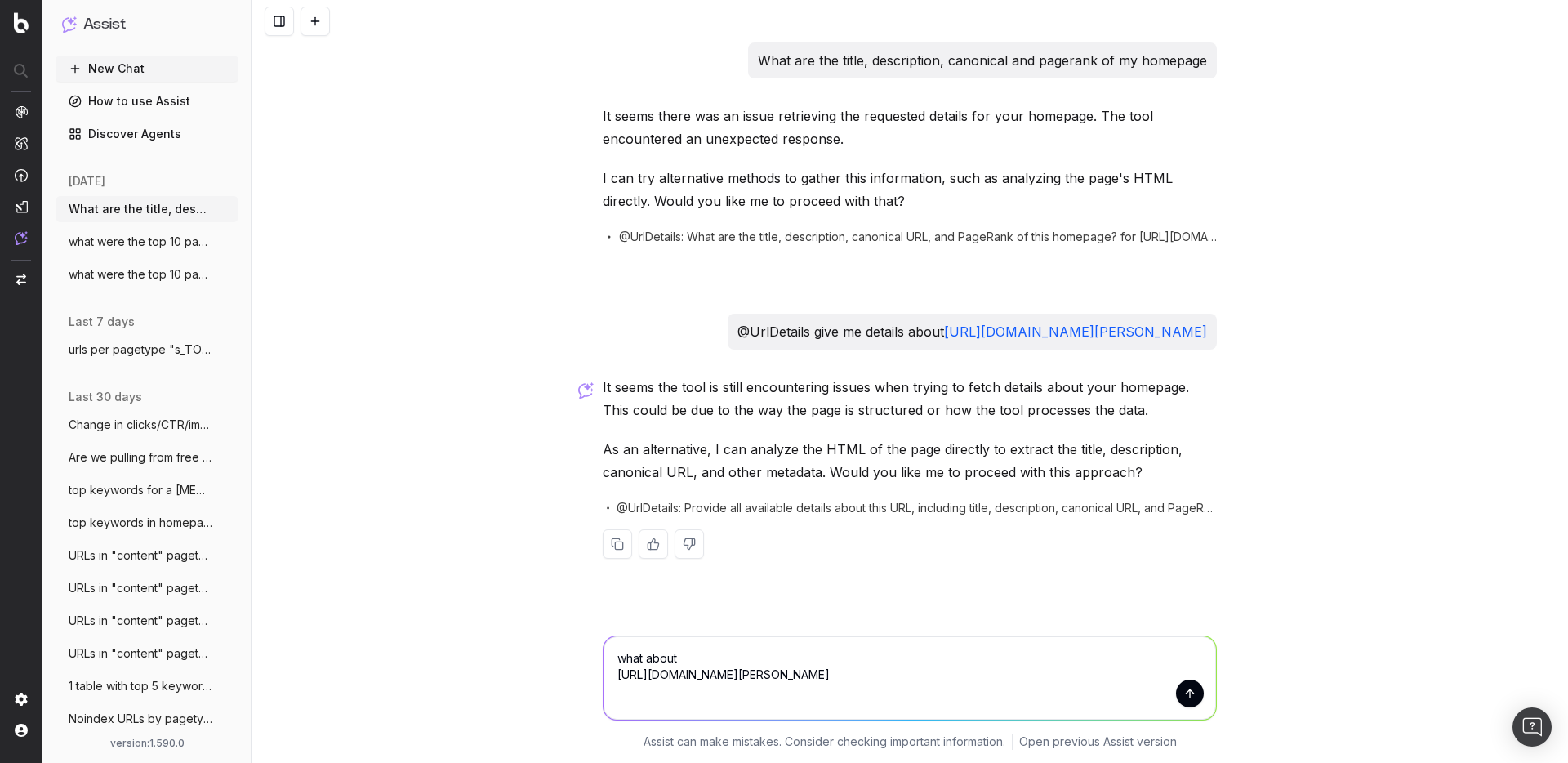 type 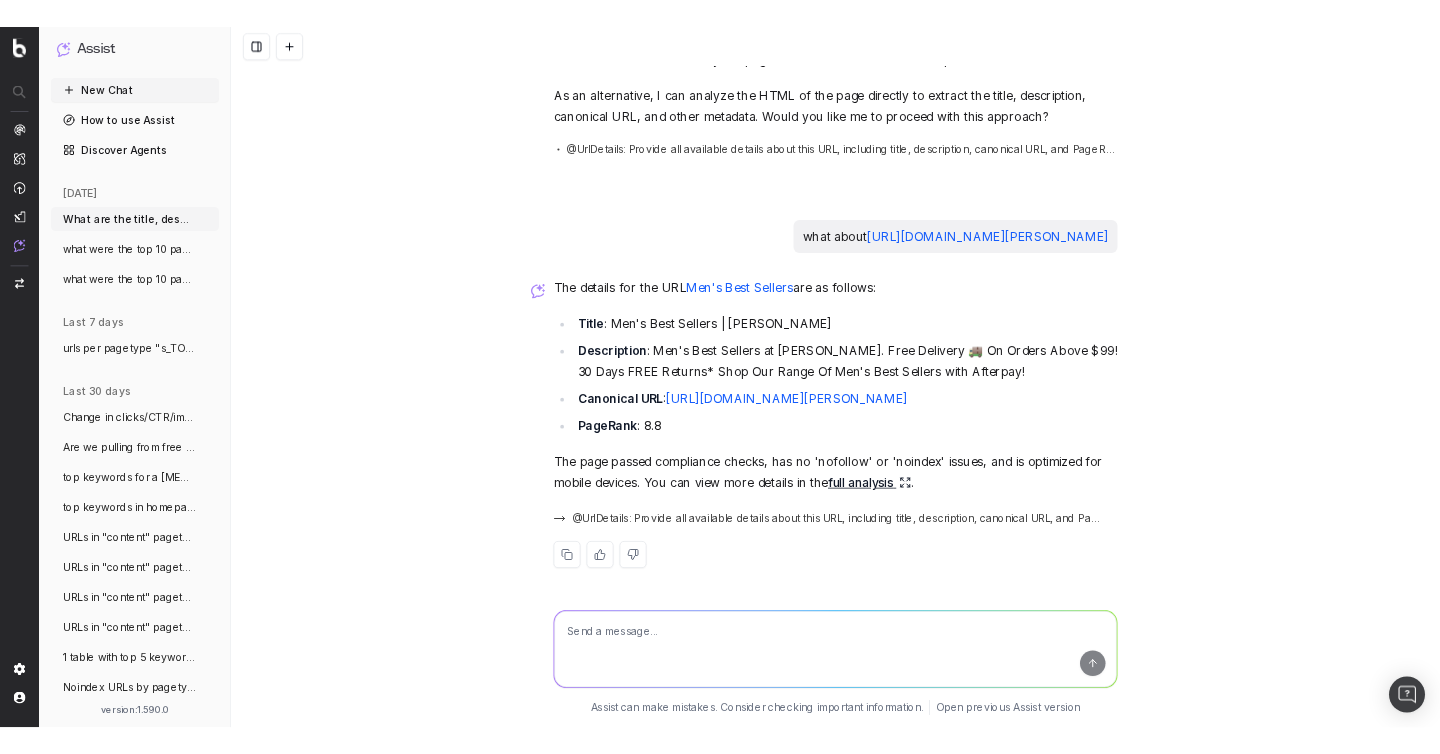 scroll, scrollTop: 666, scrollLeft: 0, axis: vertical 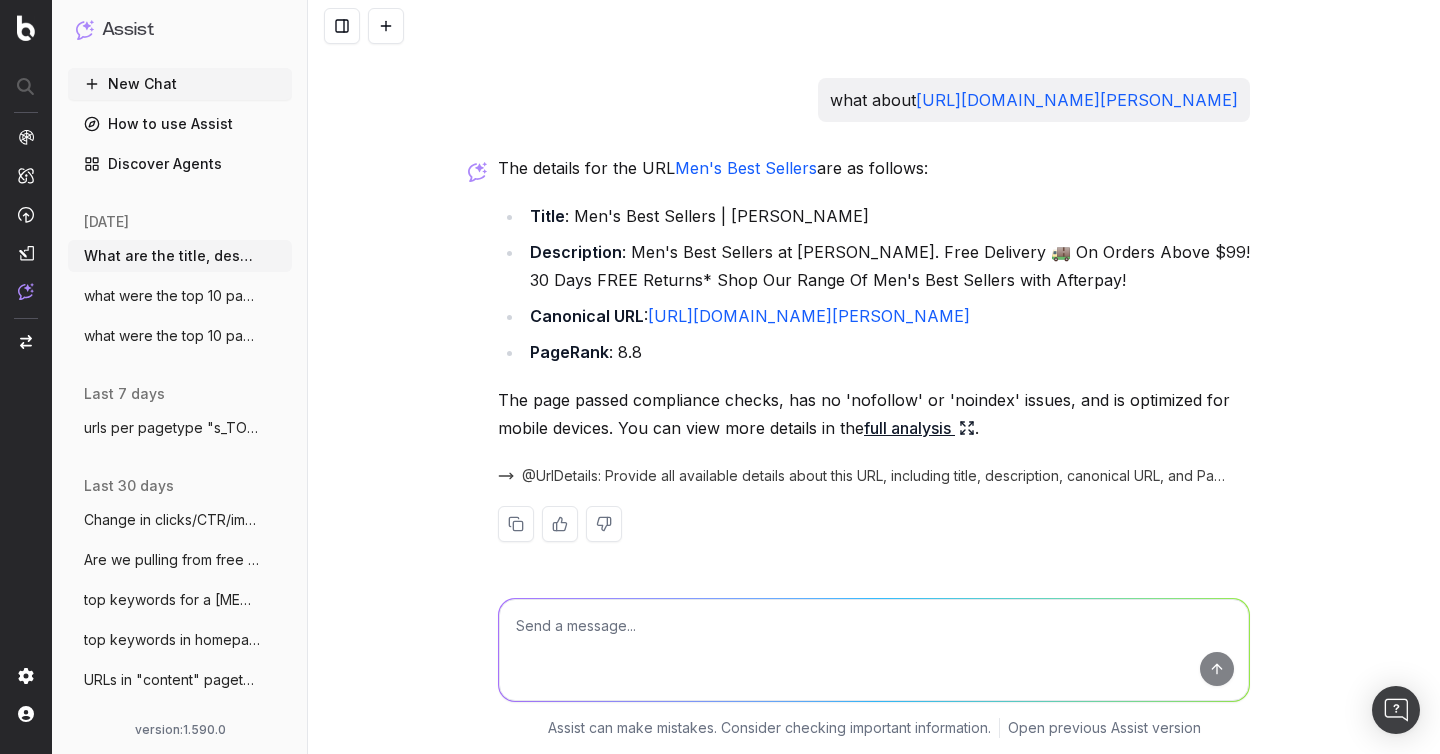 click on "full analysis" at bounding box center [919, 428] 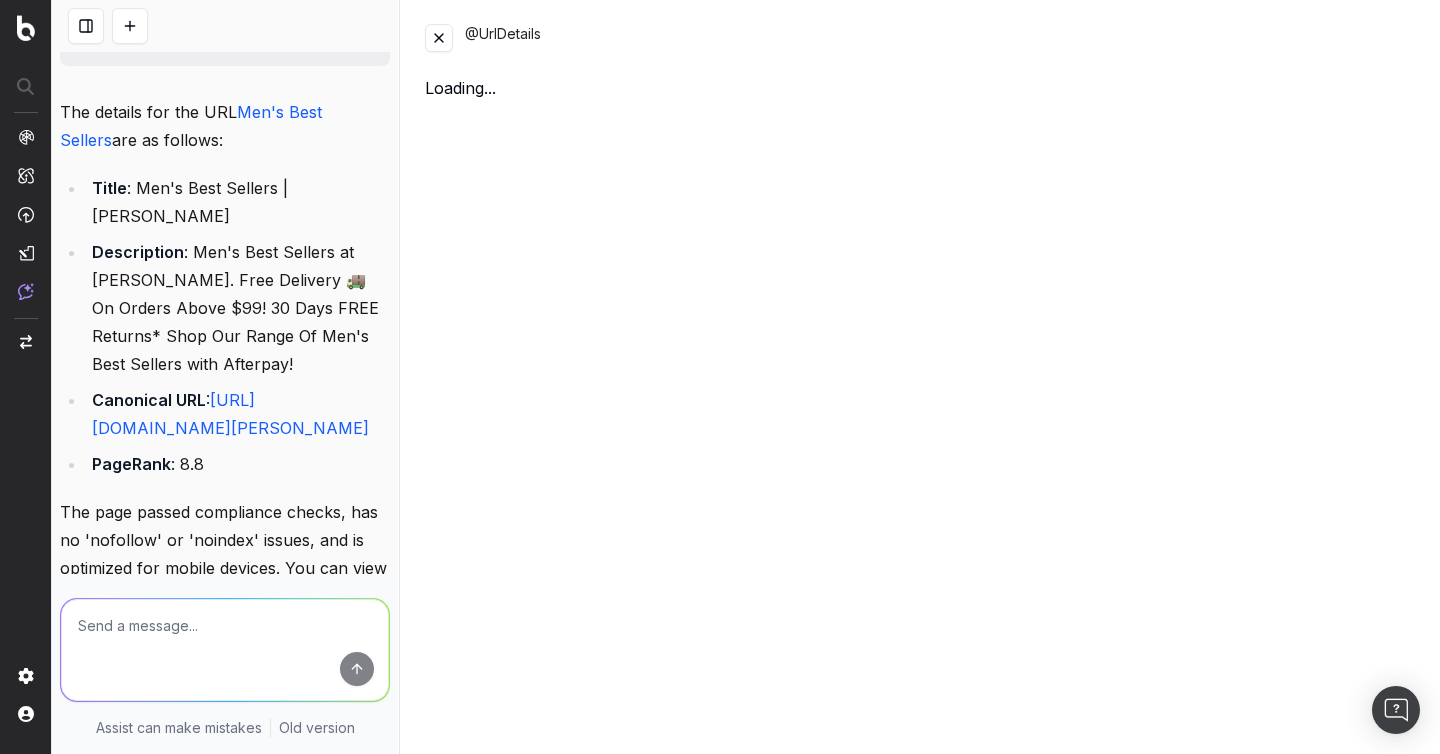 scroll, scrollTop: 974, scrollLeft: 0, axis: vertical 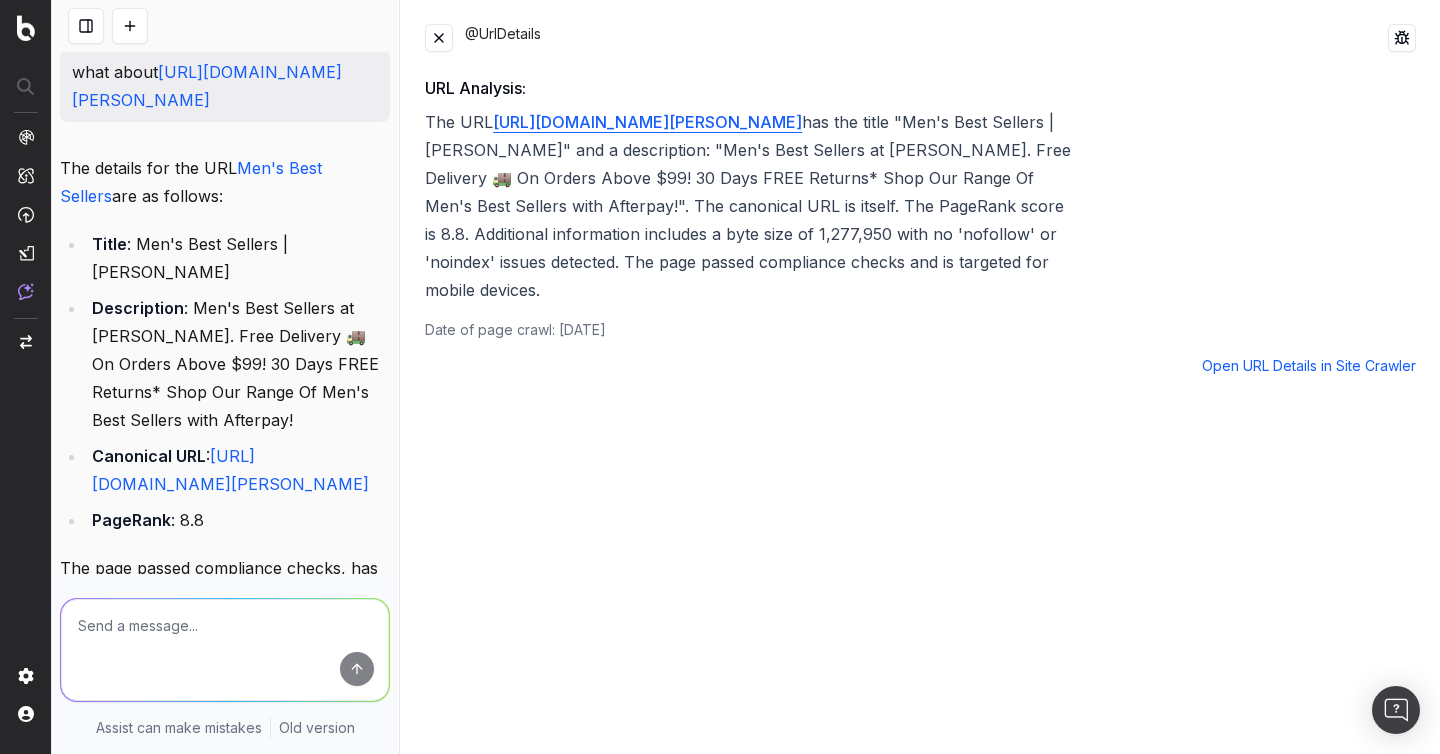 click on "URL Analysis: The URL  https://www.myer.com.au/c/men/men-bestsellers  has the title "Men's Best Sellers | MYER" and a description: "Men's Best Sellers at Myer. Free Delivery 🚚 On Orders Above $99! 30 Days FREE Returns* Shop Our Range Of Men's Best Sellers with Afterpay!". The canonical URL is itself. The PageRank score is 8.8. Additional information includes a byte size of 1,277,950 with no 'nofollow' or 'noindex' issues detected. The page passed compliance checks and is targeted for mobile devices. Date of page crawl:    Jul 14, 2025 Open URL Details in Site Crawler" at bounding box center (920, 208) 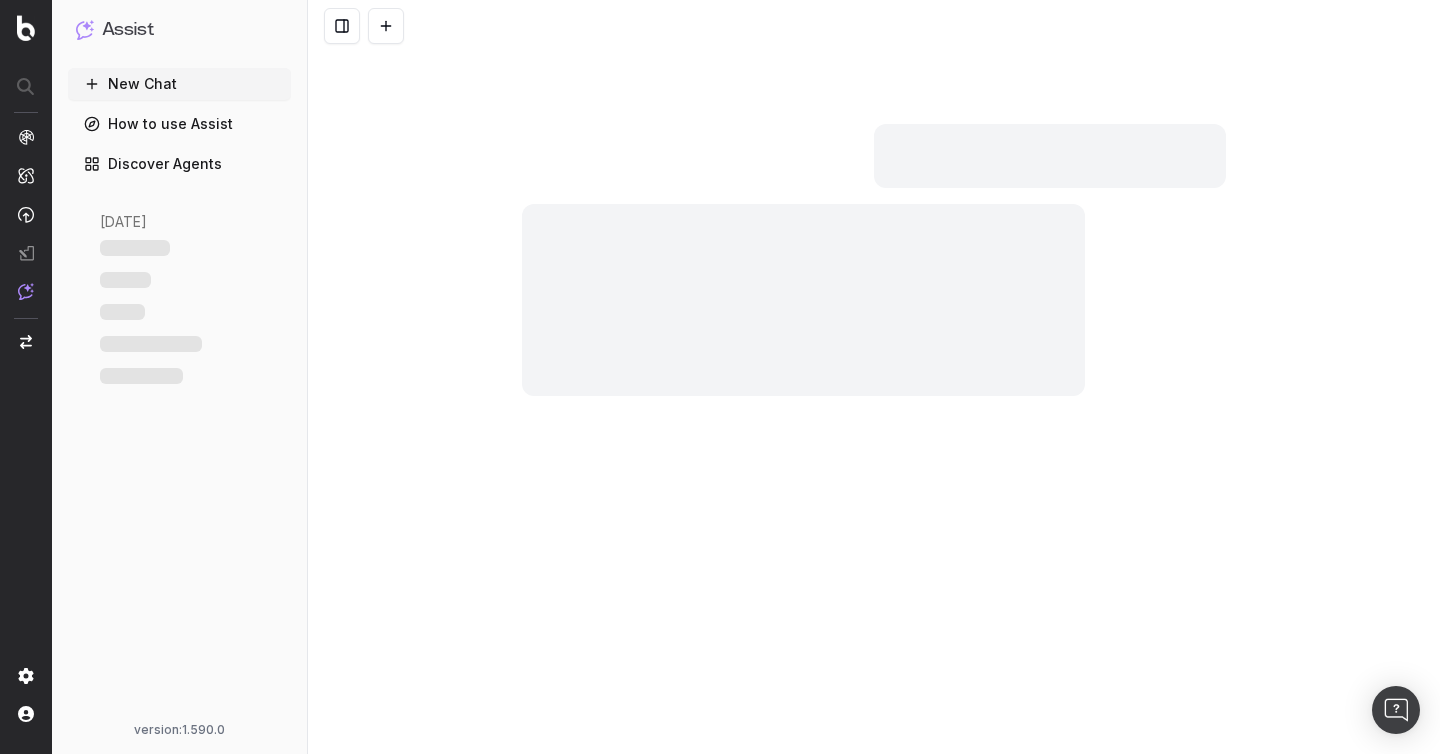 scroll, scrollTop: 0, scrollLeft: 0, axis: both 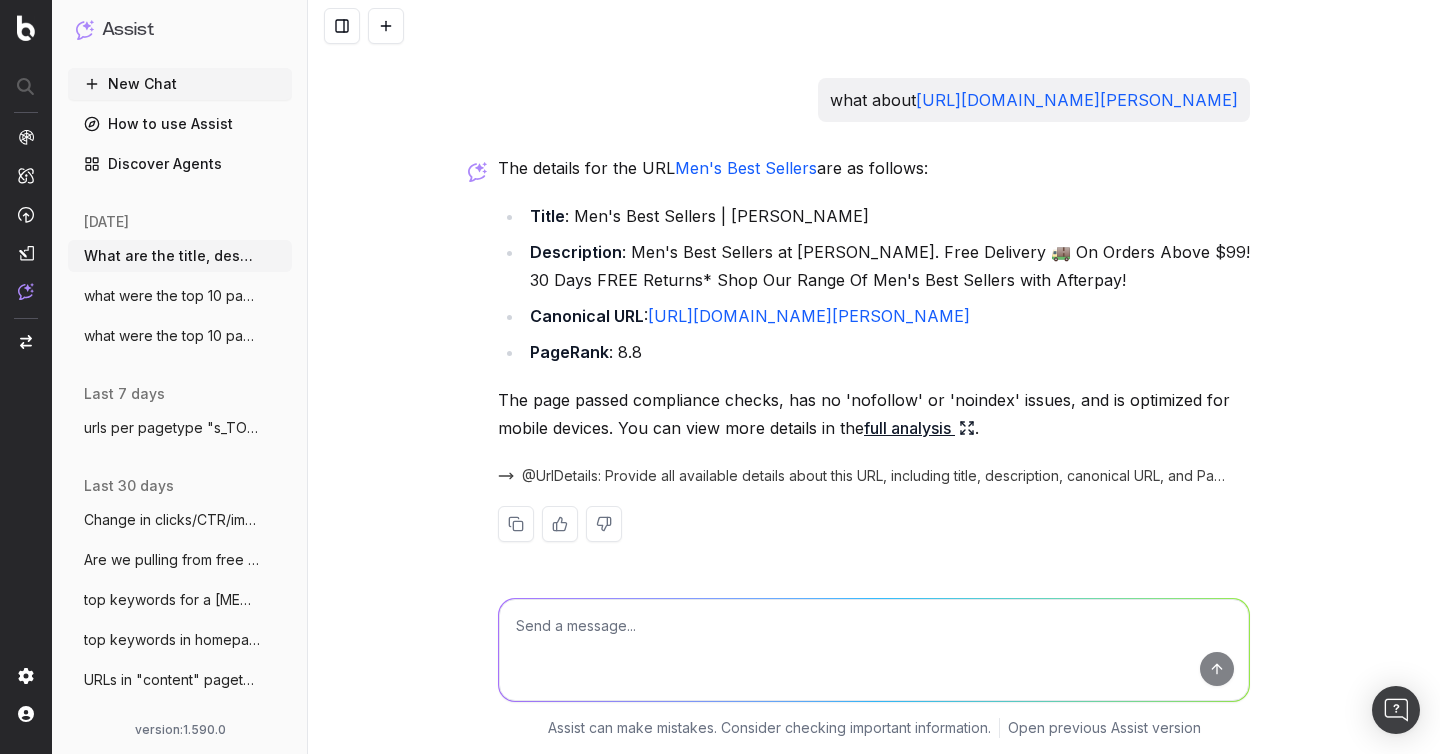 click on "full analysis" at bounding box center [919, 428] 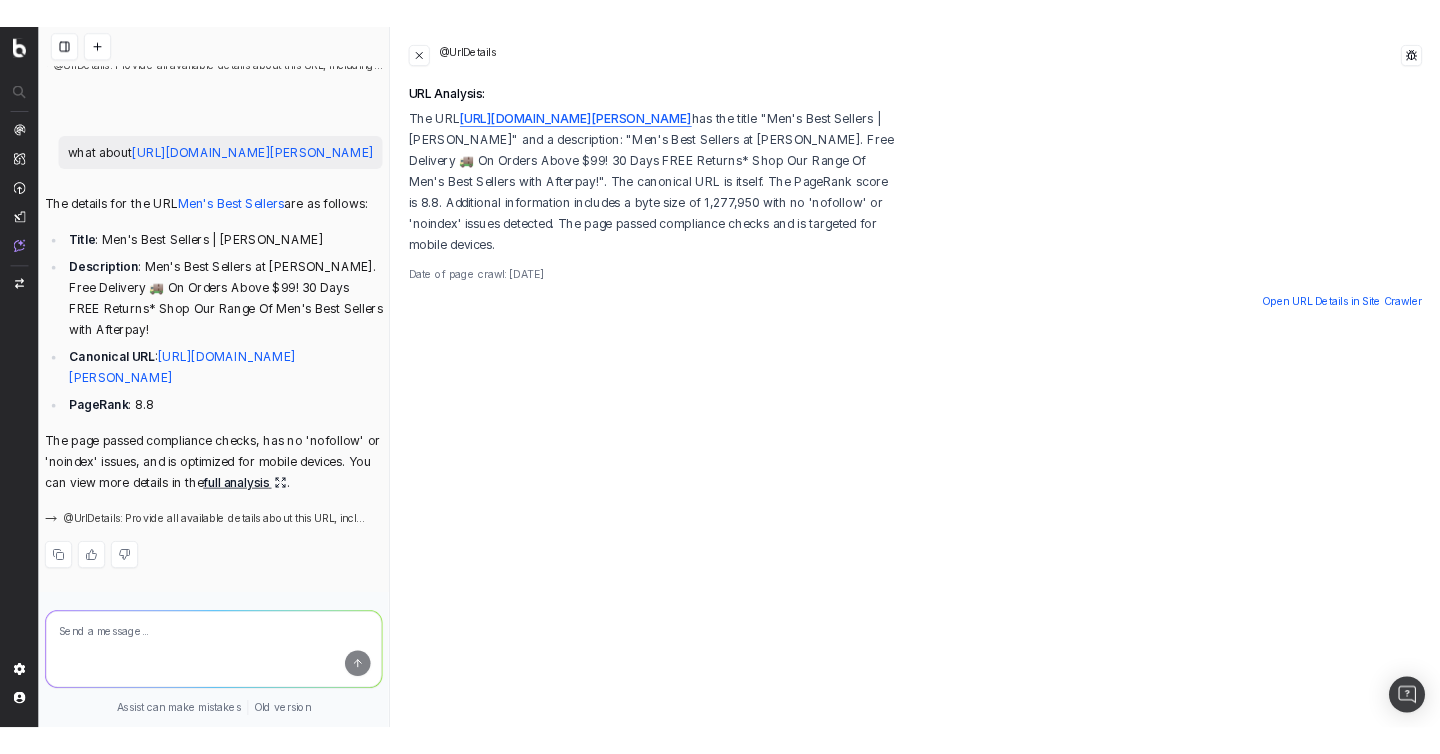 scroll, scrollTop: 794, scrollLeft: 0, axis: vertical 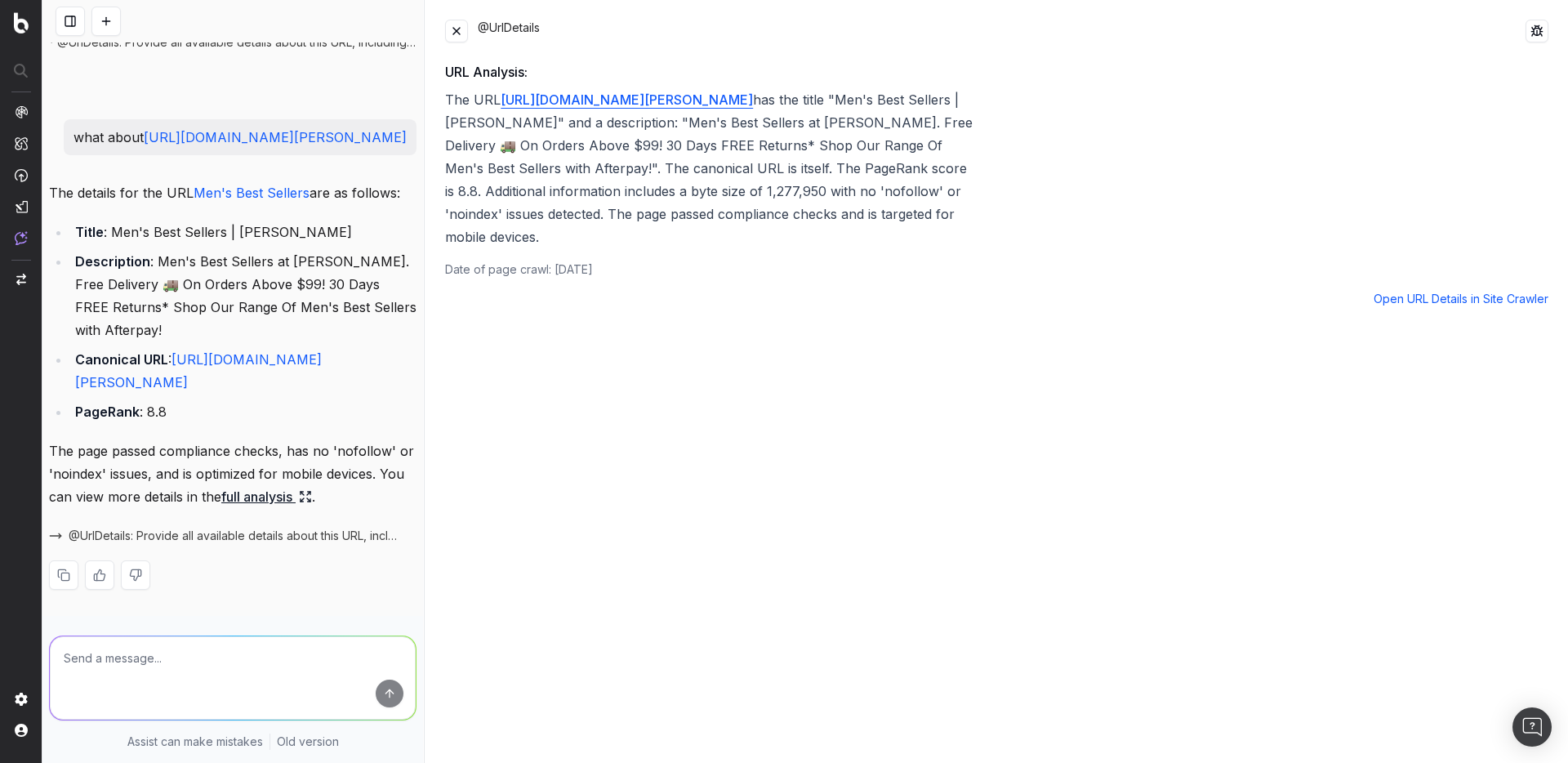 drag, startPoint x: 813, startPoint y: 100, endPoint x: 505, endPoint y: 96, distance: 308.02597 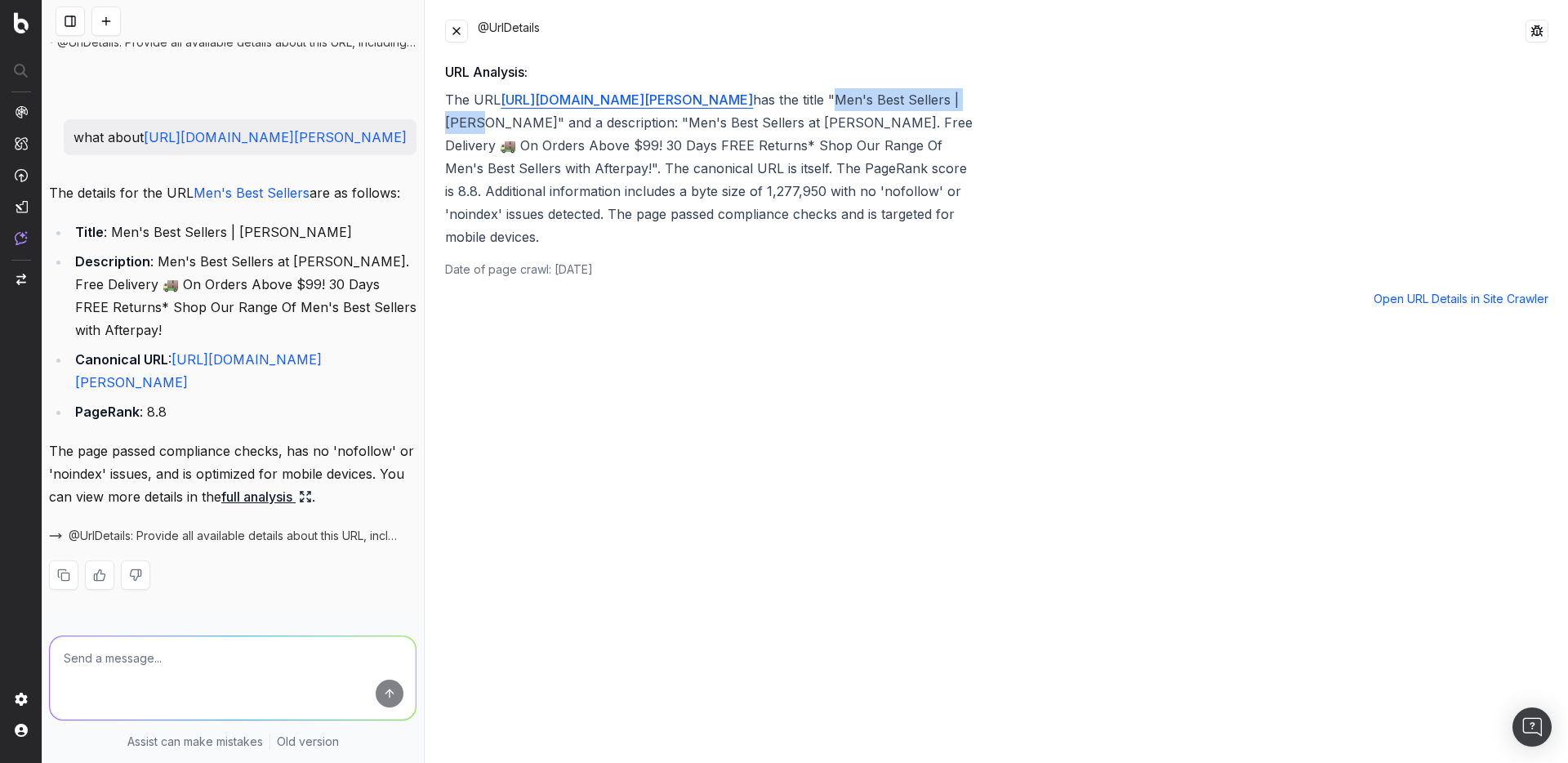drag, startPoint x: 893, startPoint y: 96, endPoint x: 535, endPoint y: 127, distance: 359.33967 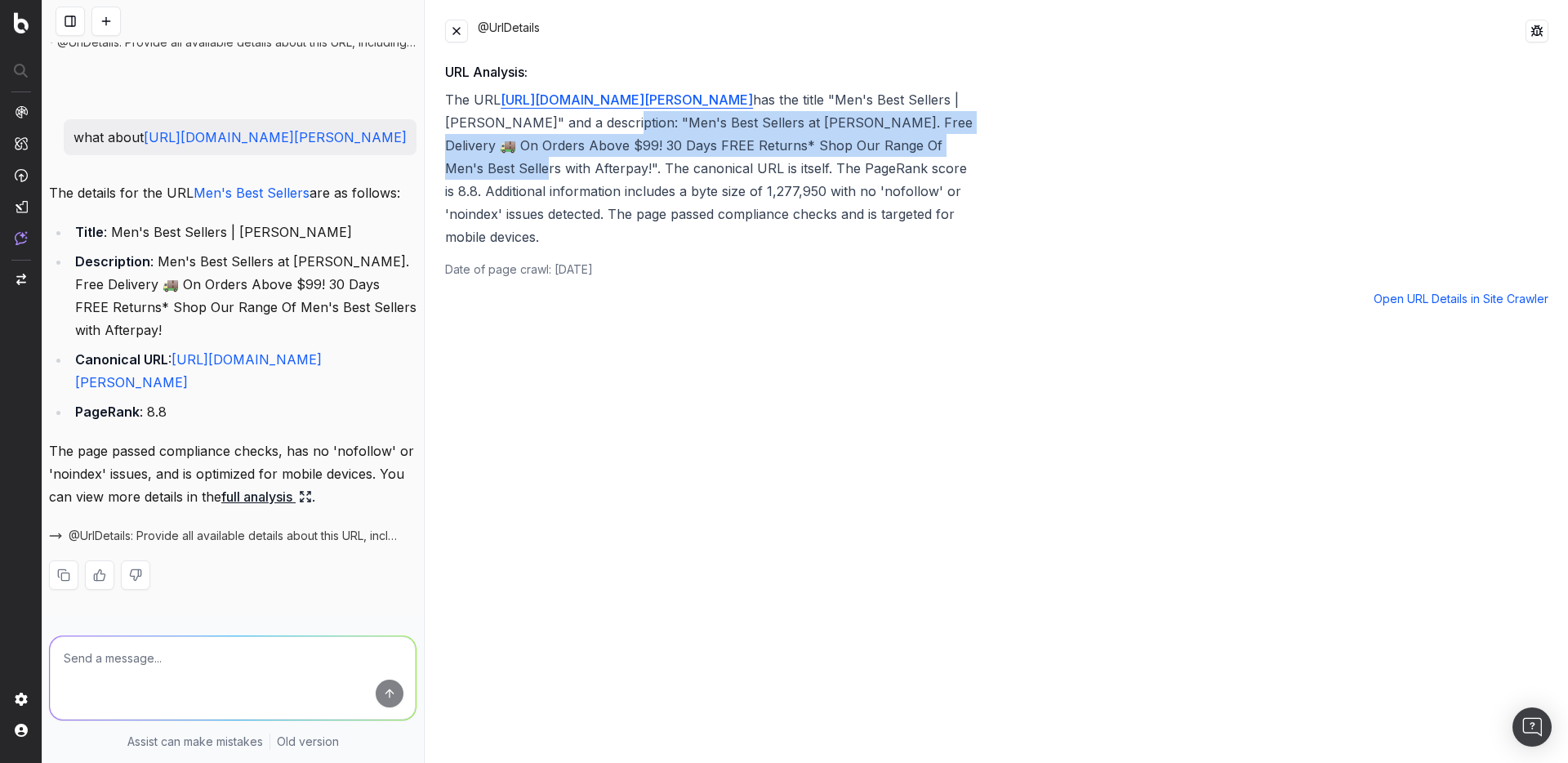 drag, startPoint x: 668, startPoint y: 123, endPoint x: 501, endPoint y: 162, distance: 171.49344 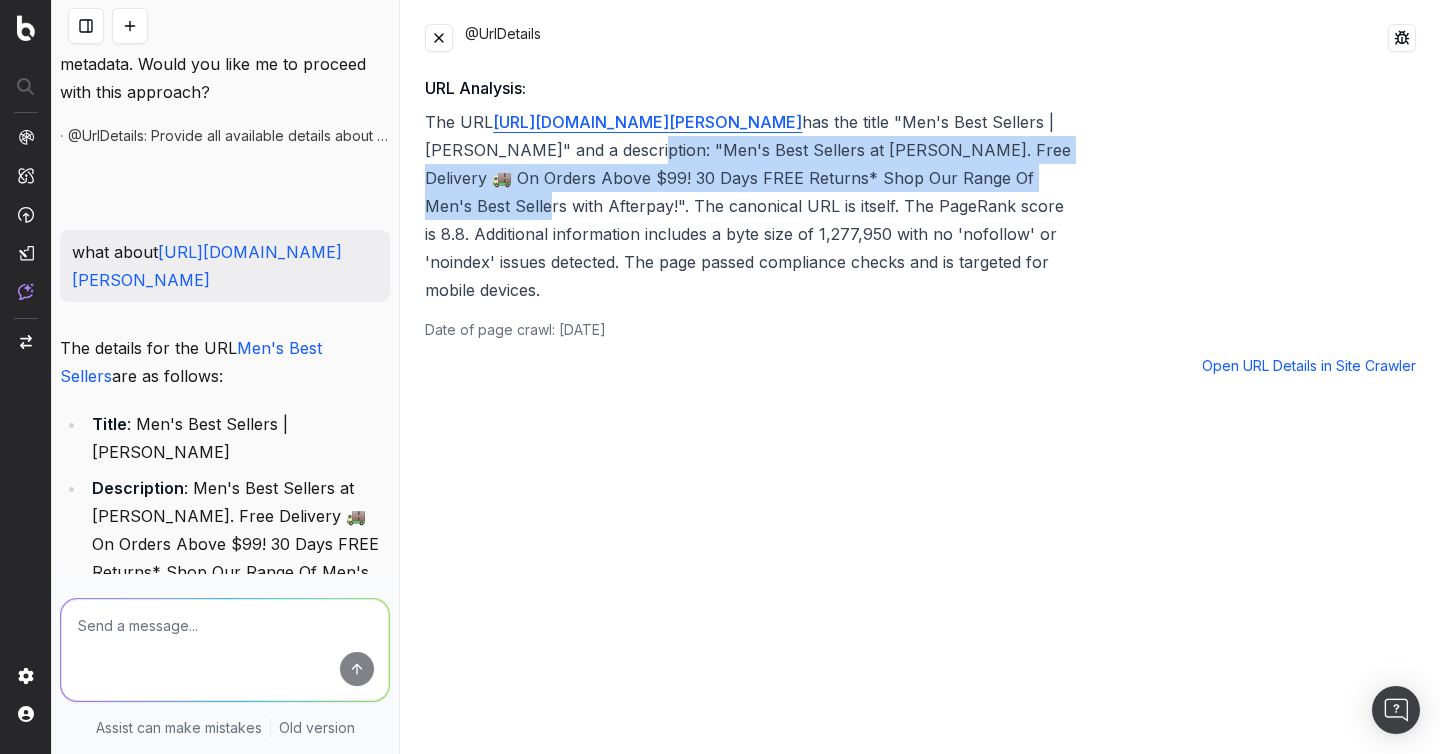 scroll, scrollTop: 794, scrollLeft: 0, axis: vertical 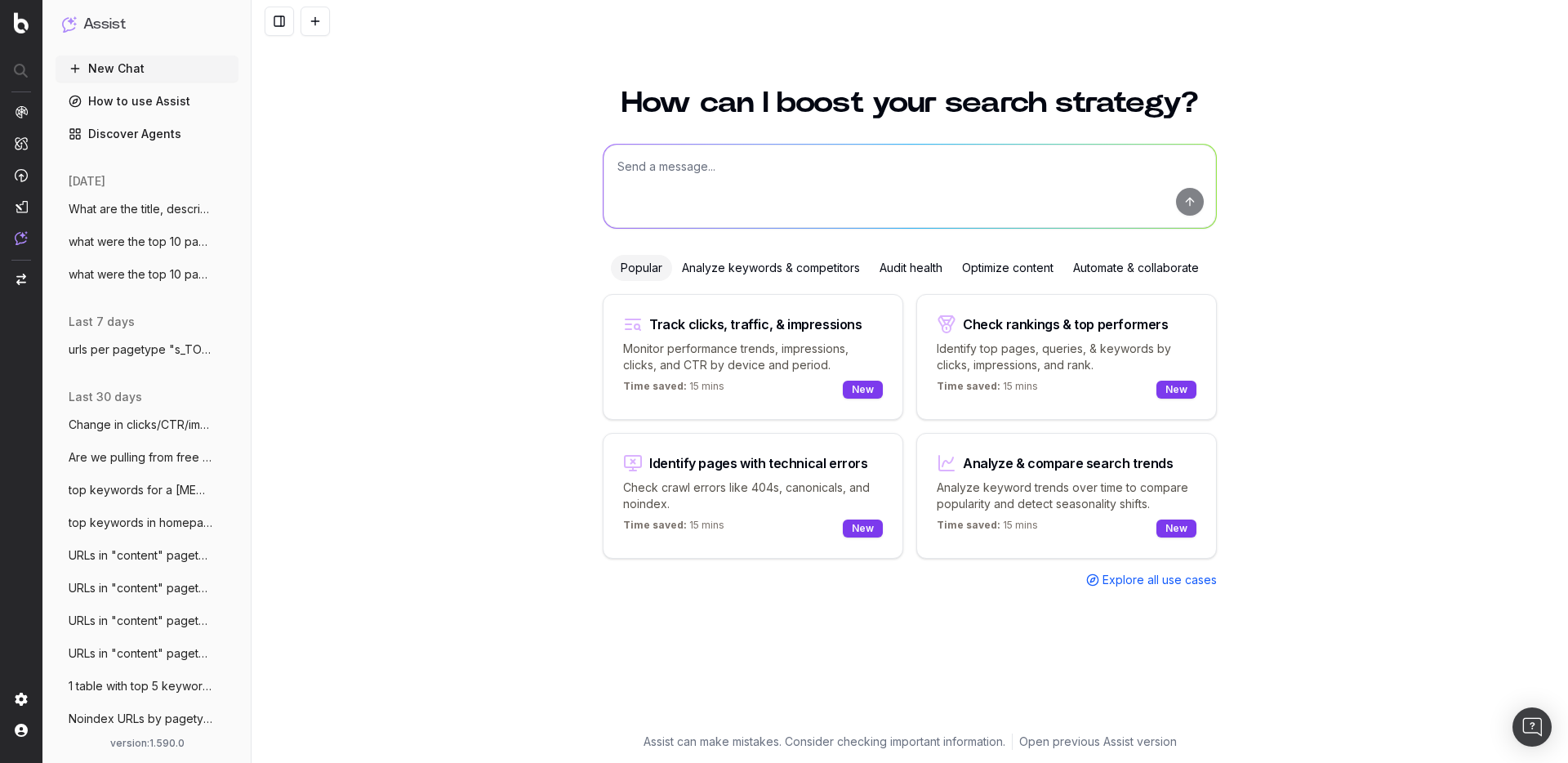 click on "urls per pagetype "s_TOP_FOLDER"" at bounding box center [140, 350] 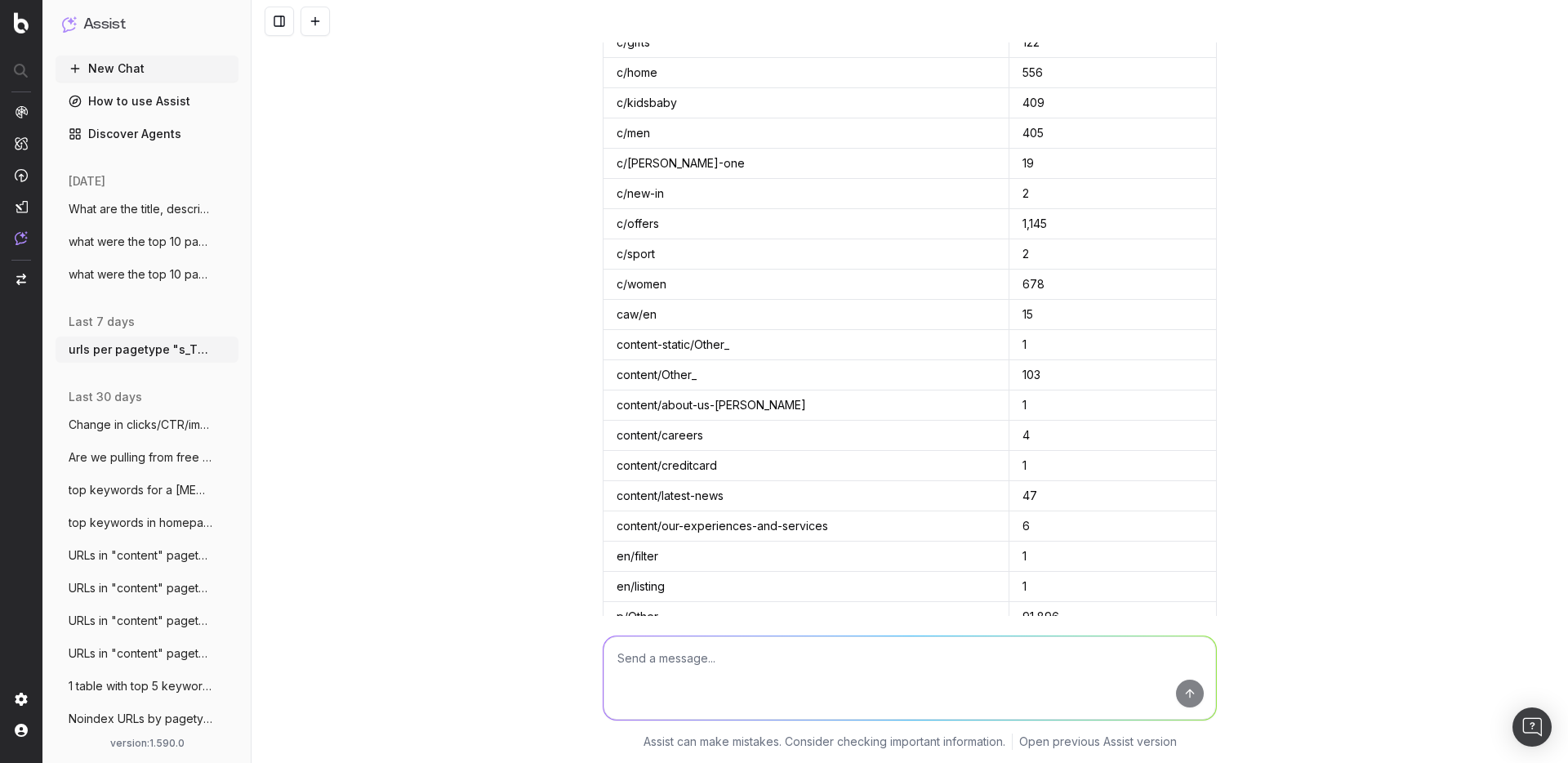 scroll, scrollTop: 1769, scrollLeft: 0, axis: vertical 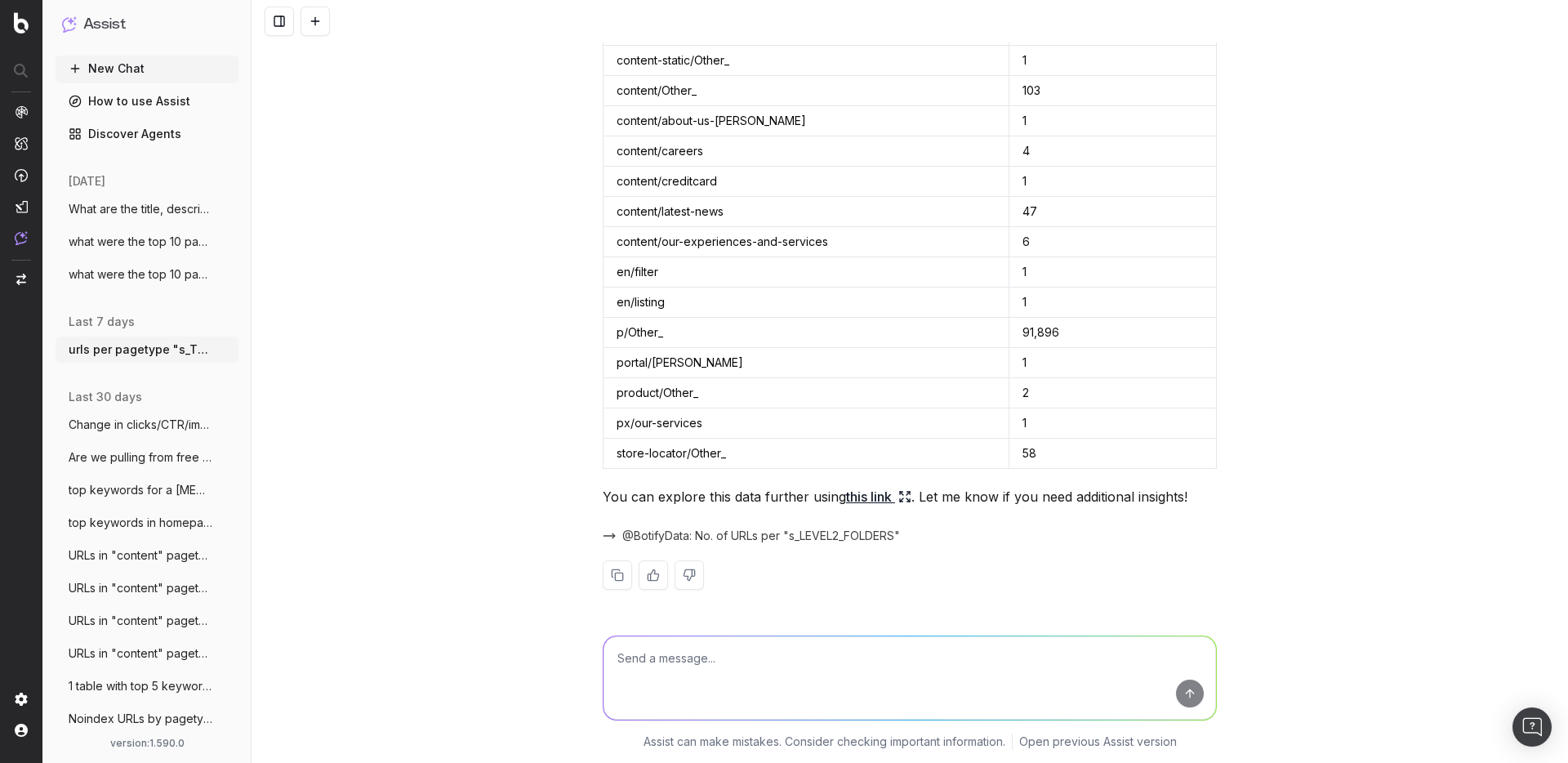 click on "this link" at bounding box center [879, 497] 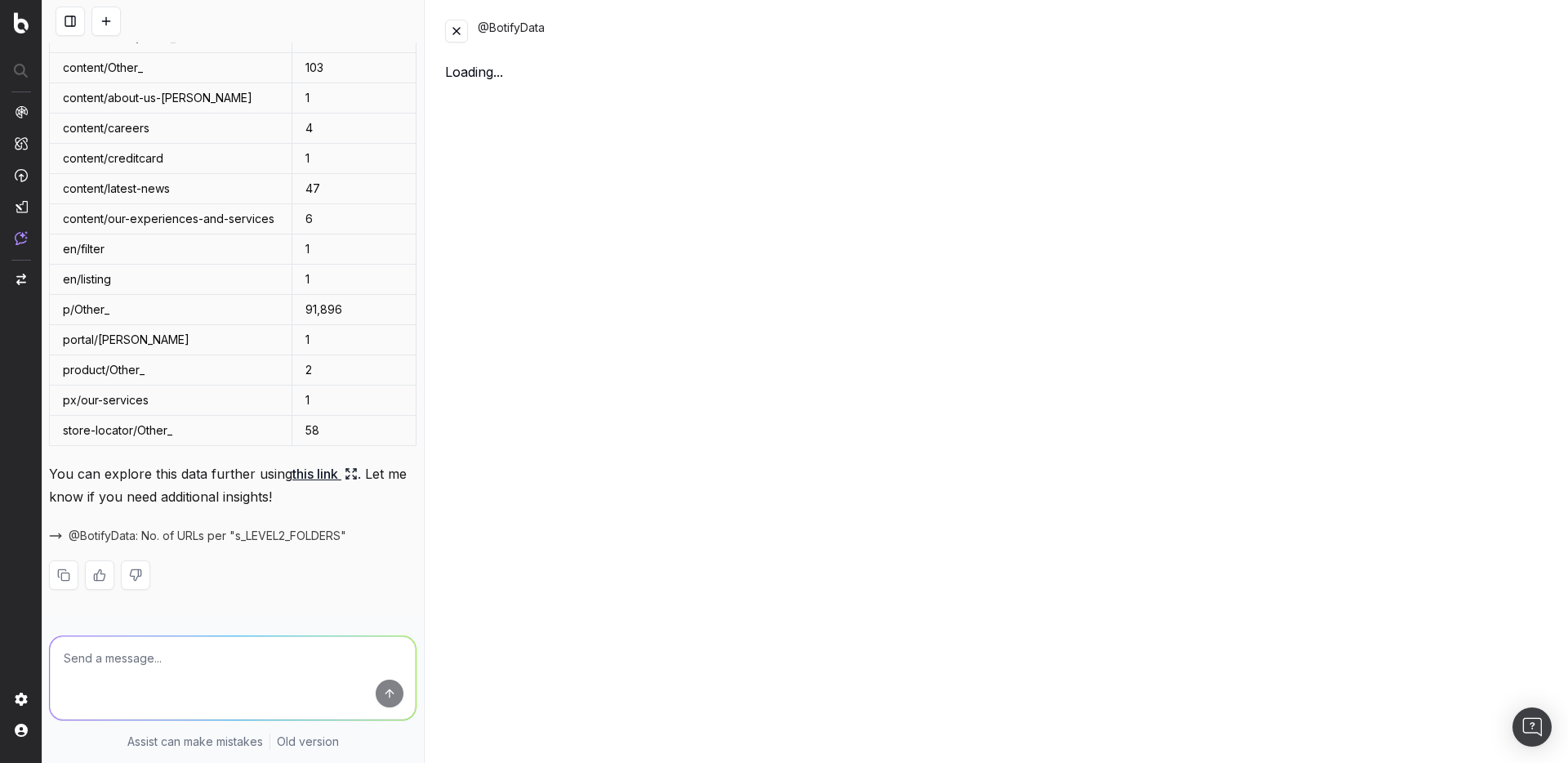 scroll, scrollTop: 1884, scrollLeft: 0, axis: vertical 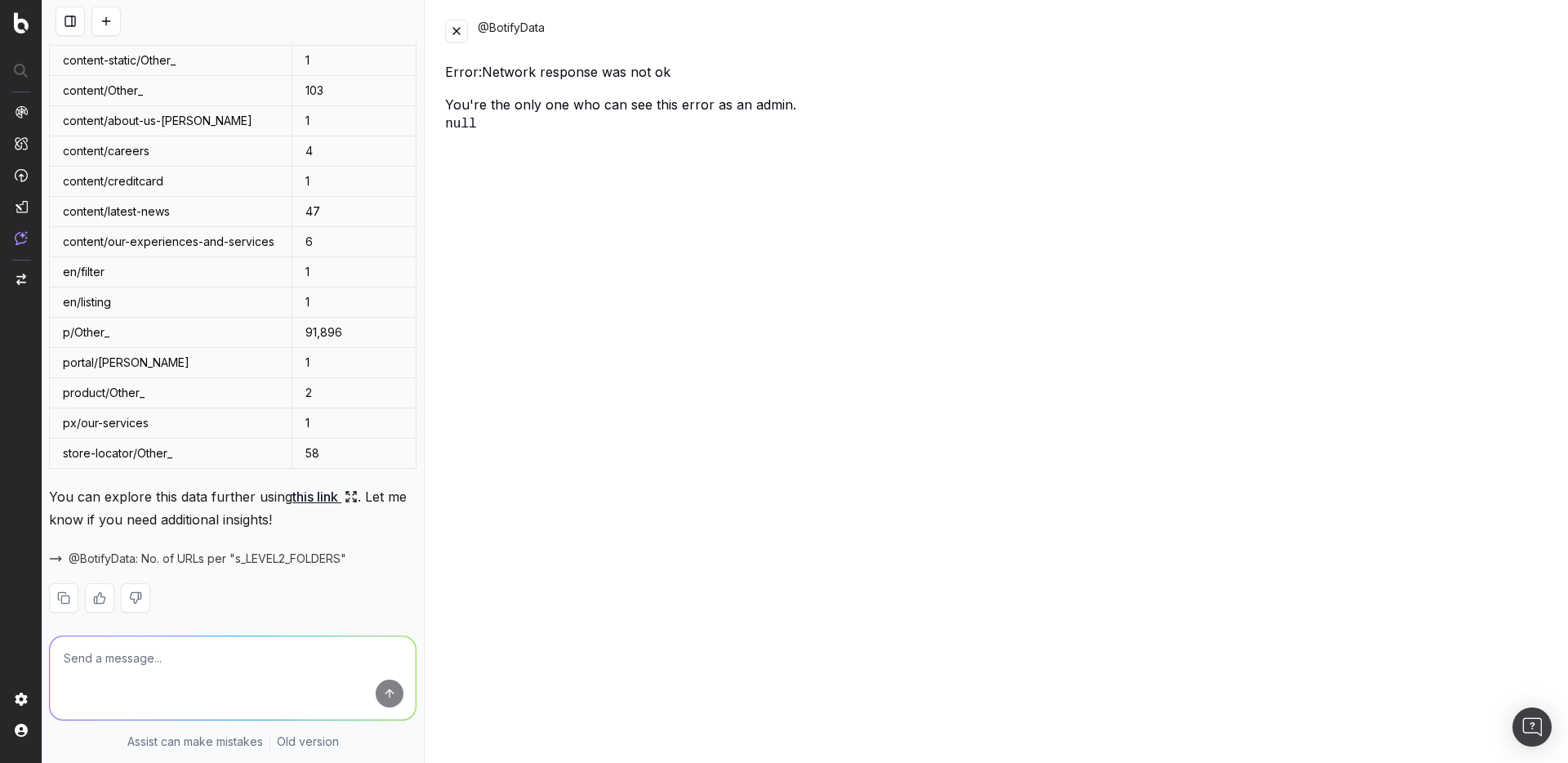 click at bounding box center (457, 31) 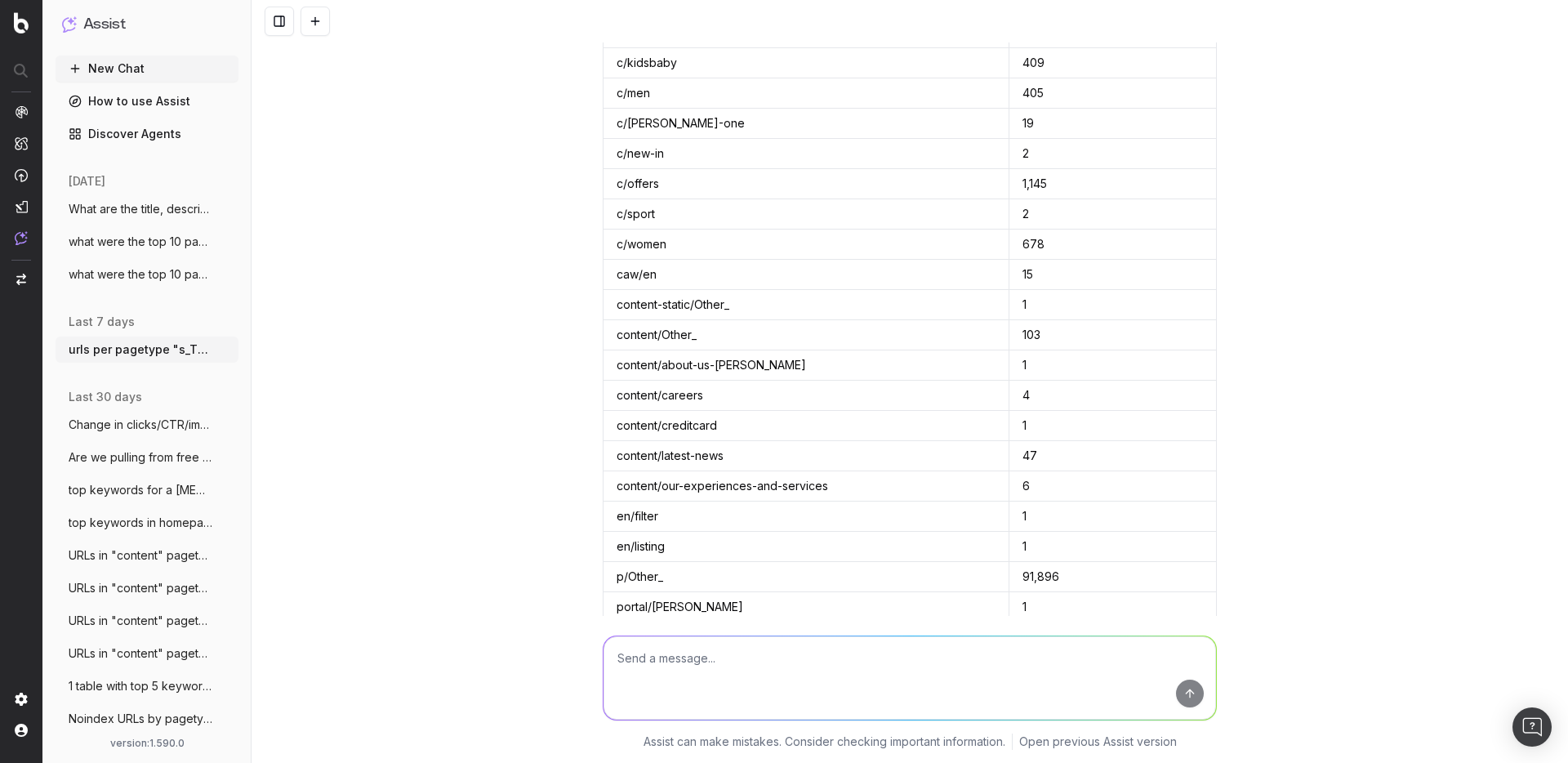 scroll, scrollTop: 1769, scrollLeft: 0, axis: vertical 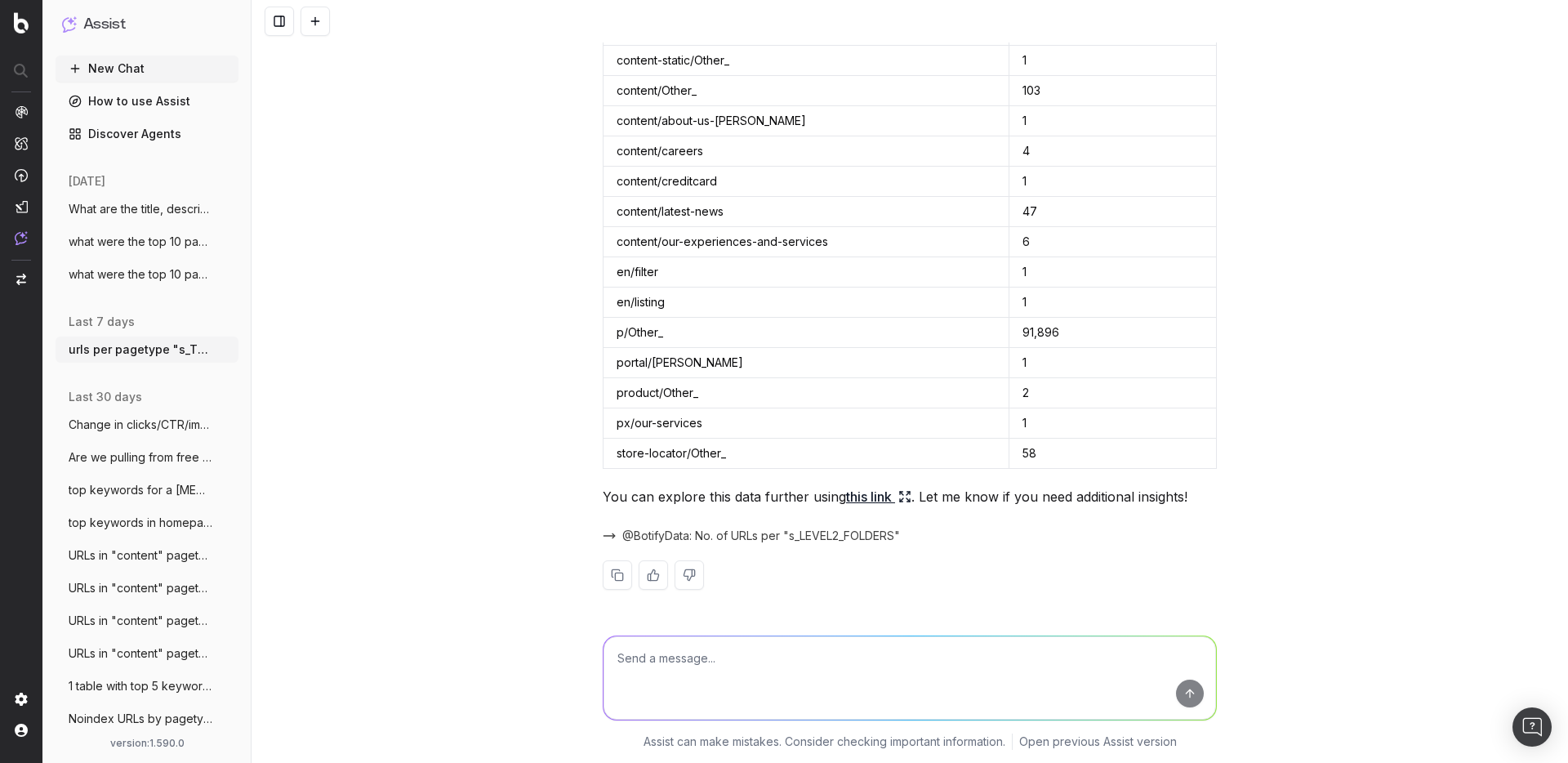 click on "@BotifyData: No. of URLs per "s_LEVEL2_FOLDERS"" at bounding box center [761, 536] 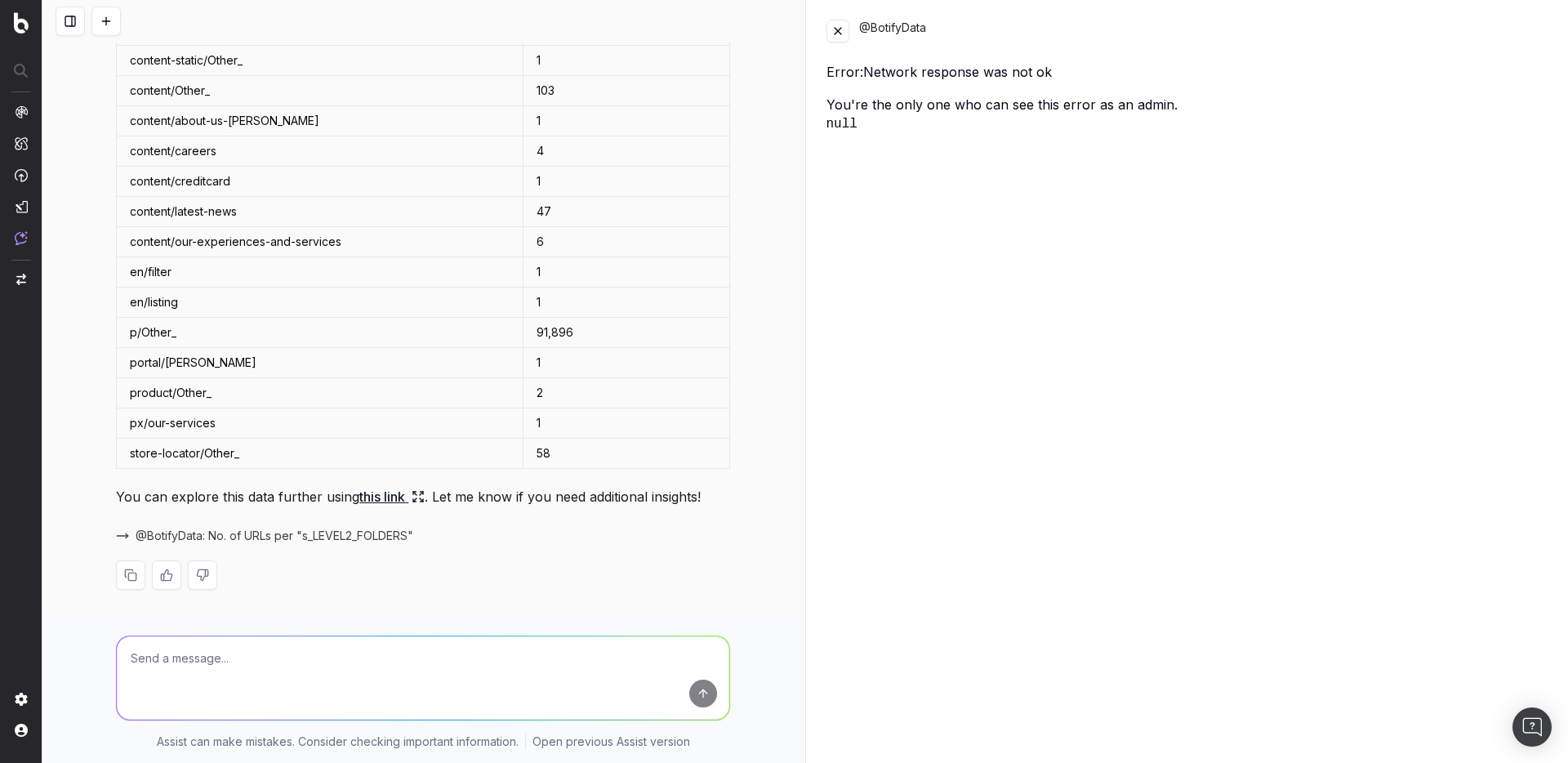 type 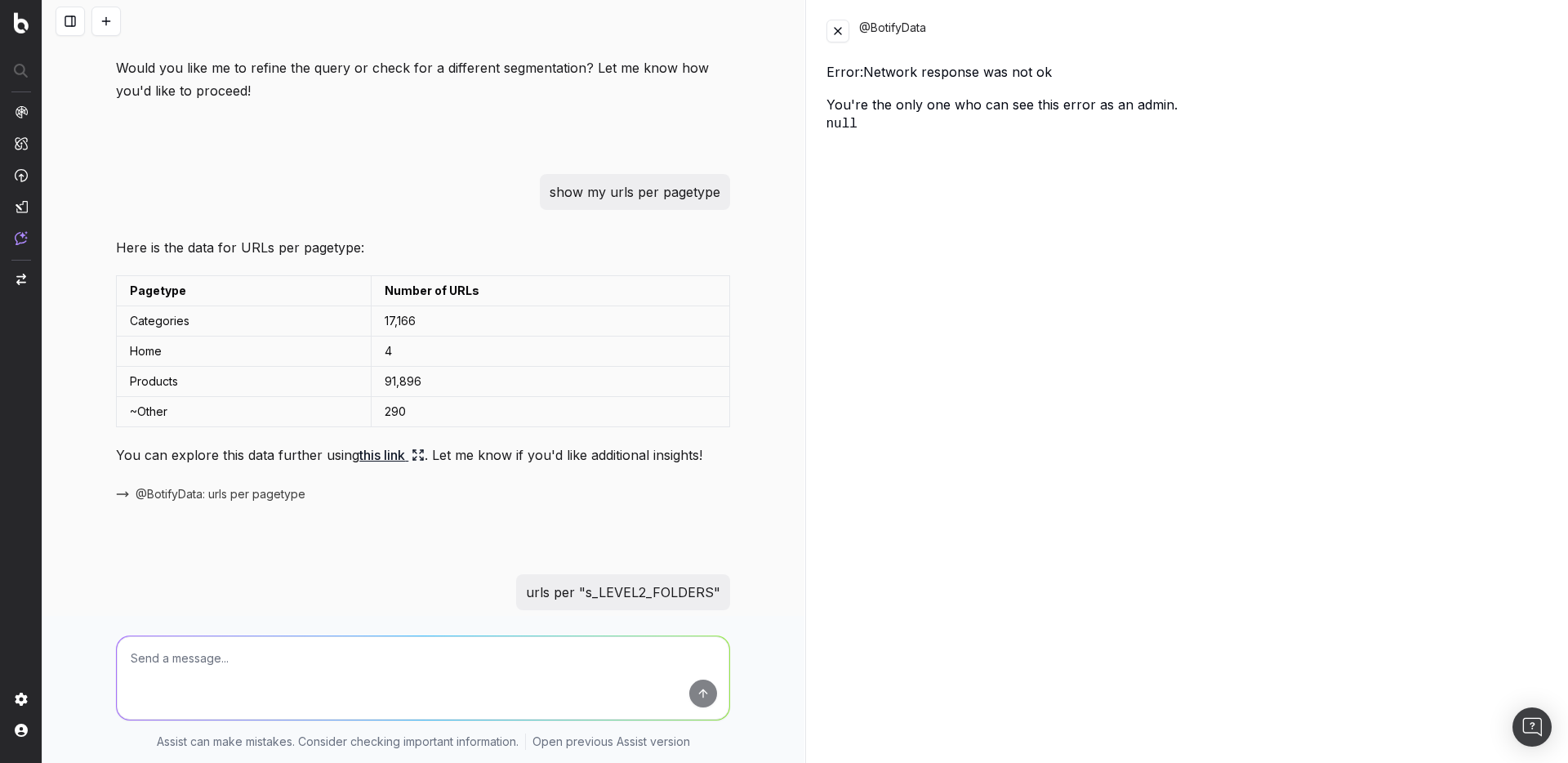 scroll, scrollTop: 805, scrollLeft: 0, axis: vertical 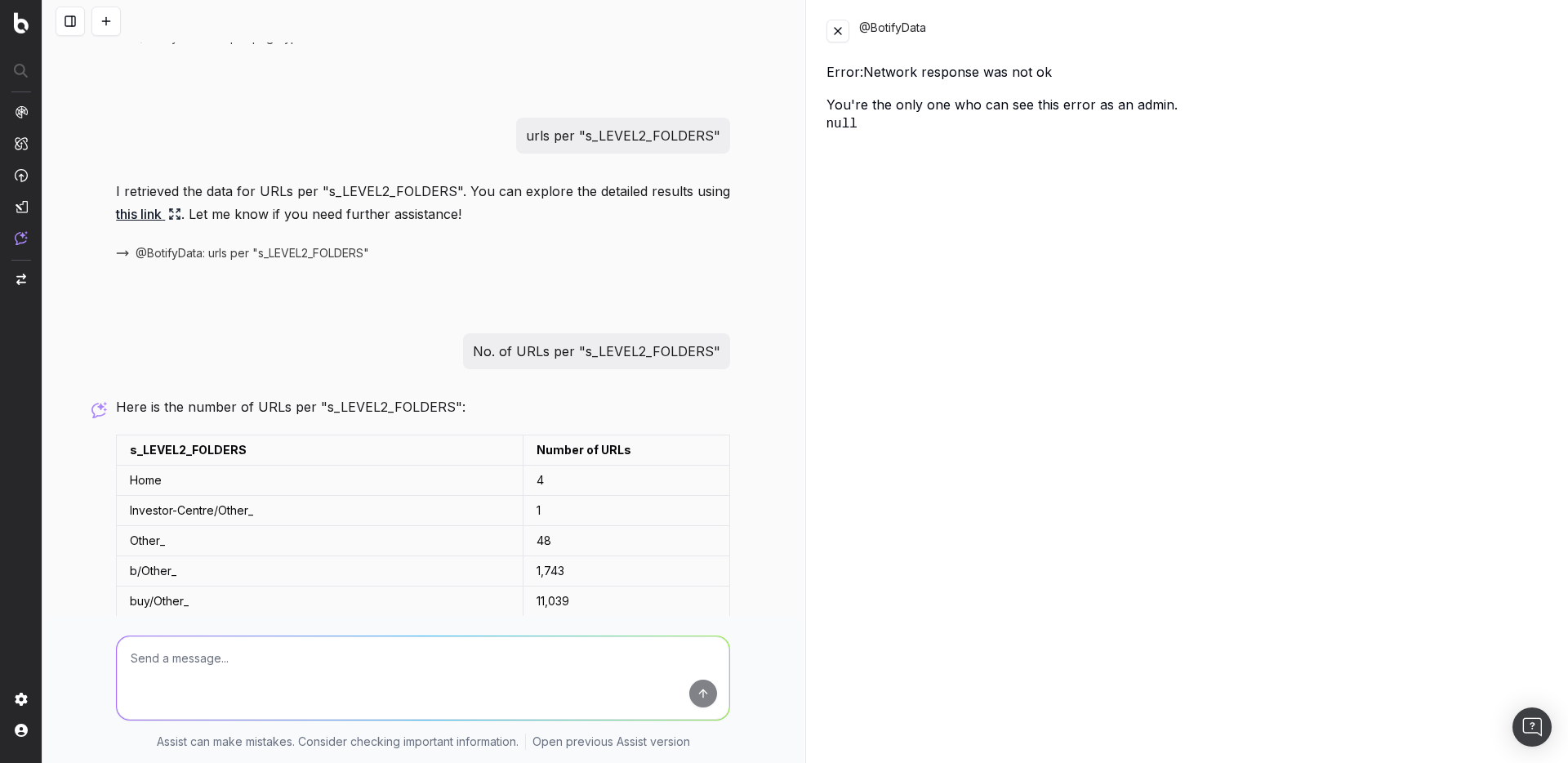 click on "No. of URLs per "s_LEVEL2_FOLDERS"" at bounding box center [596, 351] 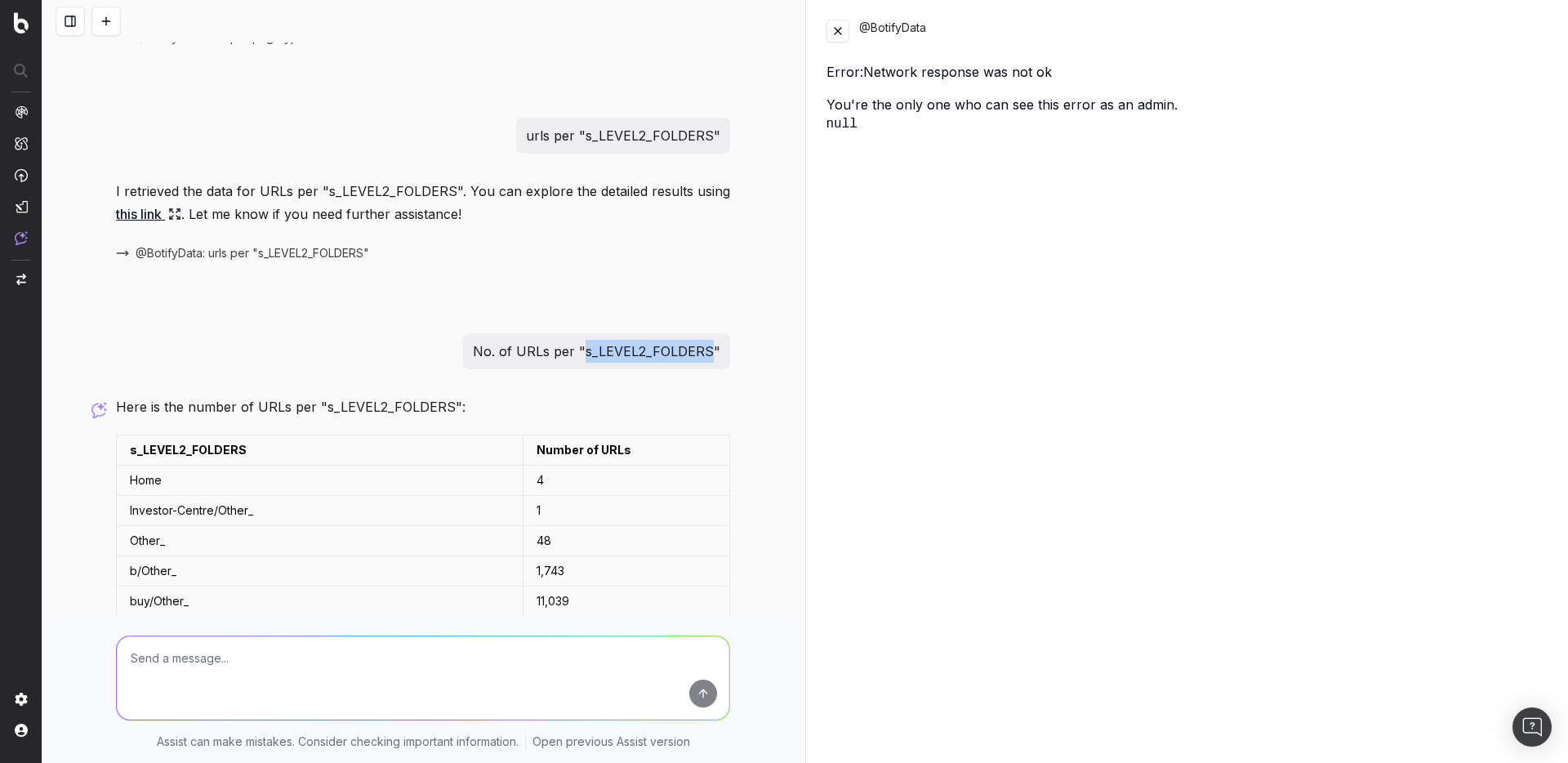 click on "No. of URLs per "s_LEVEL2_FOLDERS"" at bounding box center (596, 351) 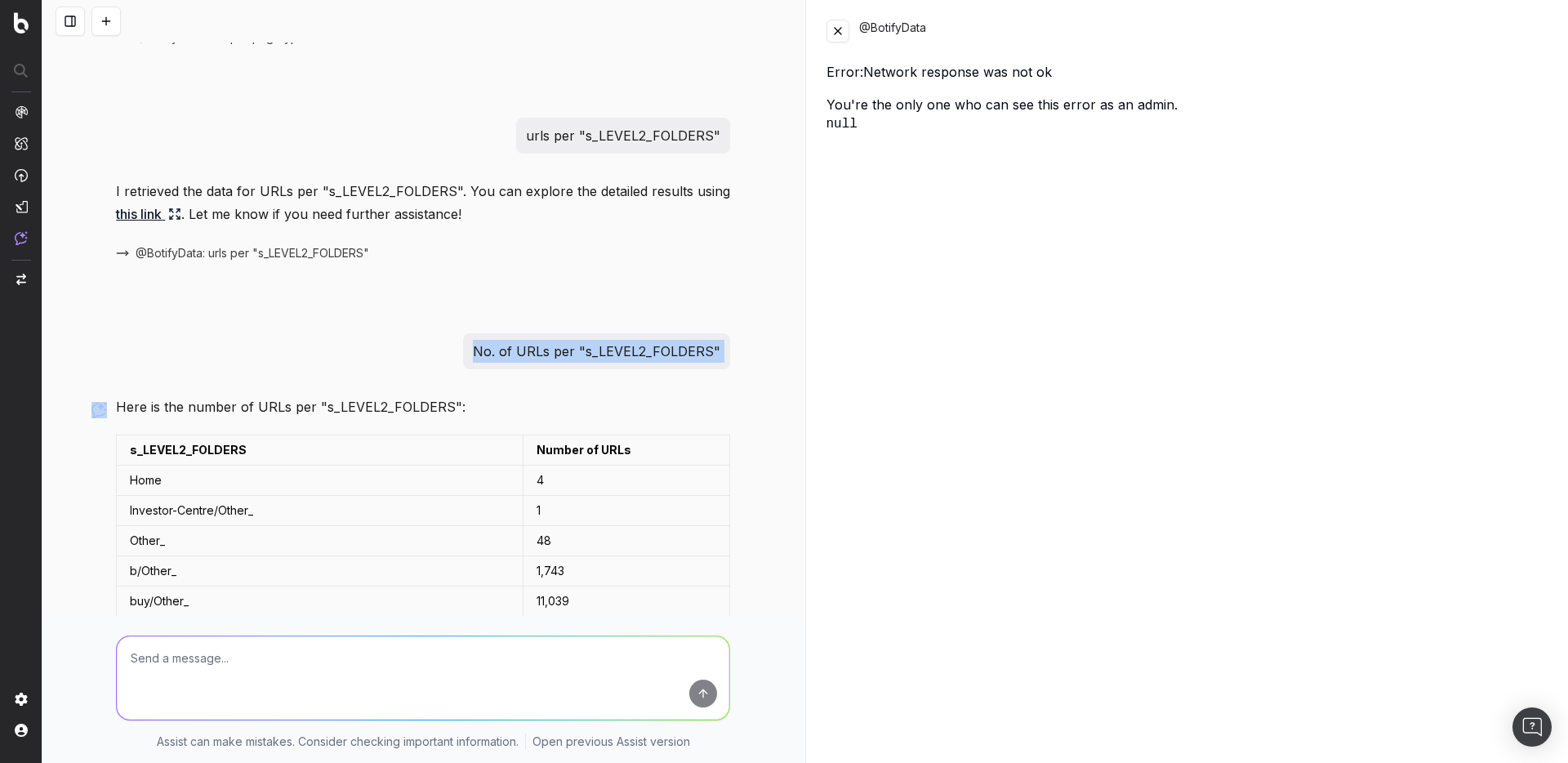 click on "No. of URLs per "s_LEVEL2_FOLDERS"" at bounding box center (596, 351) 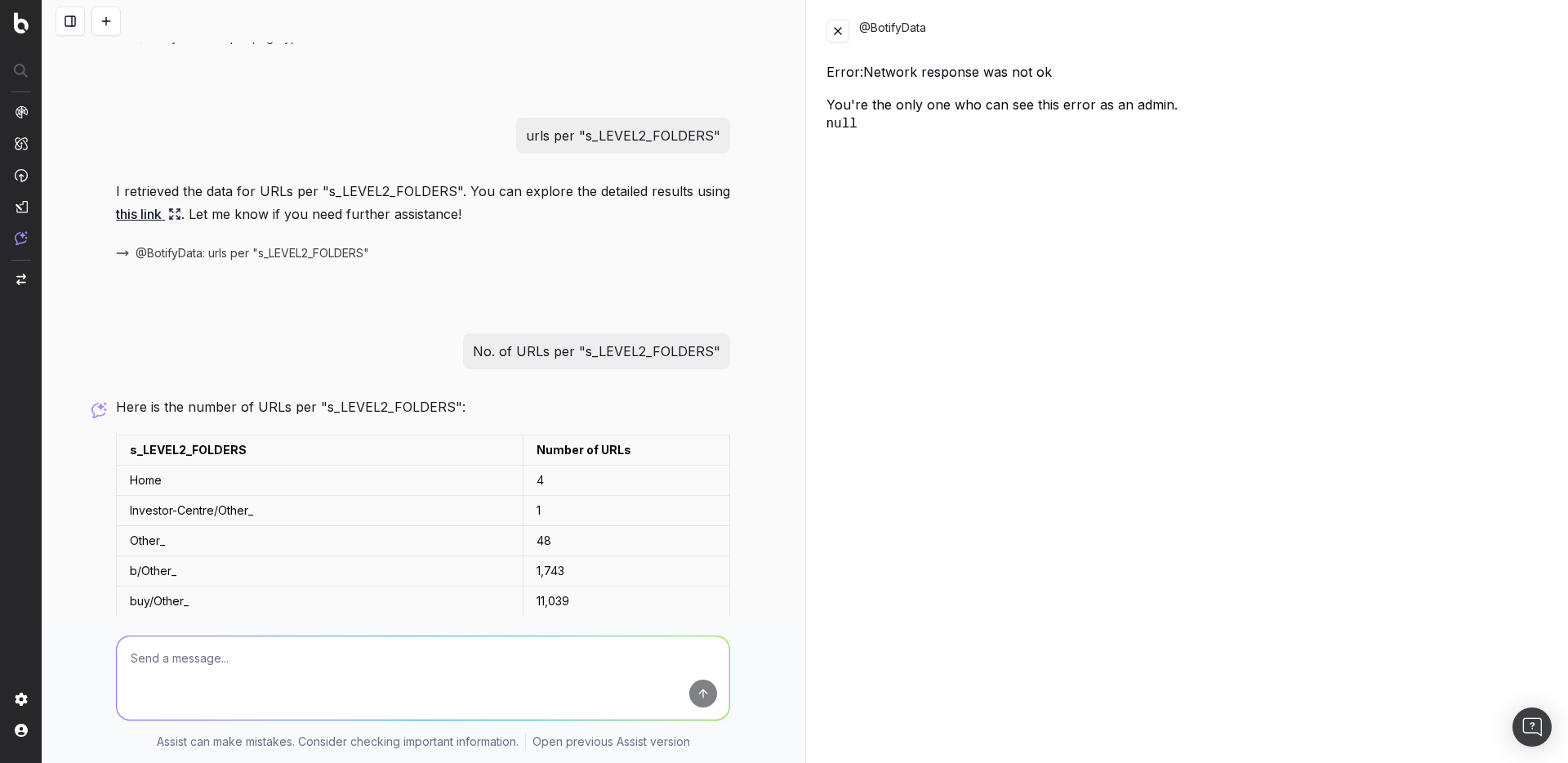 click on "urls per pagetype "s_TOP_FOLDER" I retrieved the data for URLs per pagetype "s_TOP_FOLDER". You can view and analyze the details directly using  this link   . @BotifyData: urls per pagetype "s_TOP_FOLDER" there is no data in this canva It seems that the query returned no data for URLs under the pagetype "s_TOP_FOLDER". This could mean that there are no URLs matching this specific segmentation, or there might be an issue with how the pagetype is defined. Would you like me to refine the query or check for a different segmentation? Let me know how you'd like to proceed! show my urls per pagetype Here is the data for URLs per pagetype: Pagetype Number of URLs Categories 17,166 Home 4 Products 91,896 ~Other 290 You can explore this data further using  this link   . Let me know if you'd like additional insights! @BotifyData: urls per pagetype urls per "s_LEVEL2_FOLDERS" I retrieved the data for URLs per "s_LEVEL2_FOLDERS". You can explore the detailed results using  this link   No. of URLs per "s_LEVEL2_FOLDERS" 4" at bounding box center [423, 408] 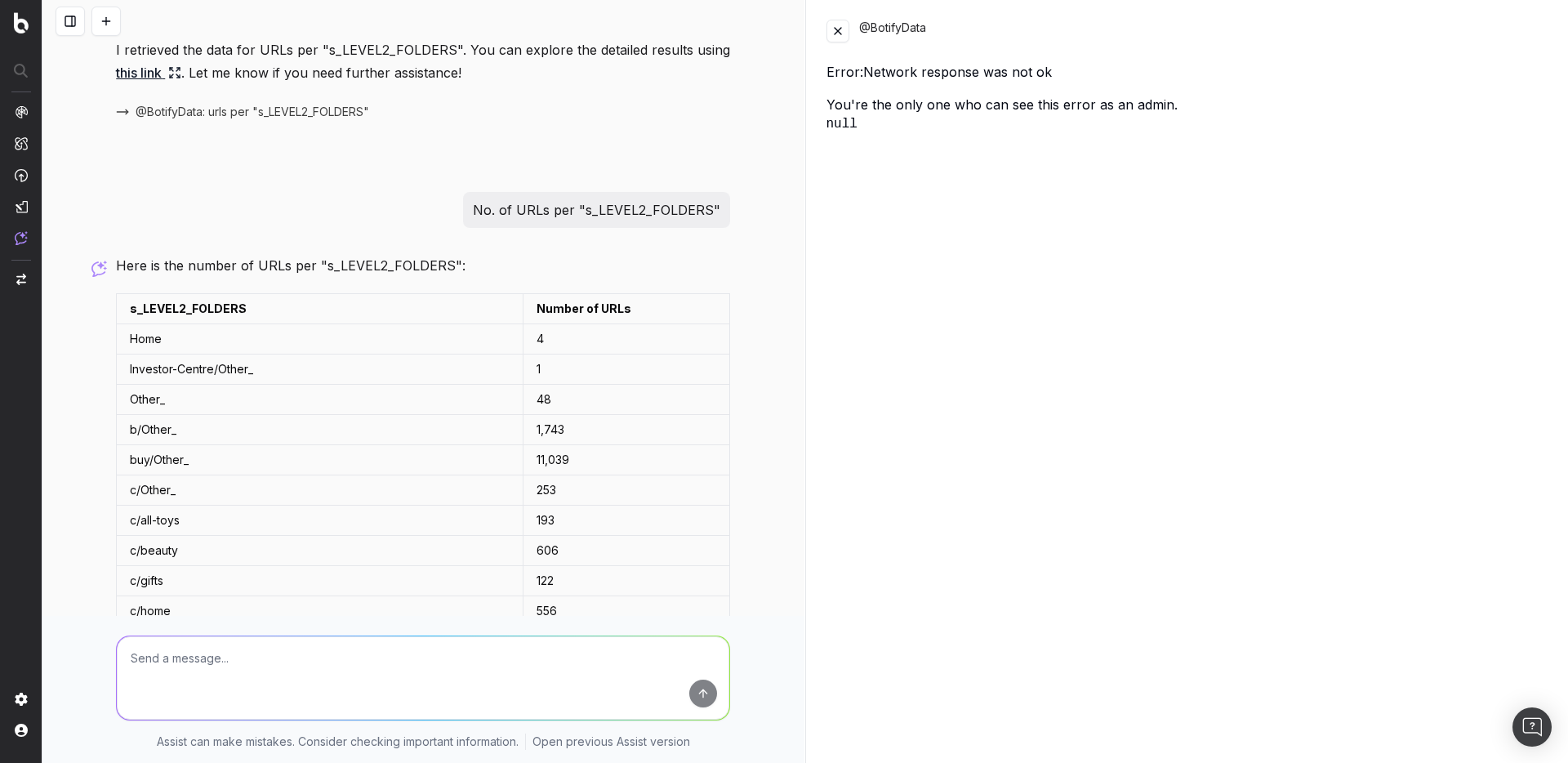 click at bounding box center (106, 21) 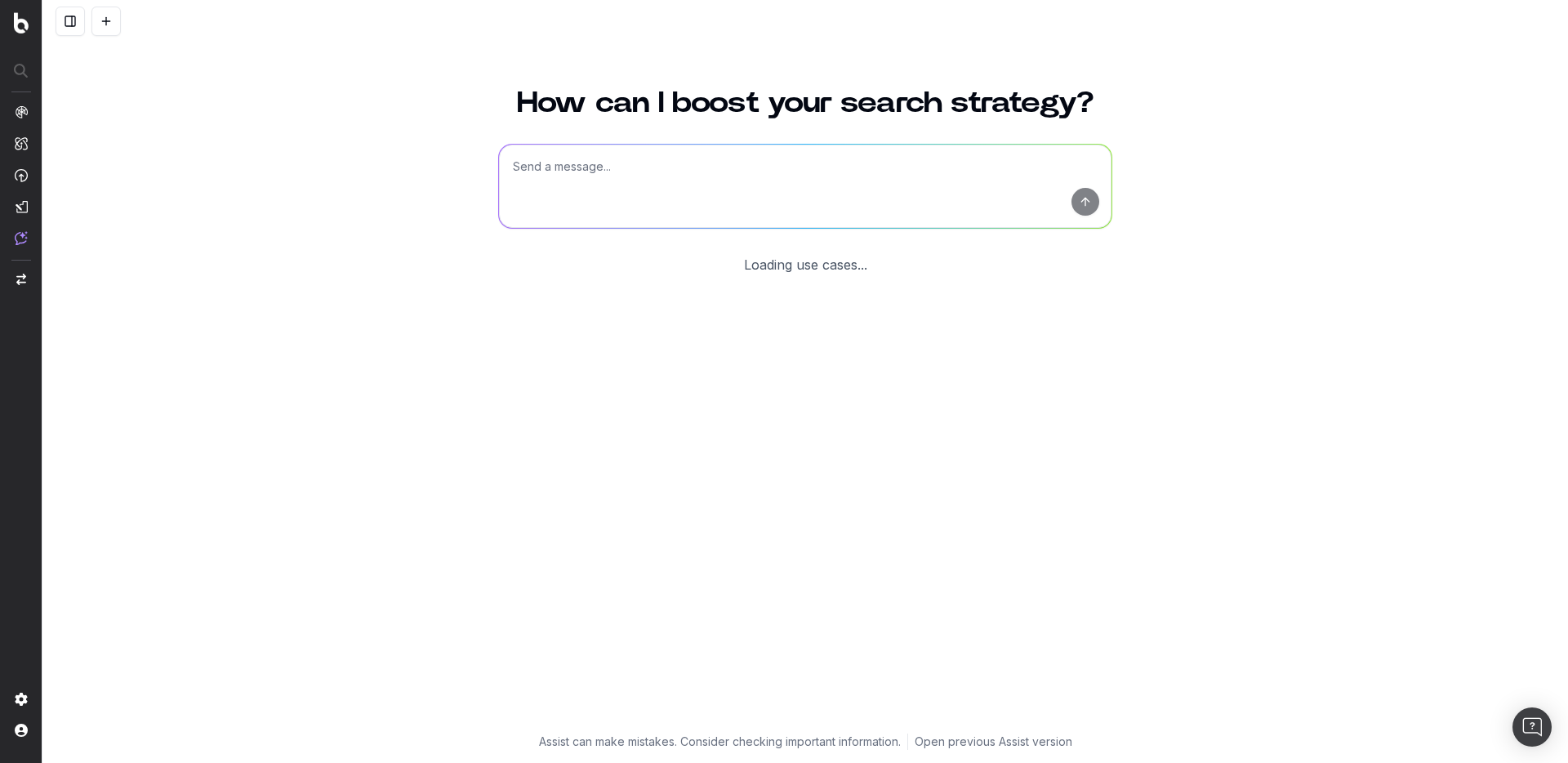 scroll, scrollTop: 0, scrollLeft: 0, axis: both 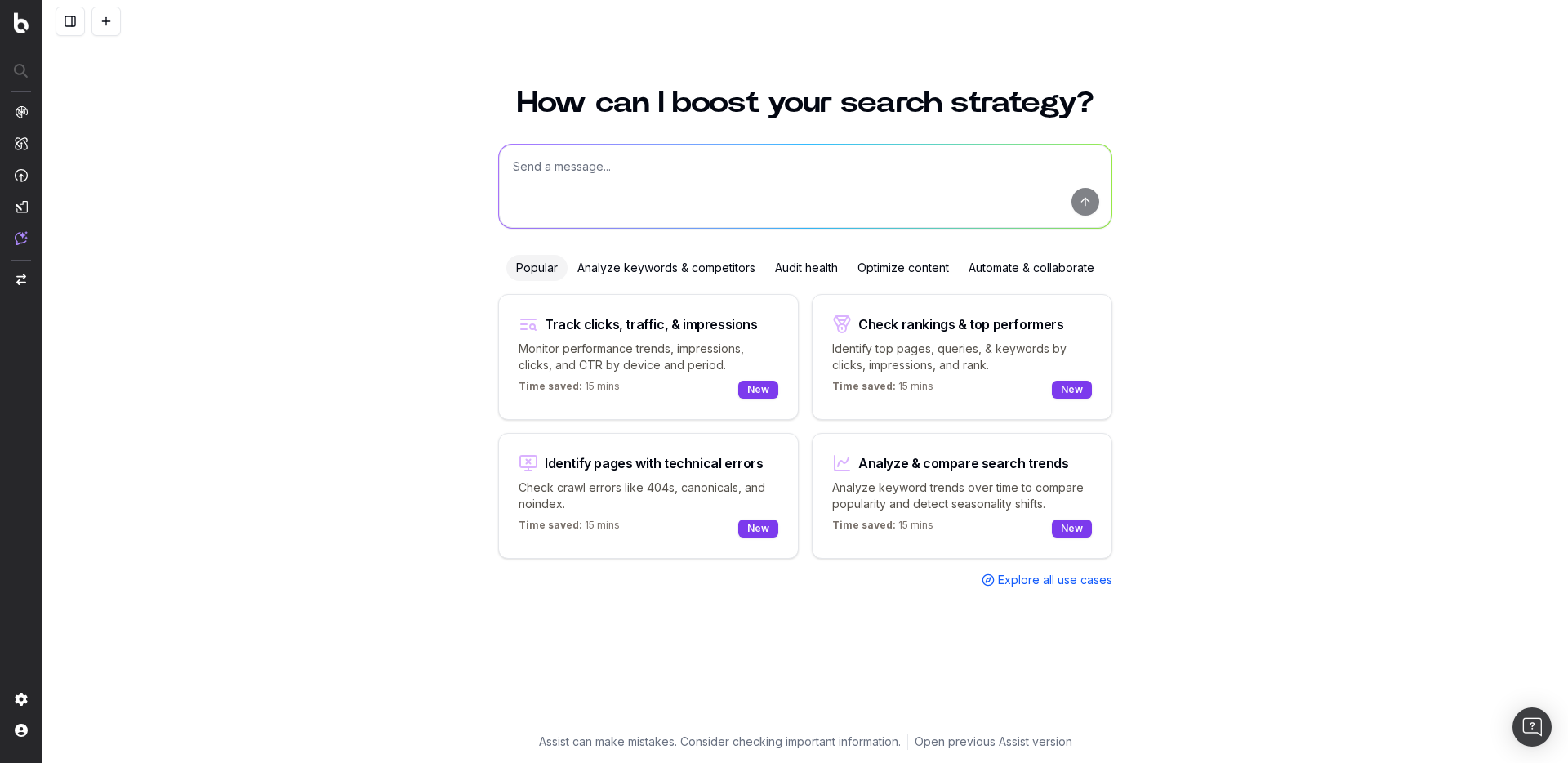 click at bounding box center [805, 186] 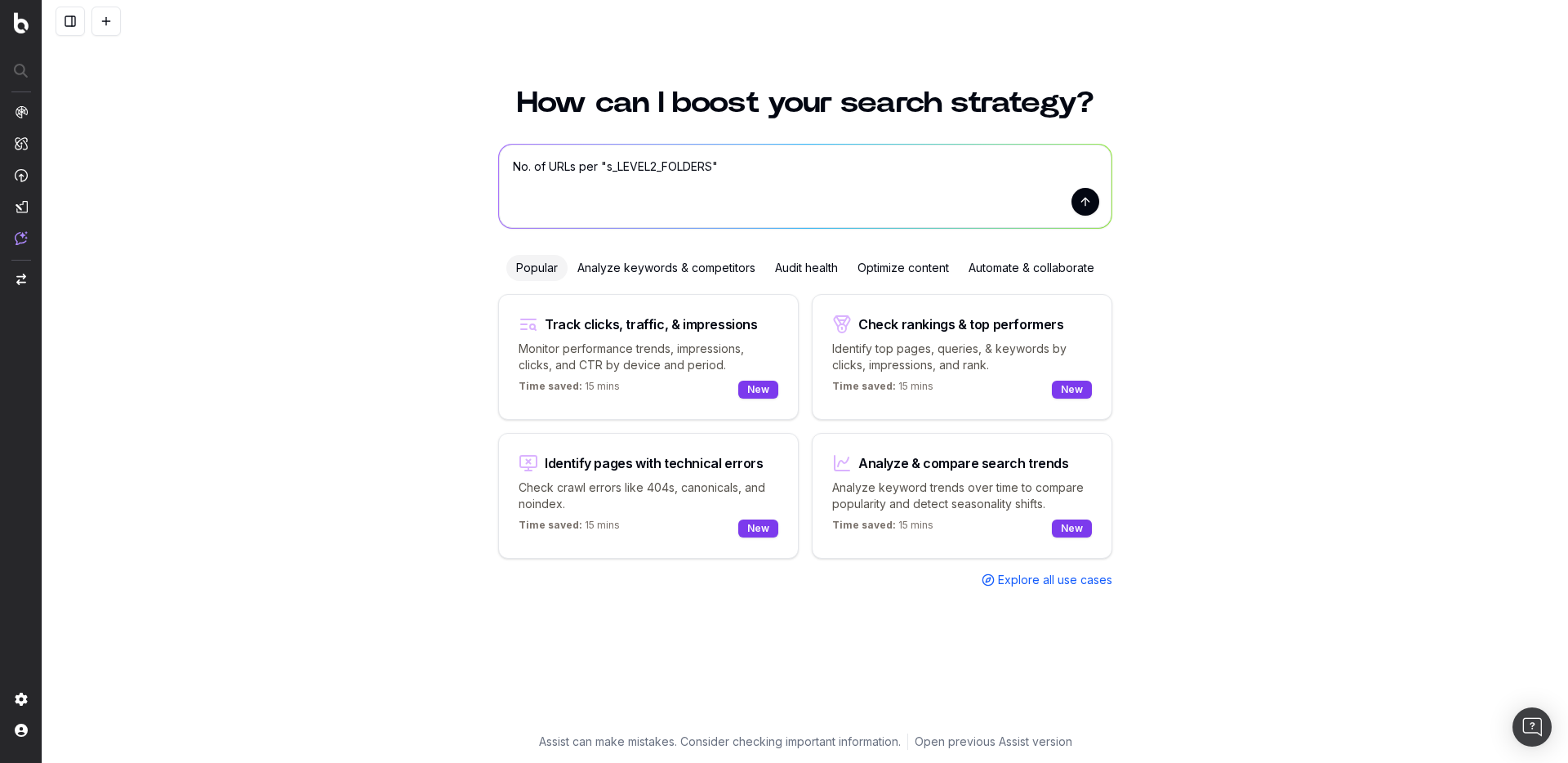 click on "No. of URLs per "s_LEVEL2_FOLDERS"" at bounding box center [805, 186] 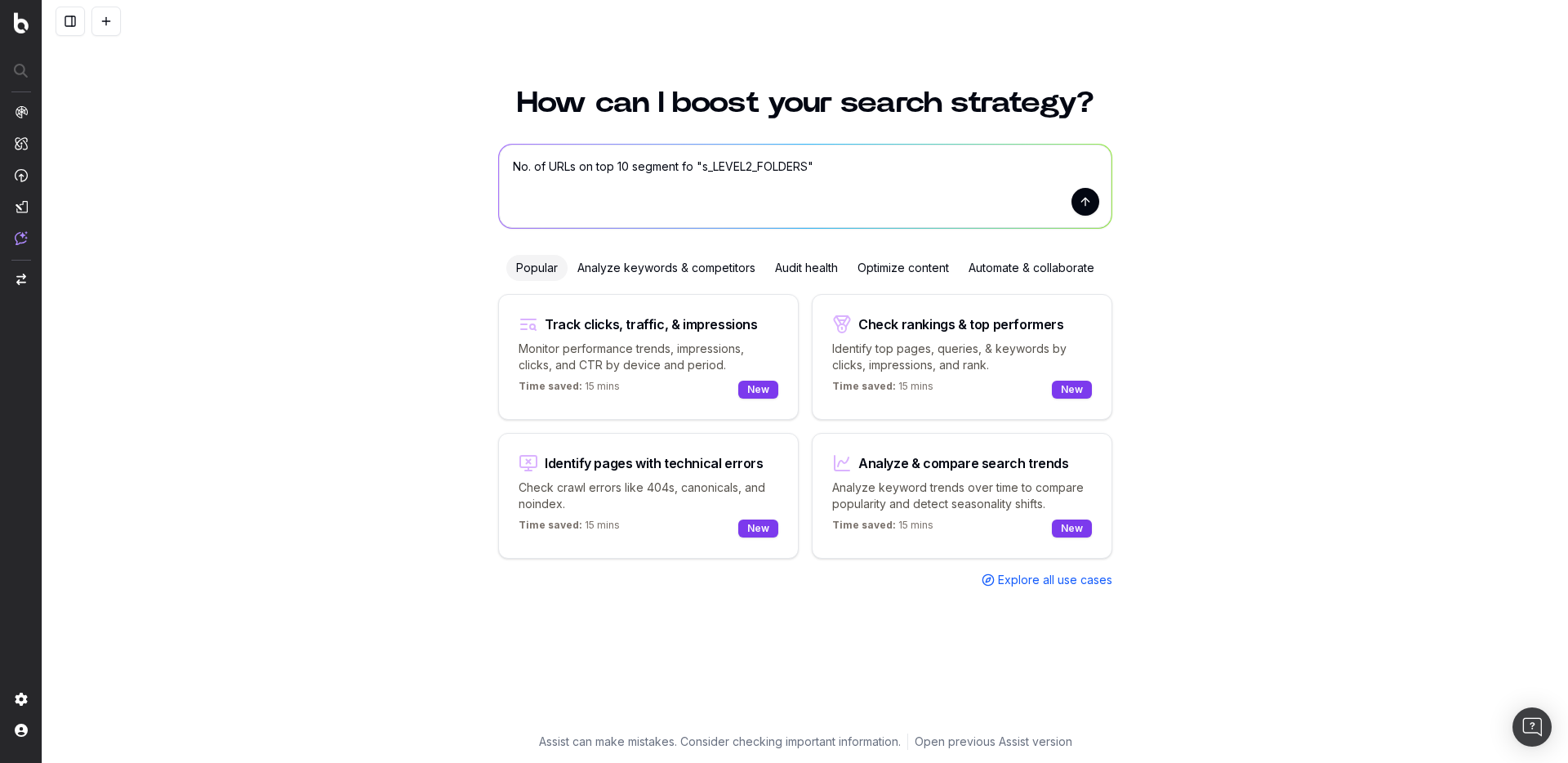 type on "No. of URLs on top 10 segment for "s_LEVEL2_FOLDERS"" 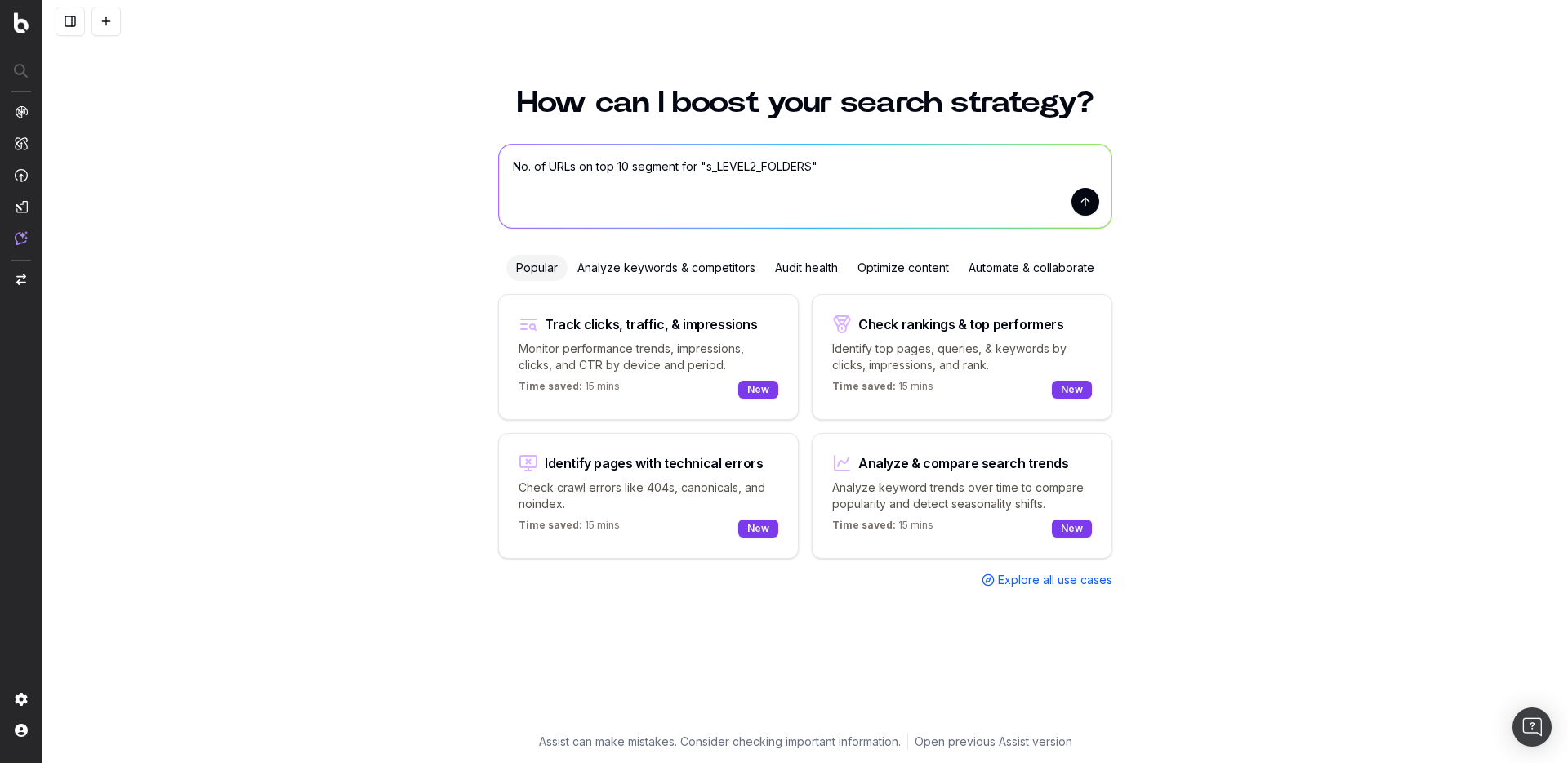 type 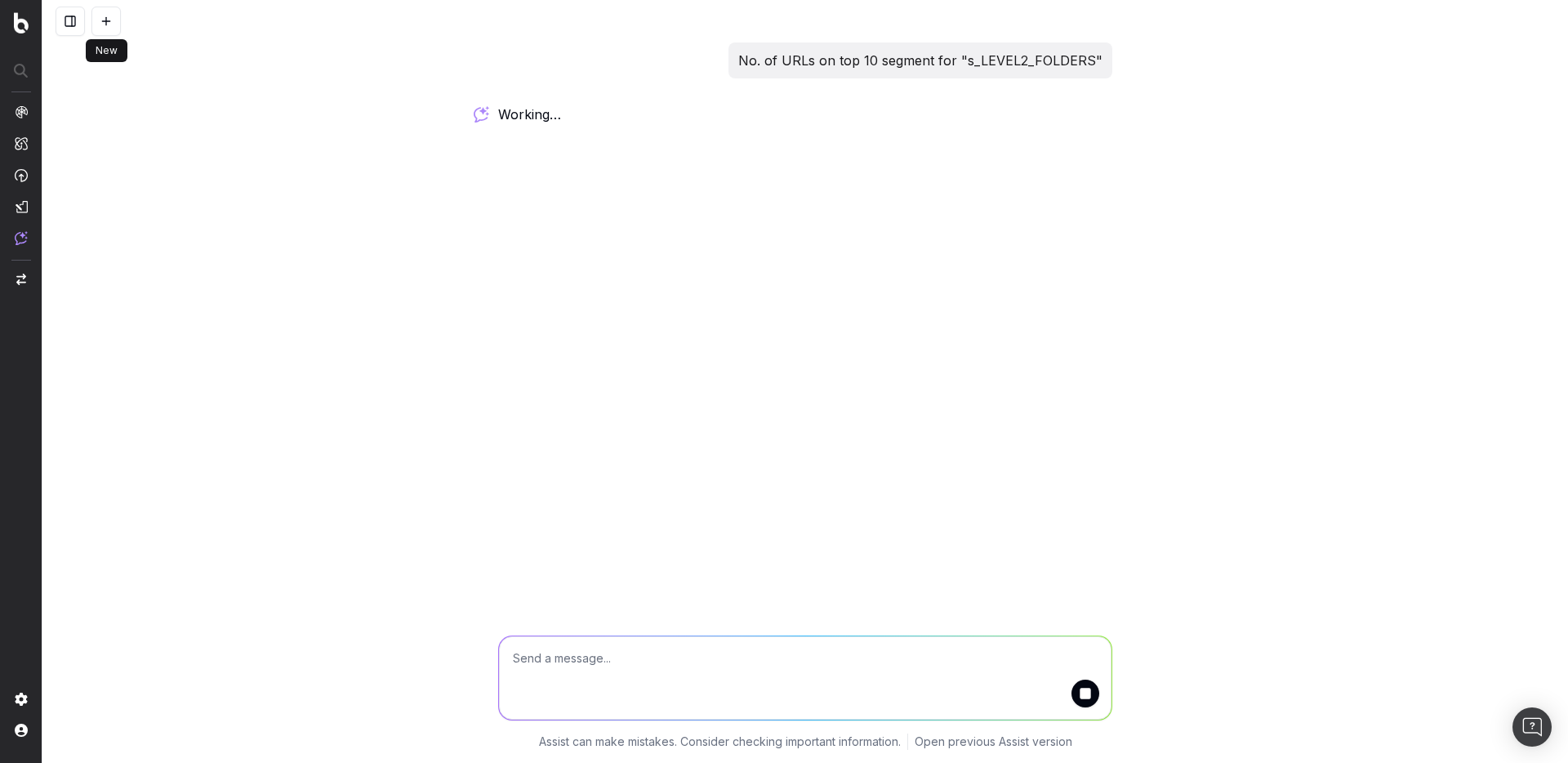 click at bounding box center [106, 21] 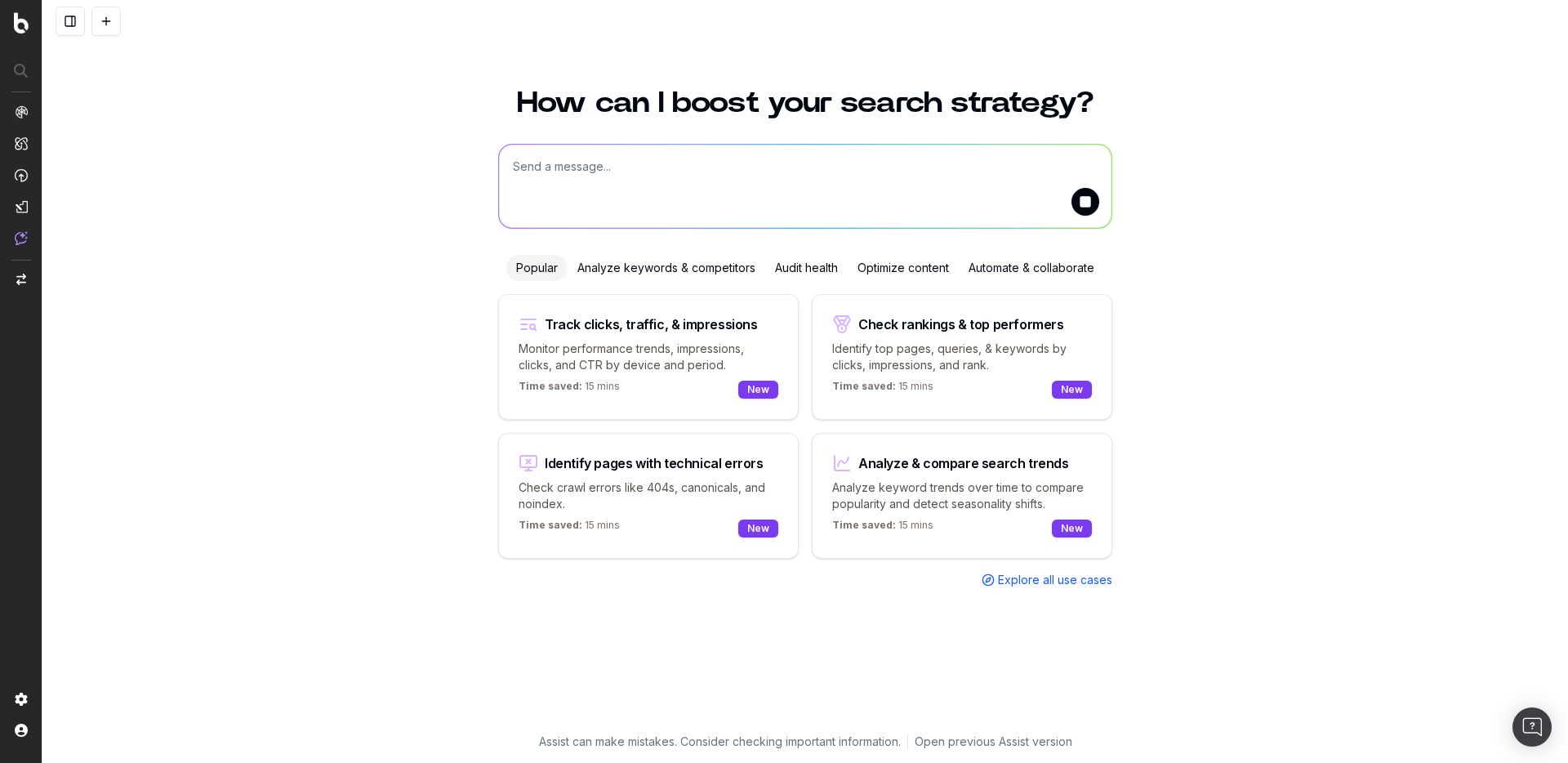 type 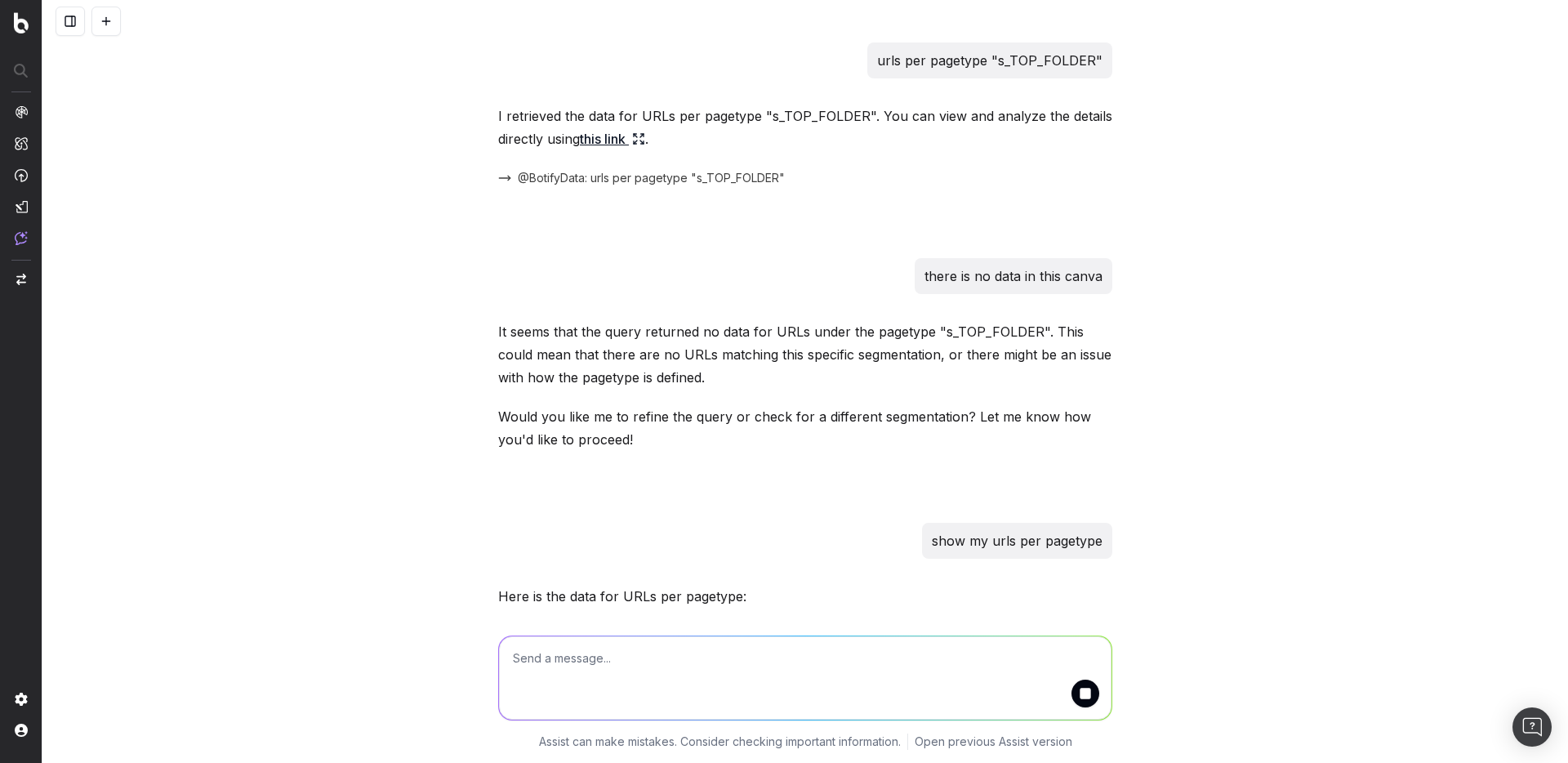 scroll, scrollTop: 1714, scrollLeft: 0, axis: vertical 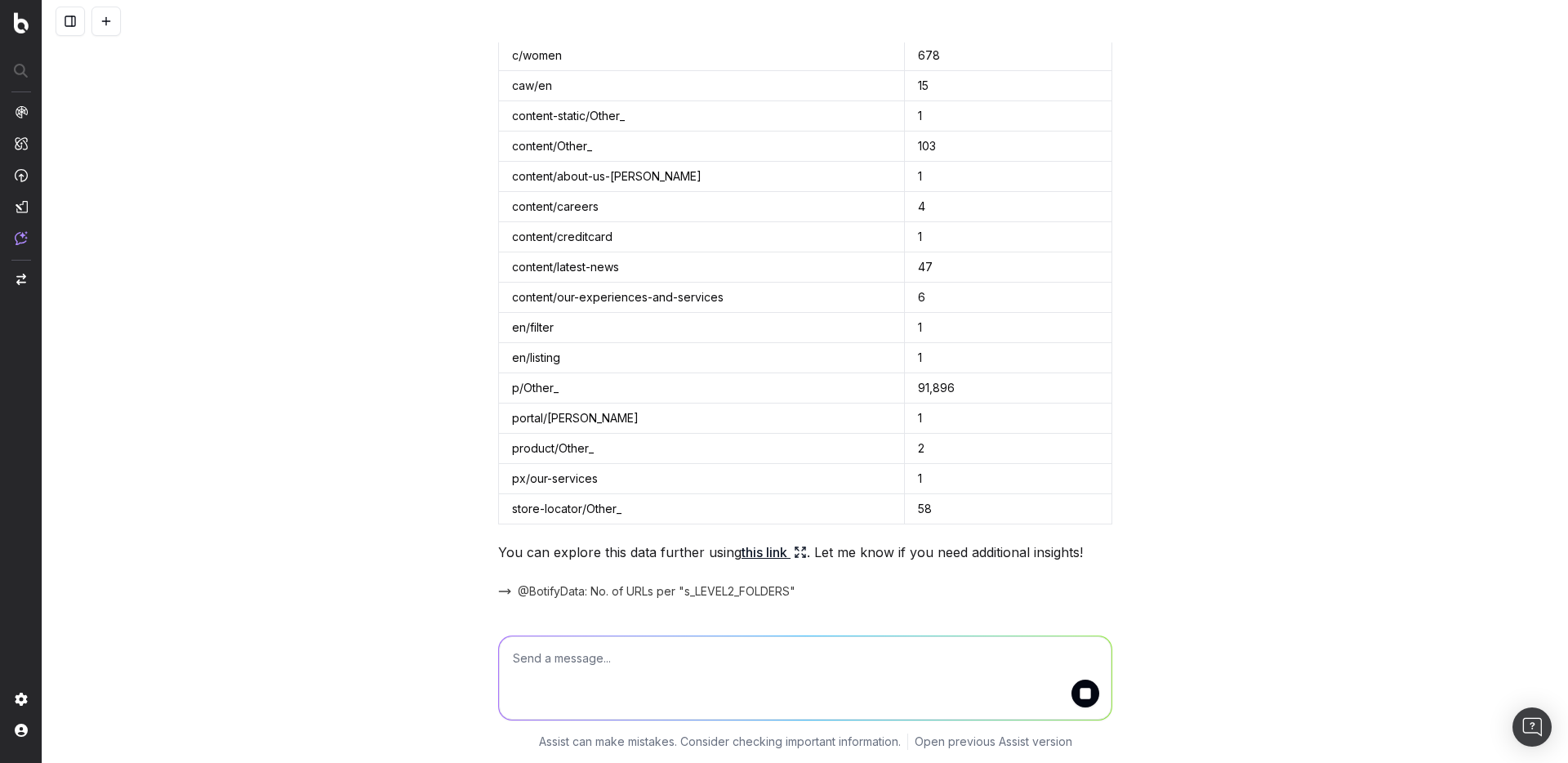 click at bounding box center [106, 21] 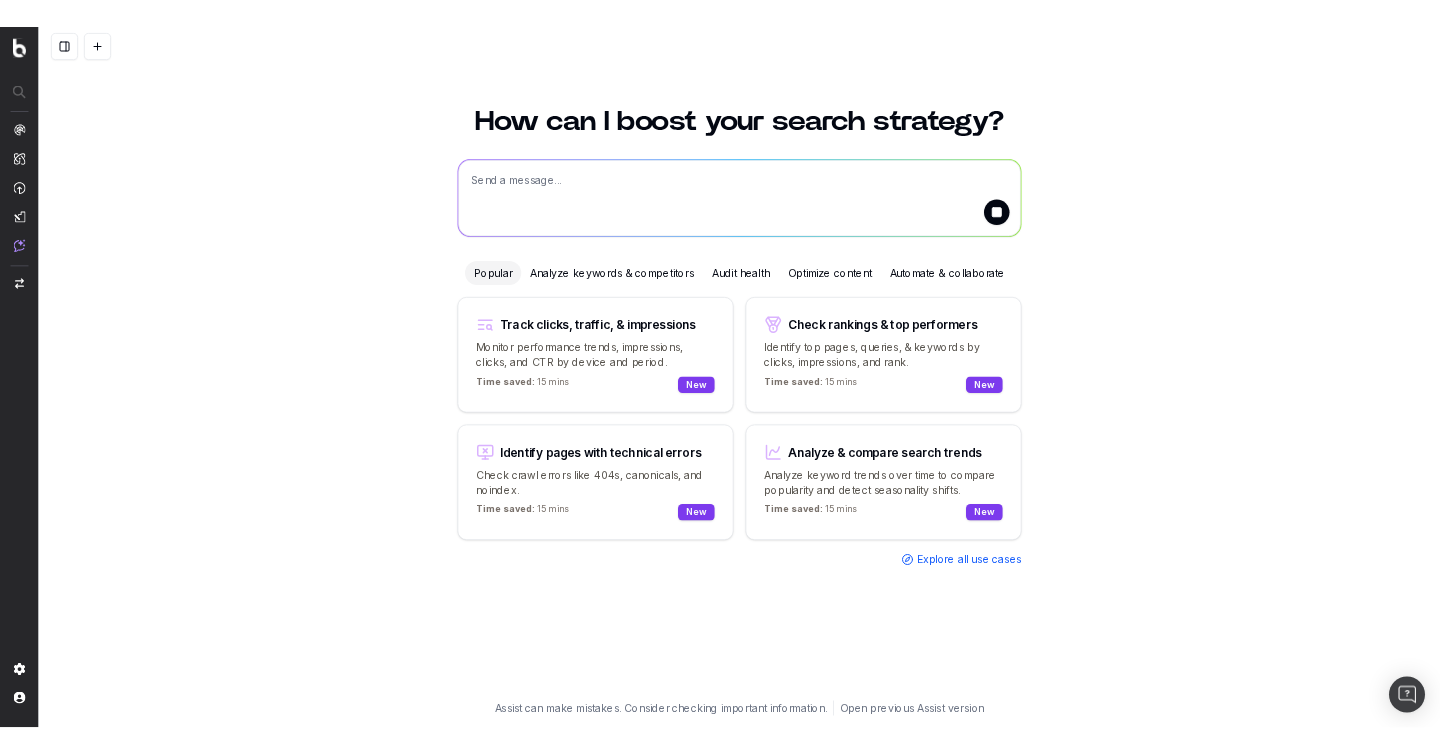 scroll, scrollTop: 0, scrollLeft: 0, axis: both 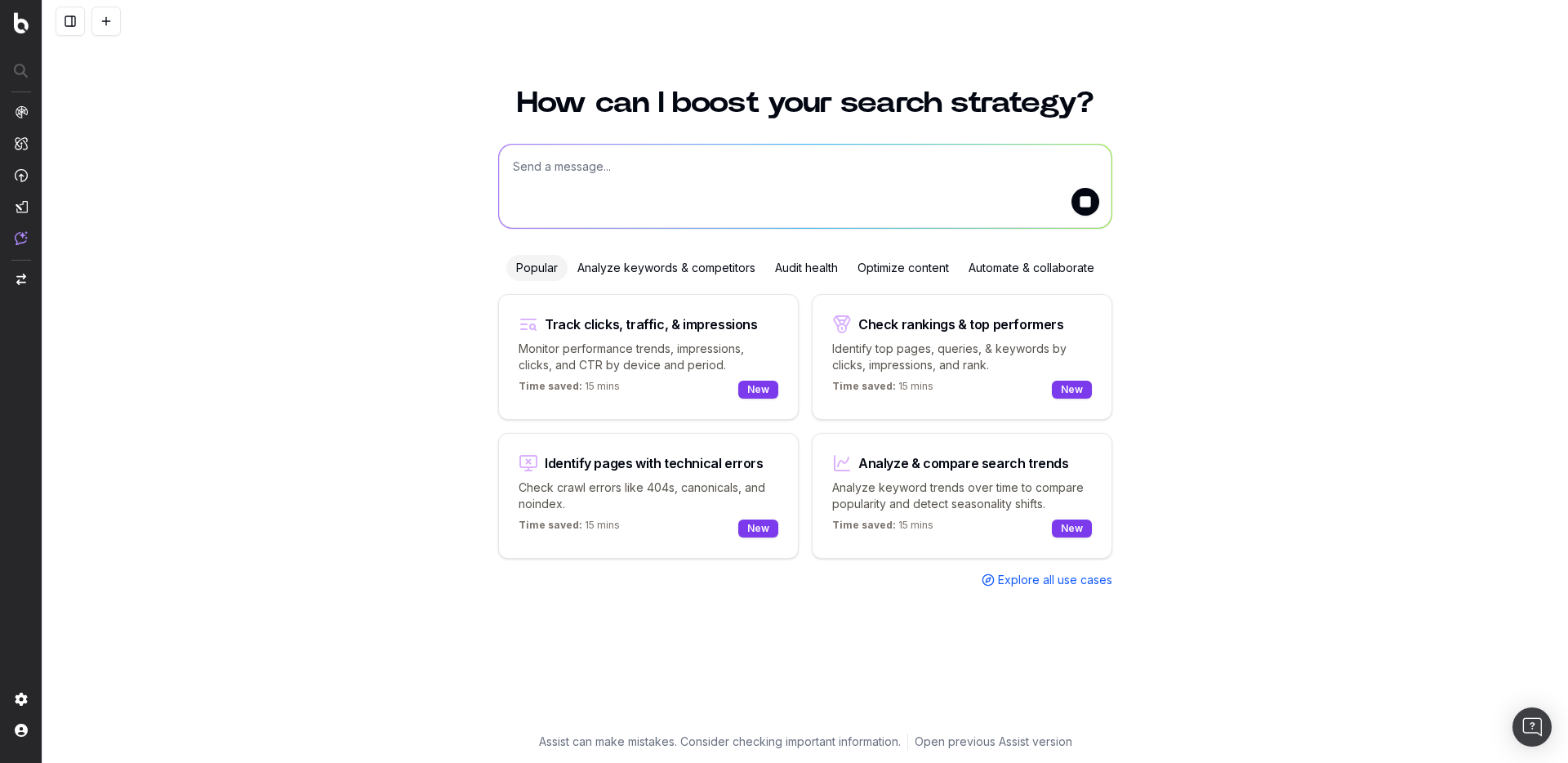 click at bounding box center [805, 186] 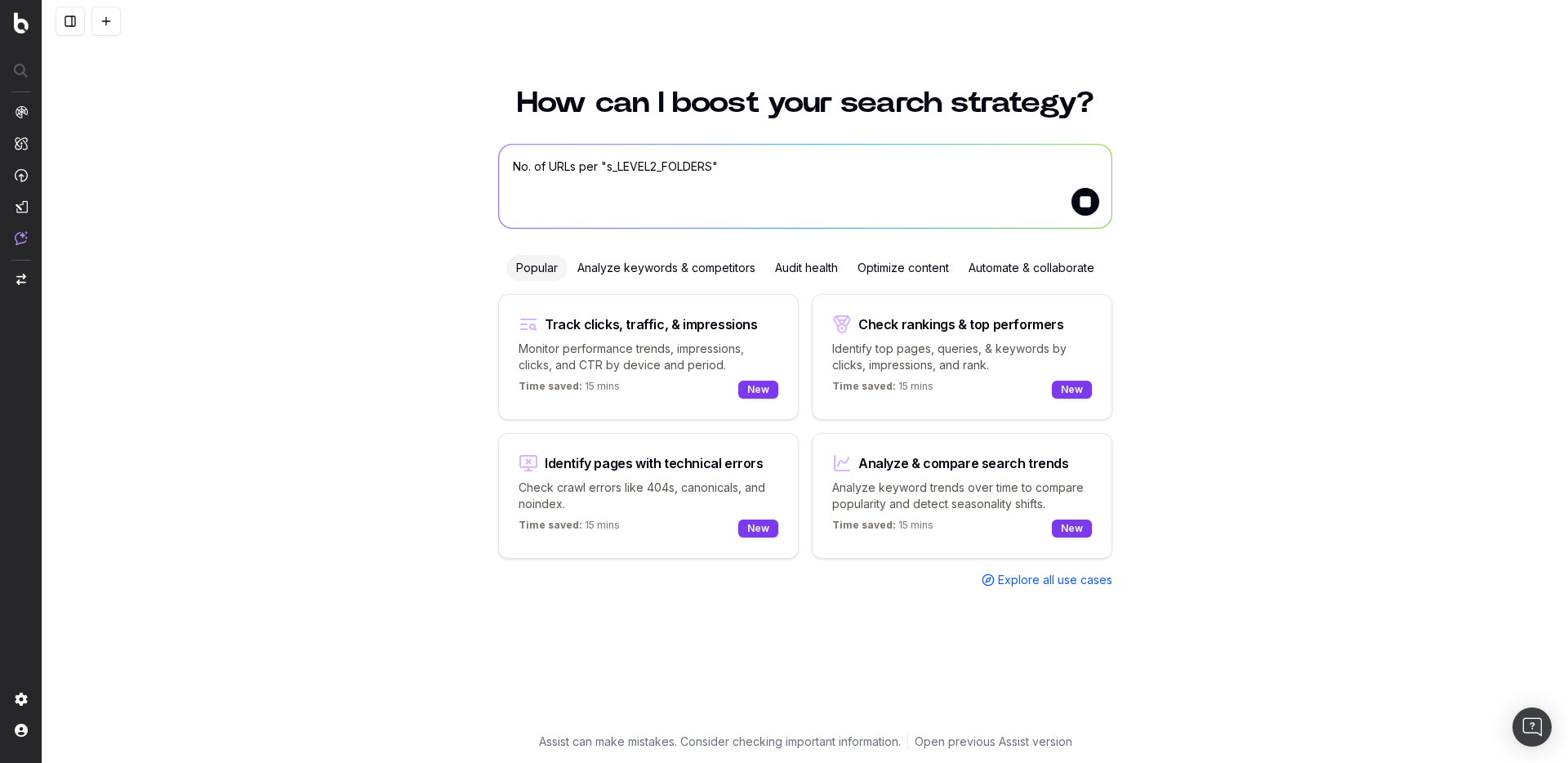 click on "No. of URLs per "s_LEVEL2_FOLDERS"" at bounding box center [805, 186] 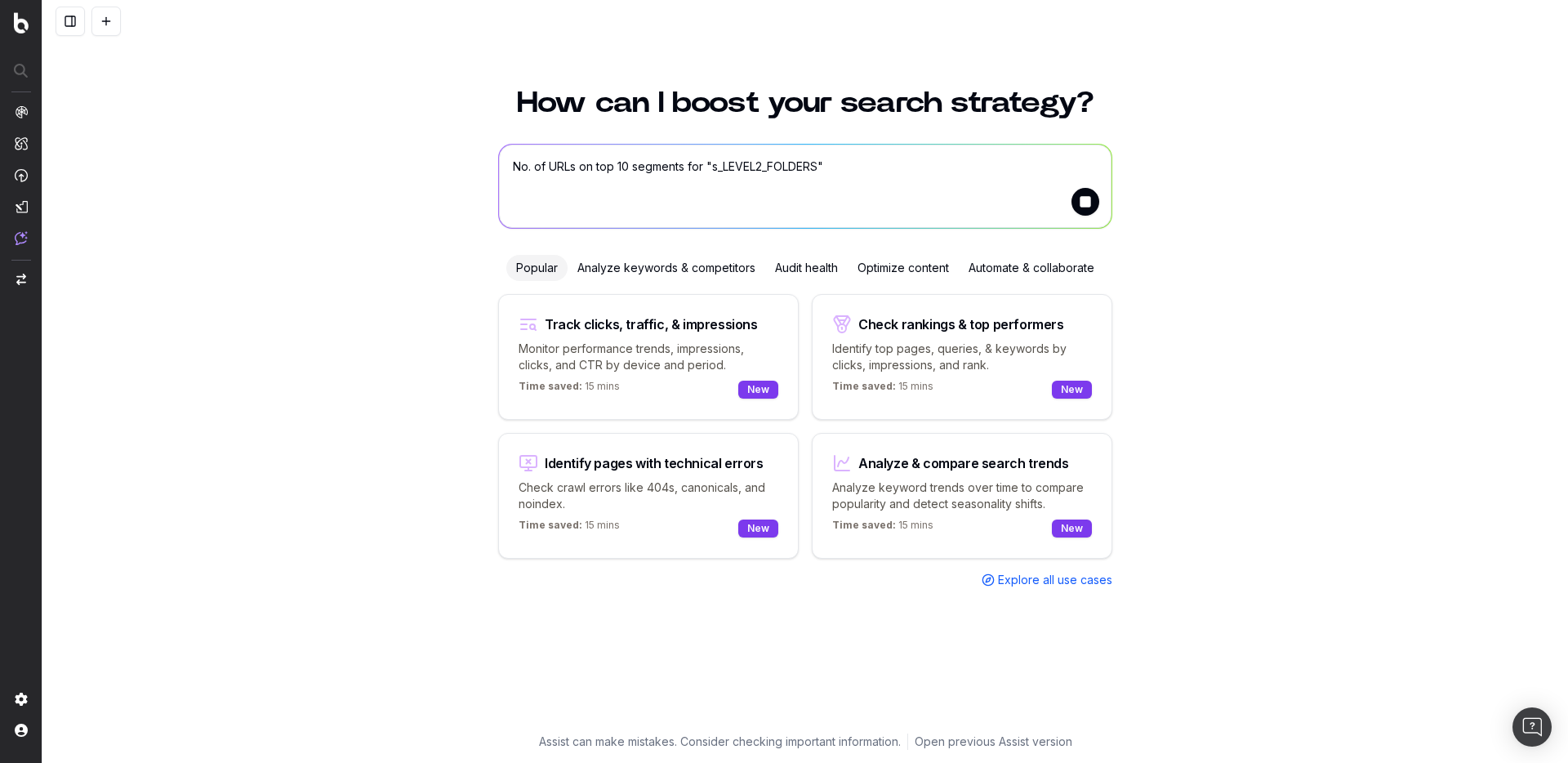 click on "No. of URLs on top 10 segments for "s_LEVEL2_FOLDERS"" at bounding box center (805, 186) 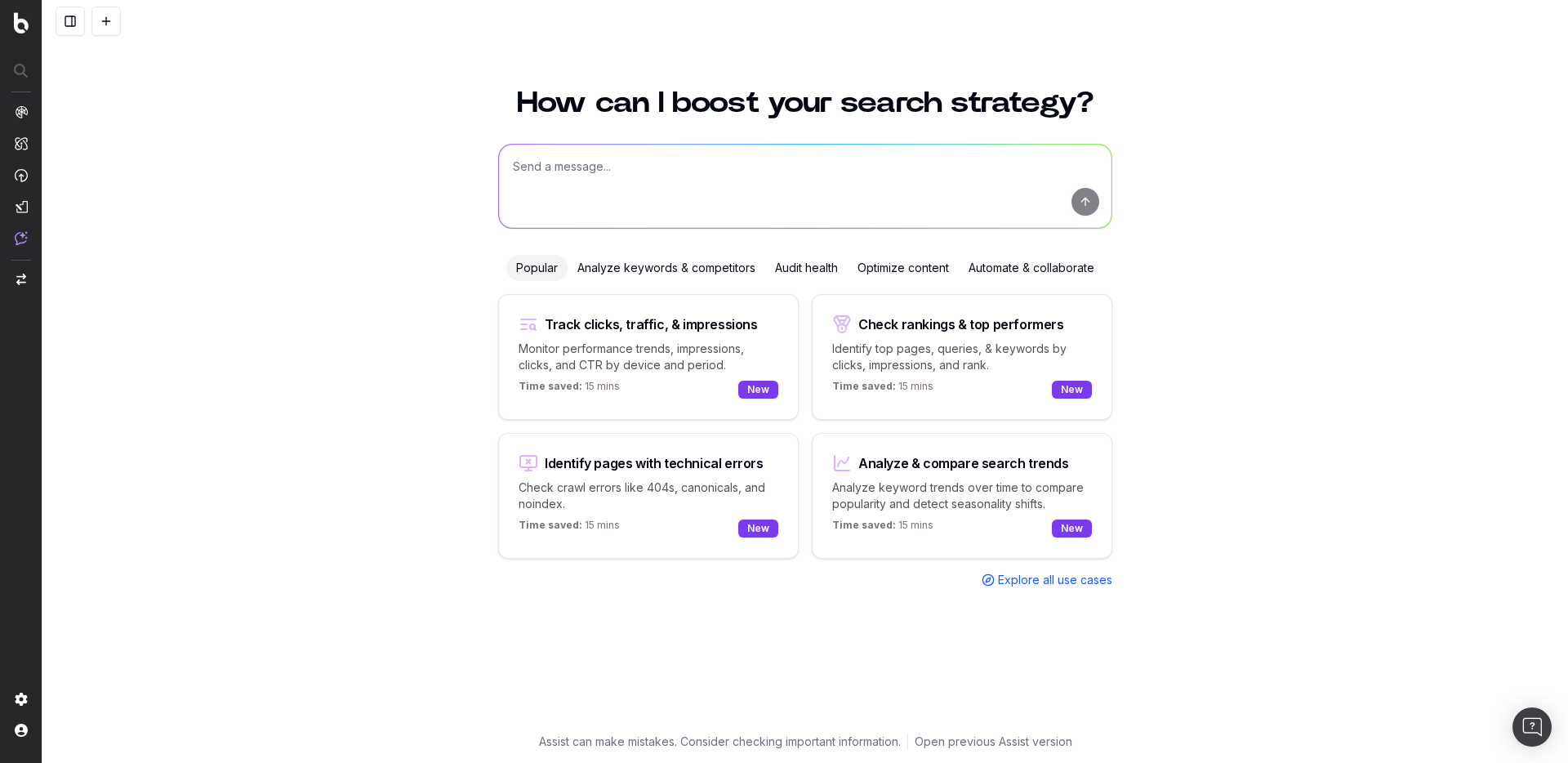 click at bounding box center (805, 186) 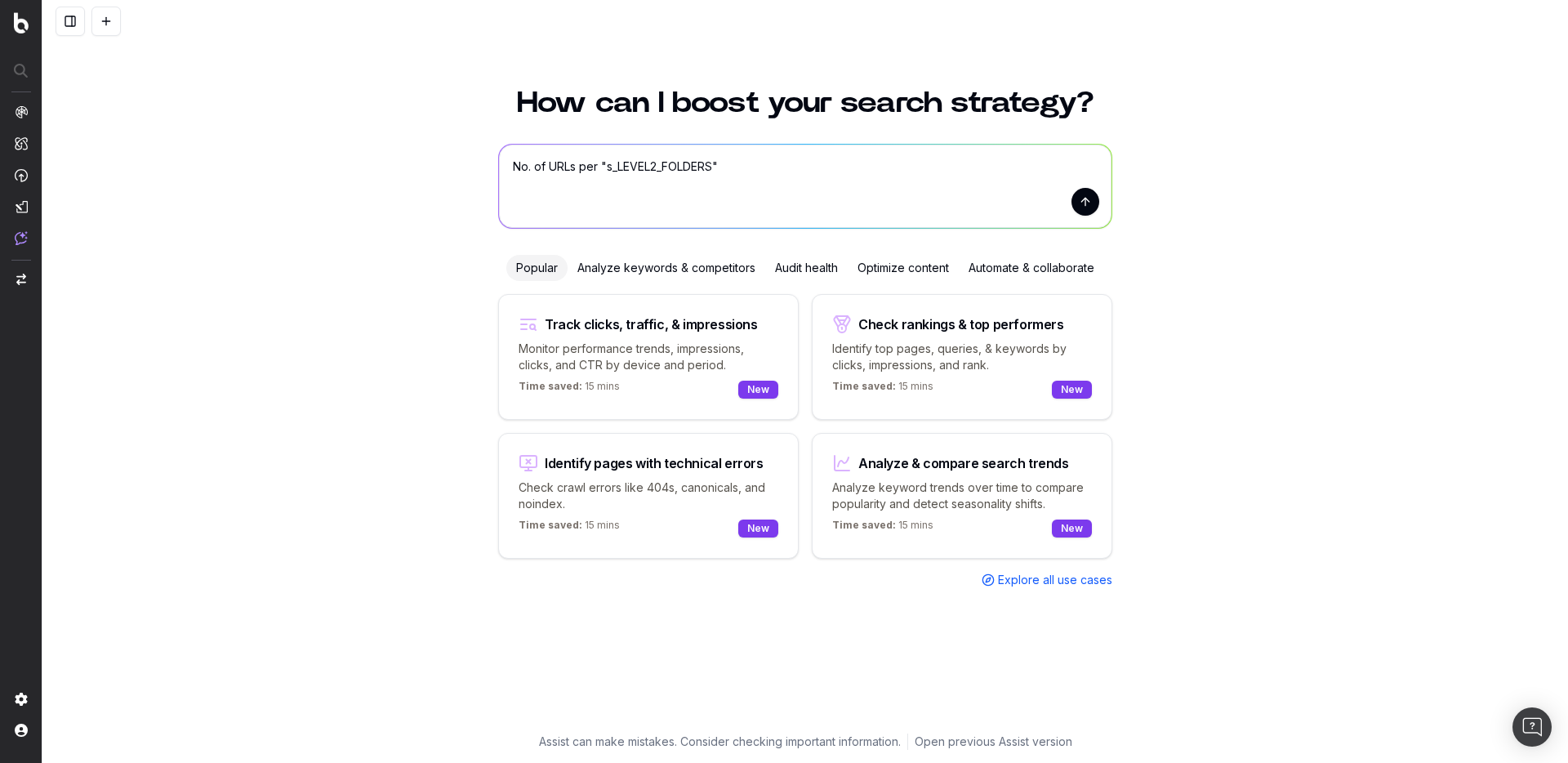 click on "No. of URLs per "s_LEVEL2_FOLDERS"" at bounding box center [805, 186] 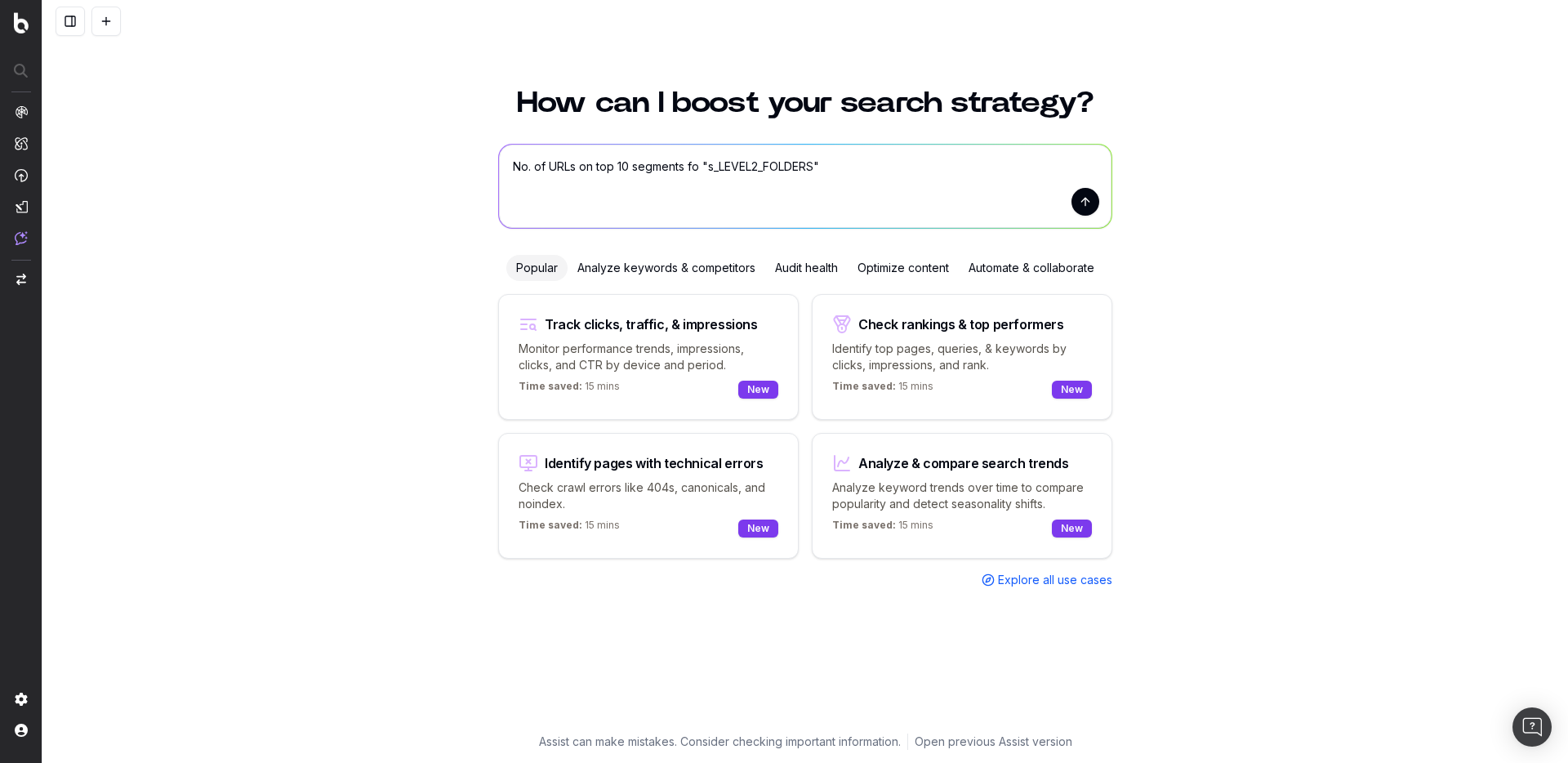 type on "No. of URLs on top 10 segments for "s_LEVEL2_FOLDERS"" 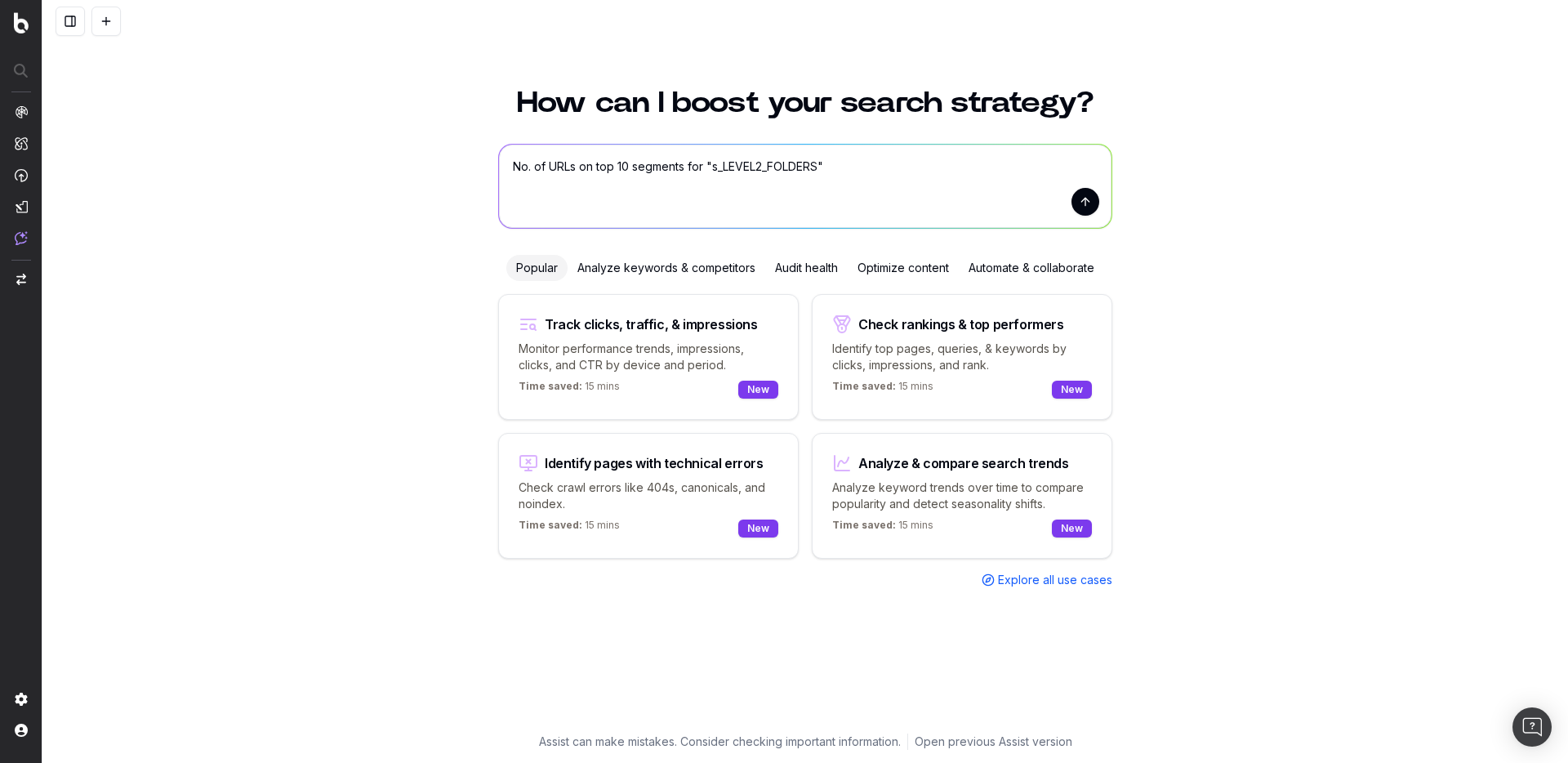 type 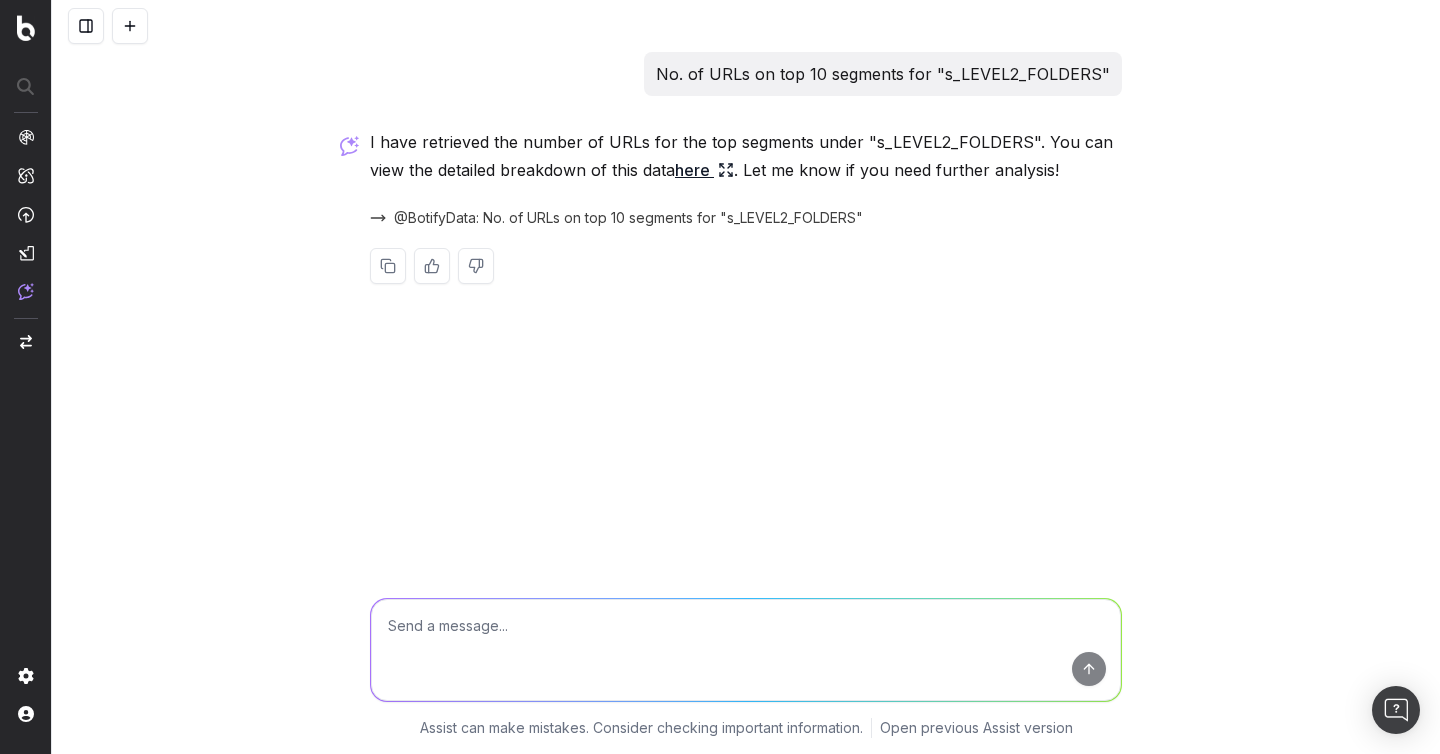 click on "here" at bounding box center [704, 170] 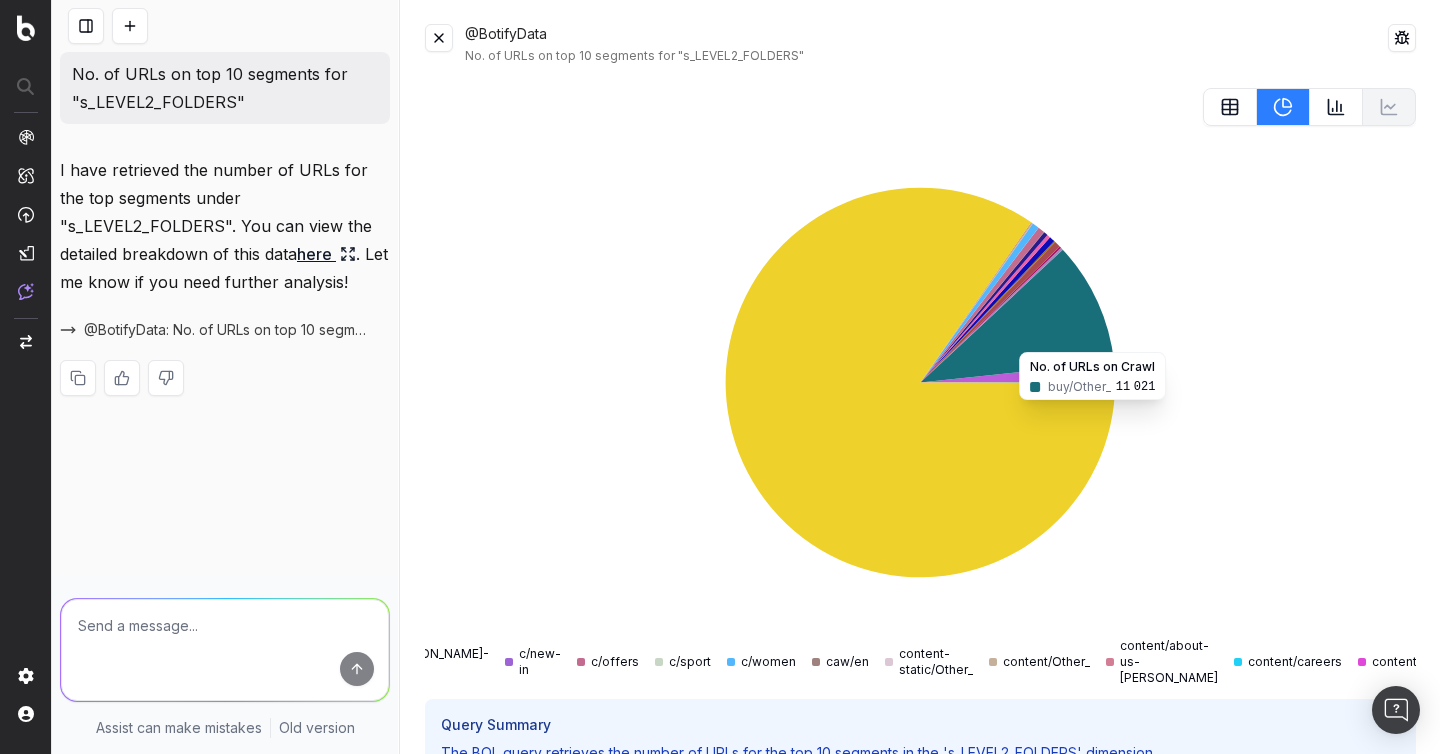 click 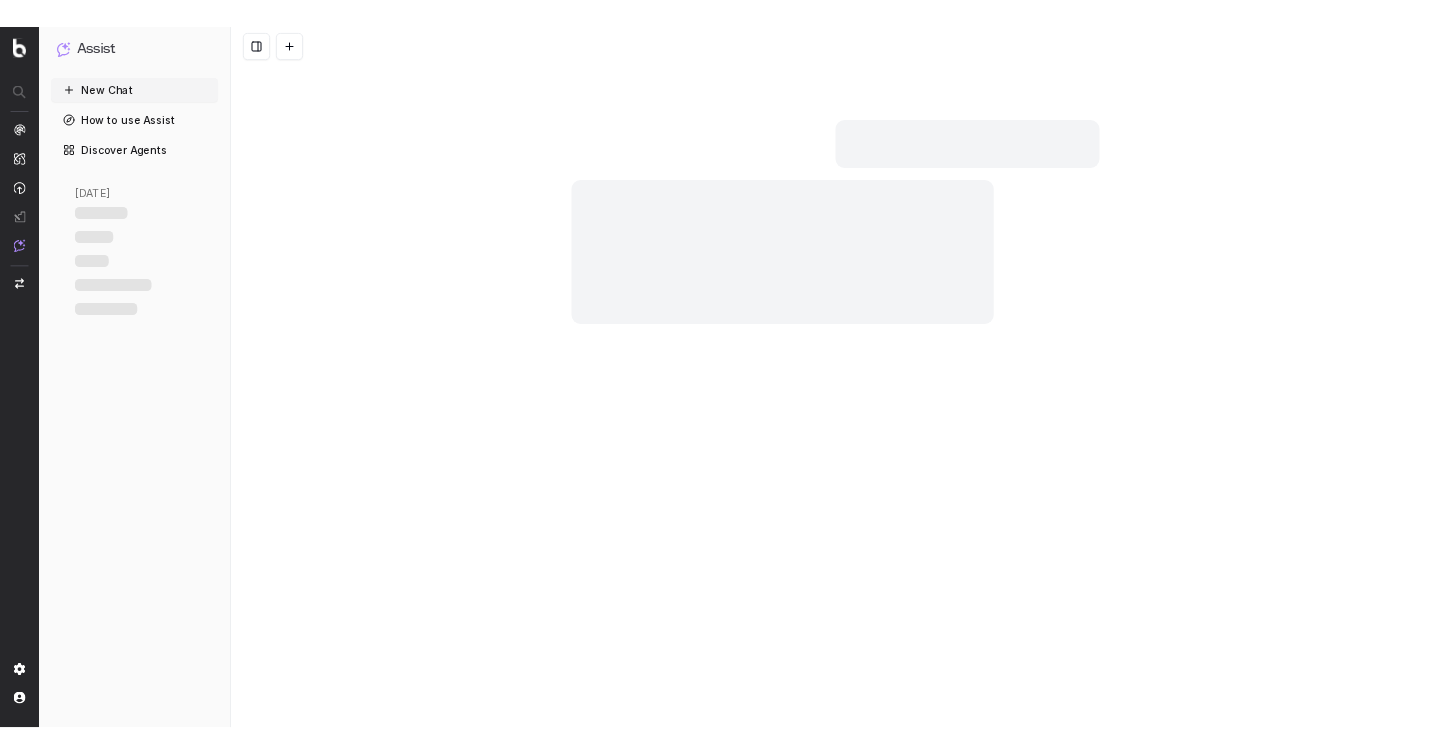 scroll, scrollTop: 0, scrollLeft: 0, axis: both 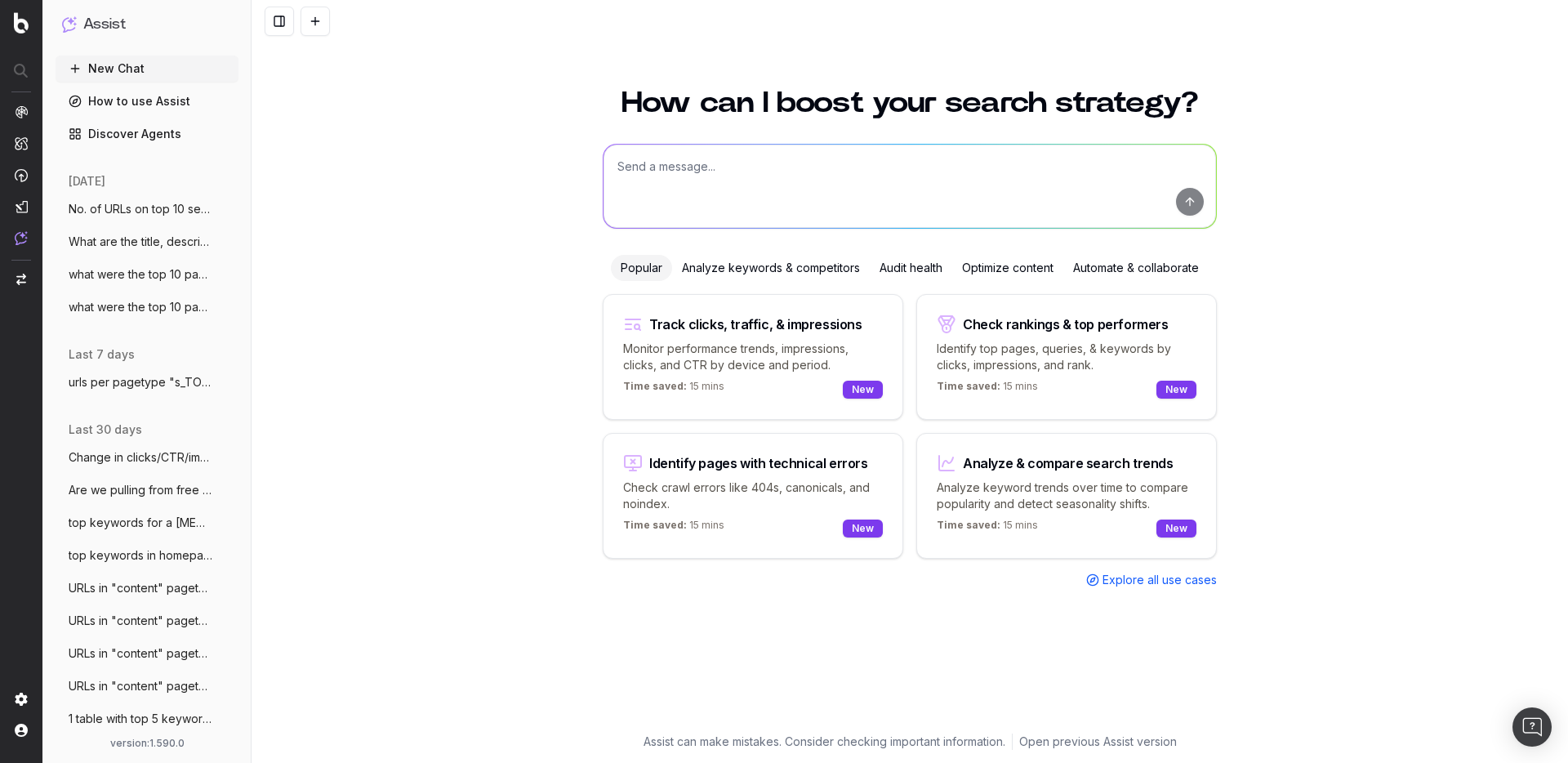 click at bounding box center (910, 186) 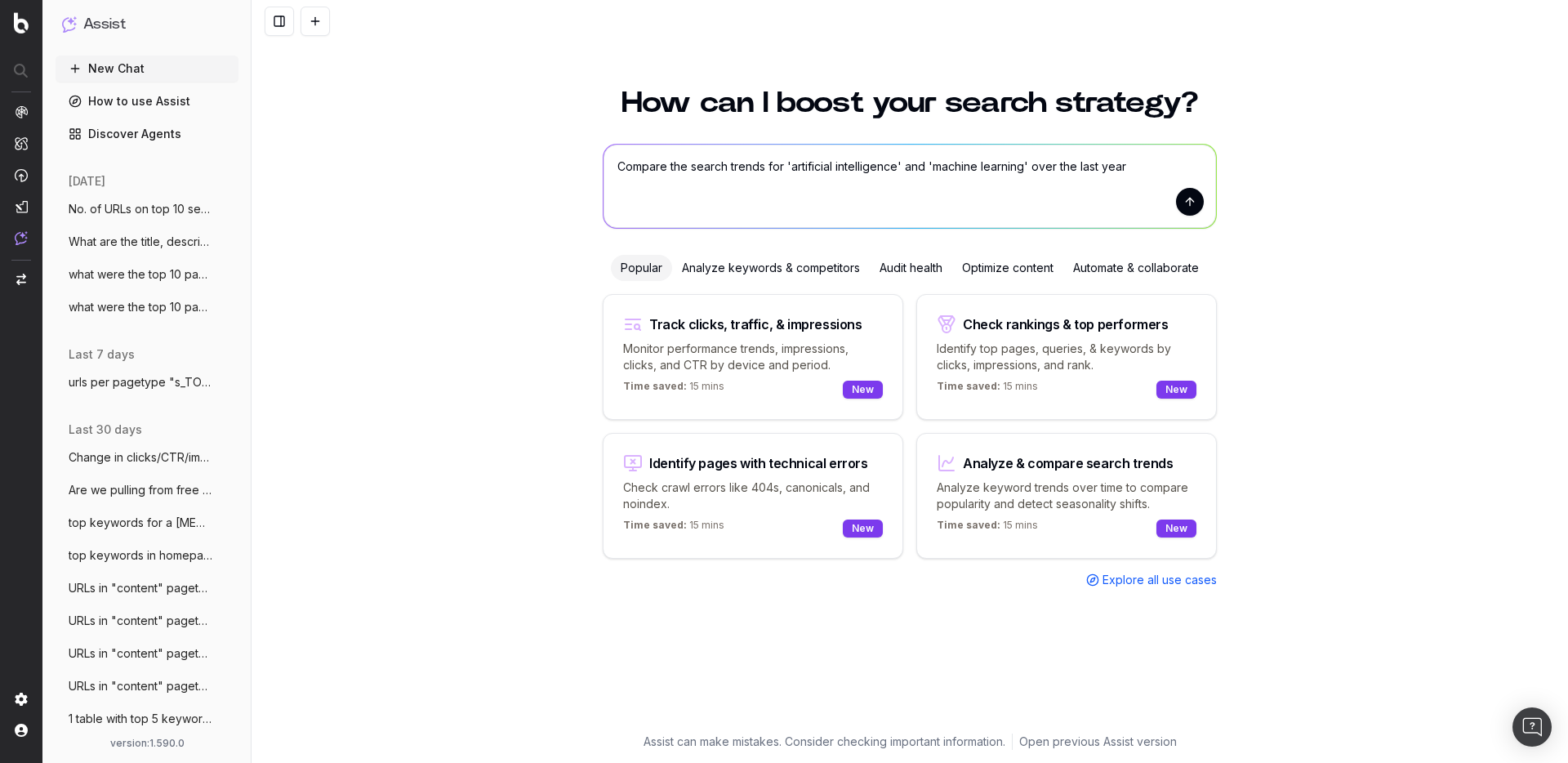 type 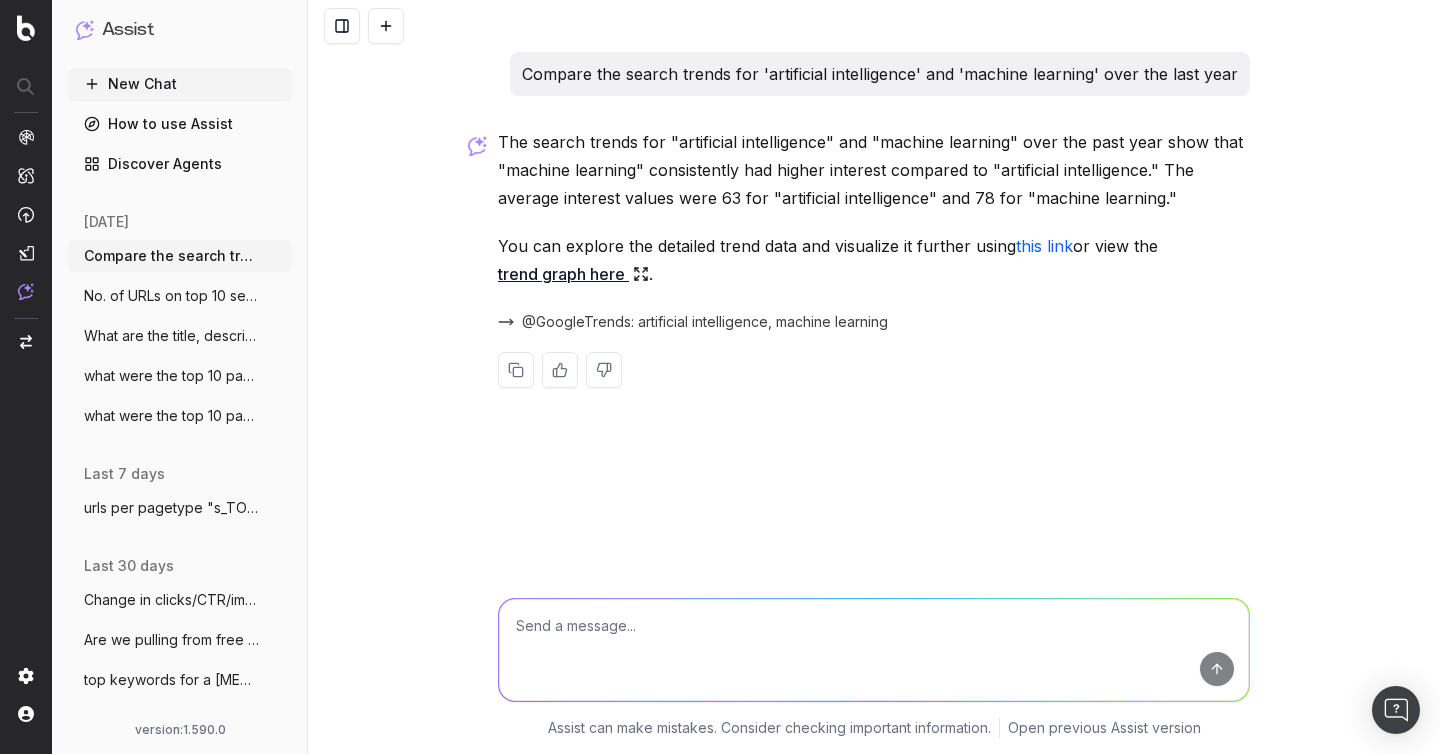 click on "this link" at bounding box center [1044, 246] 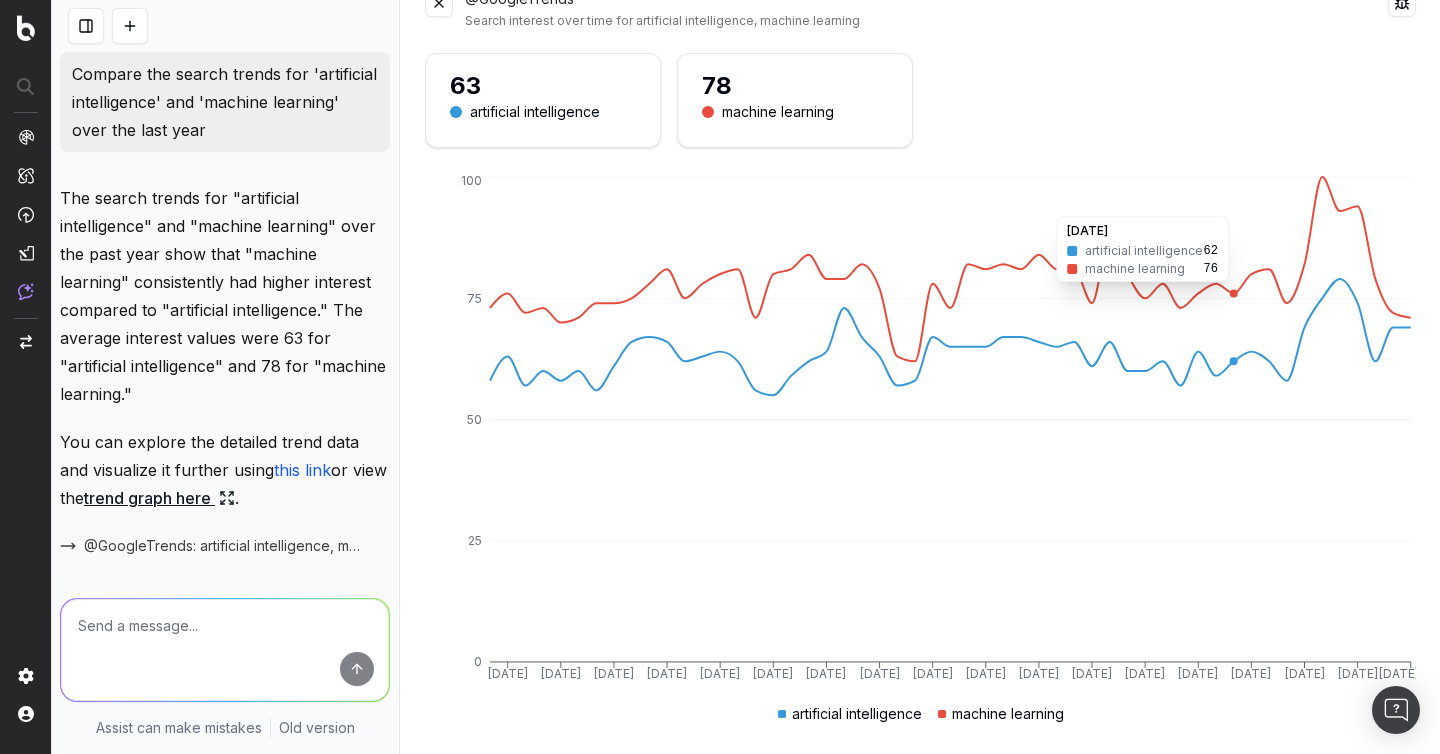 scroll, scrollTop: 0, scrollLeft: 0, axis: both 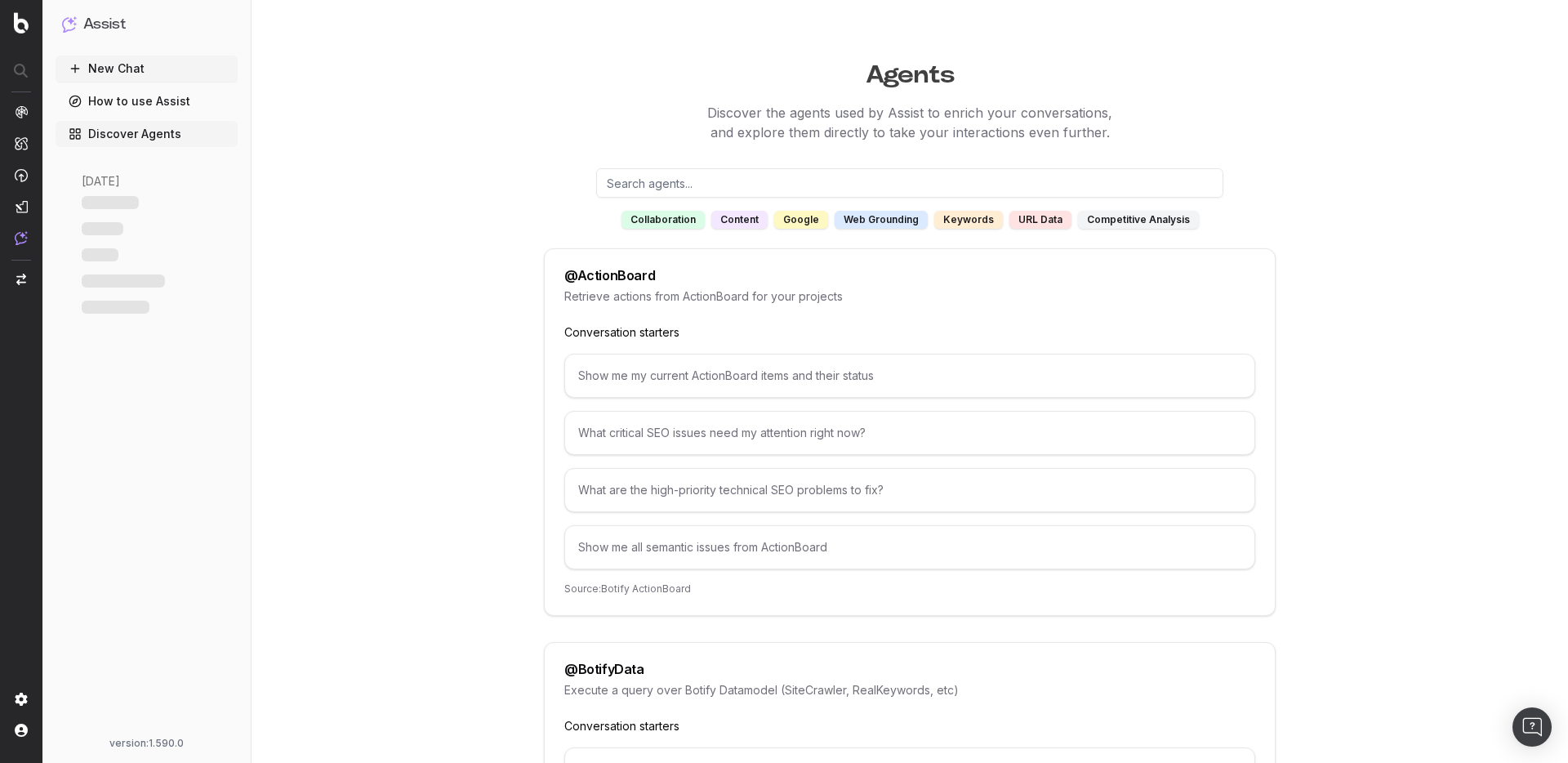 click at bounding box center (910, 183) 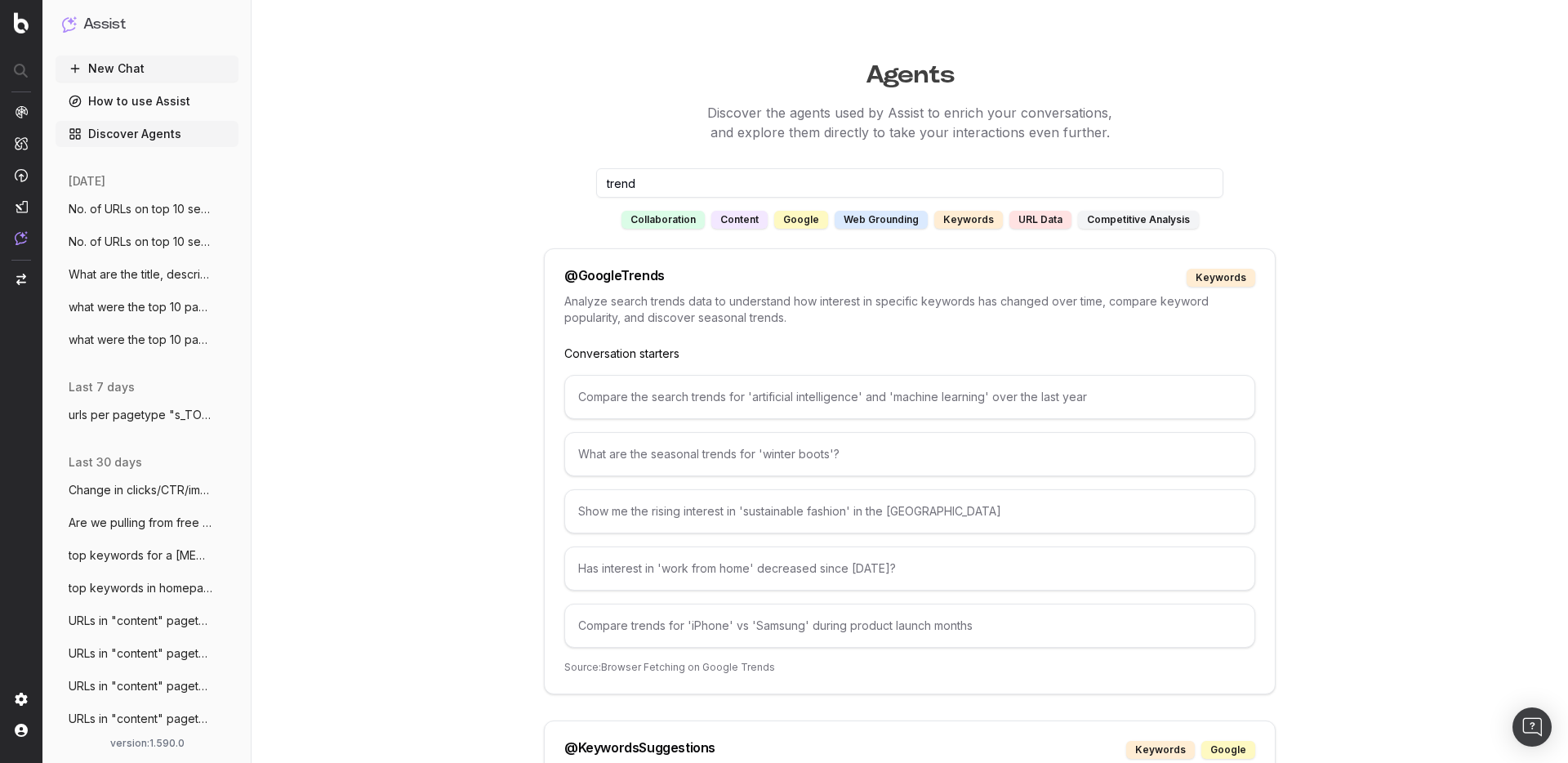 click on "Compare the search trends for 'artificial intelligence' and 'machine learning' over the last year" at bounding box center (910, 397) 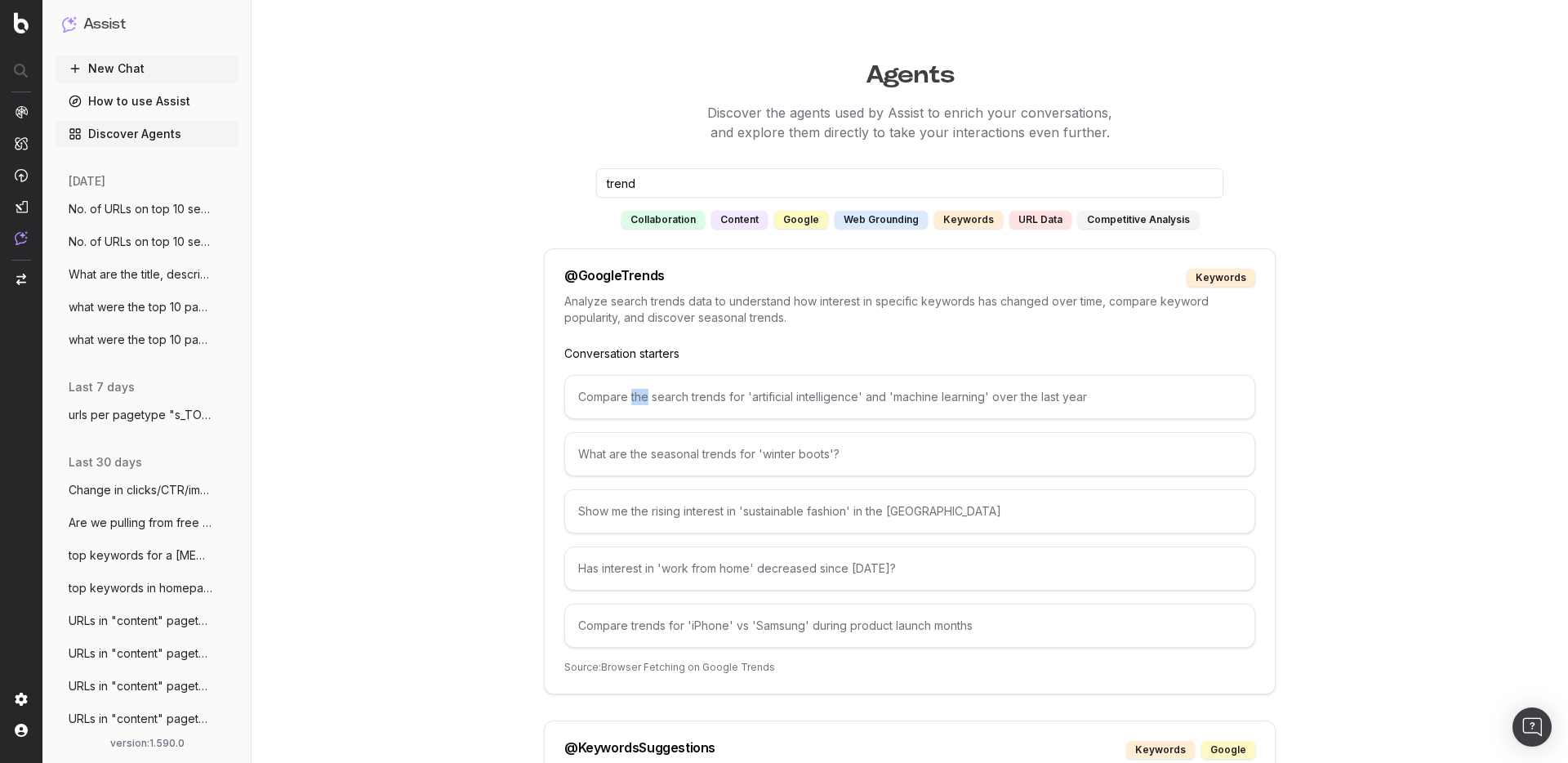 click on "Compare the search trends for 'artificial intelligence' and 'machine learning' over the last year" at bounding box center [910, 397] 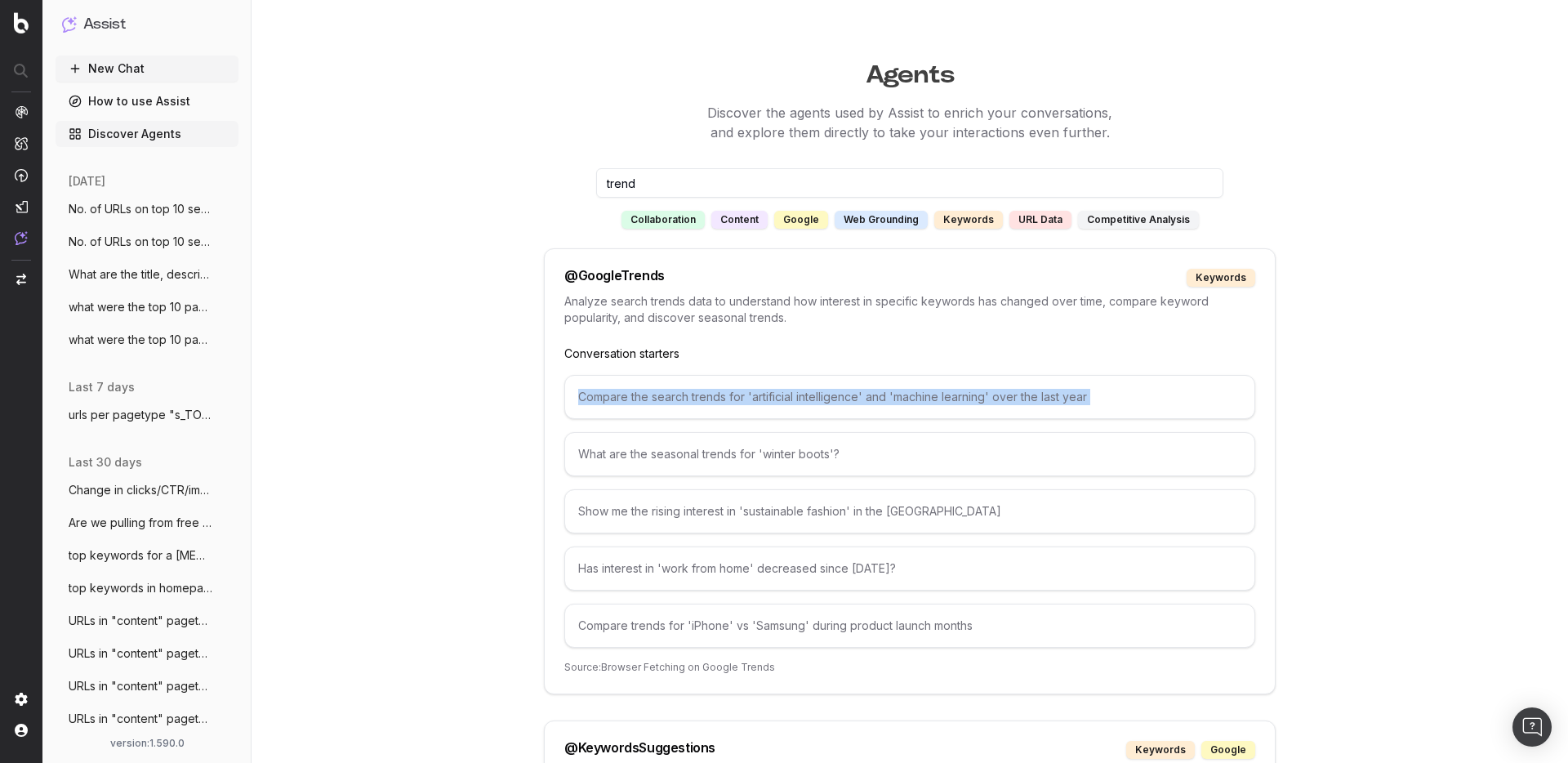 click on "Compare the search trends for 'artificial intelligence' and 'machine learning' over the last year" at bounding box center (910, 397) 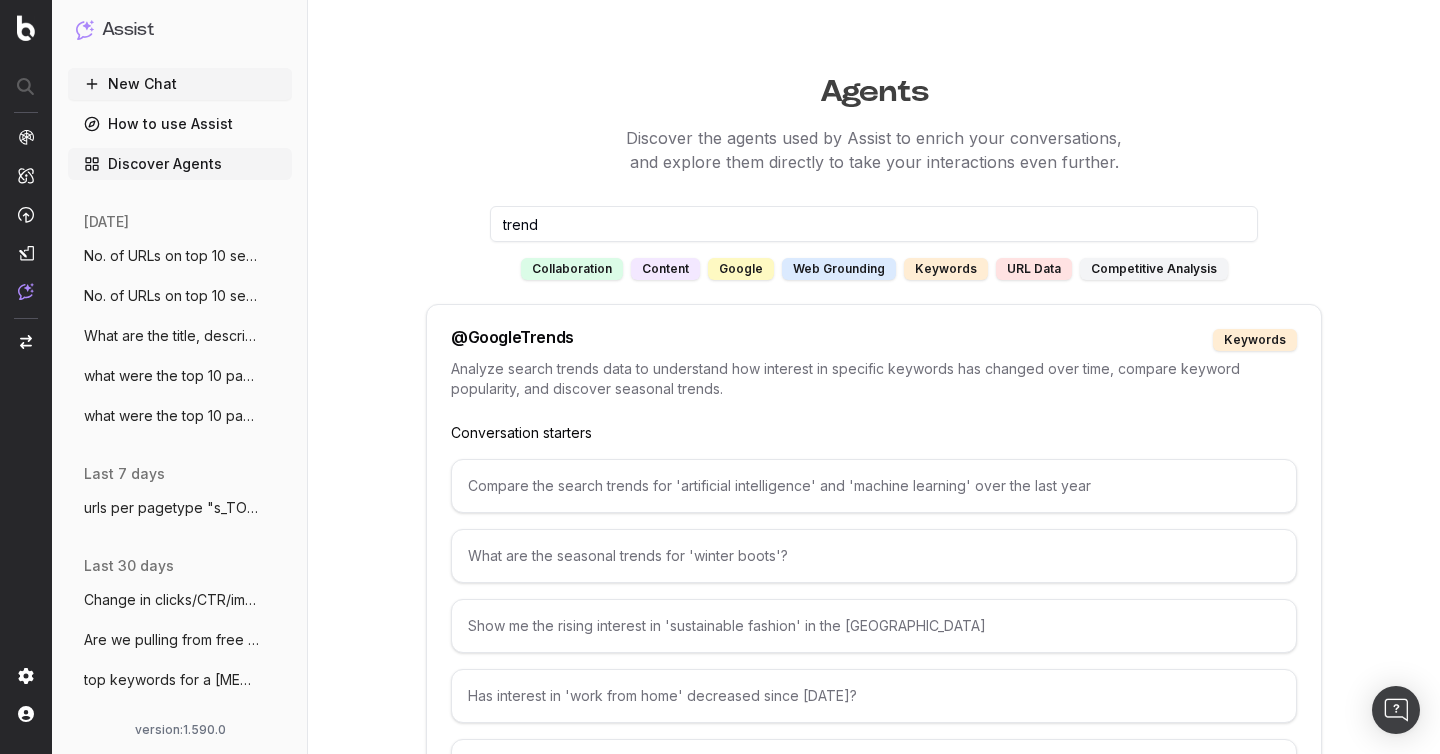 click on "trend" at bounding box center [874, 224] 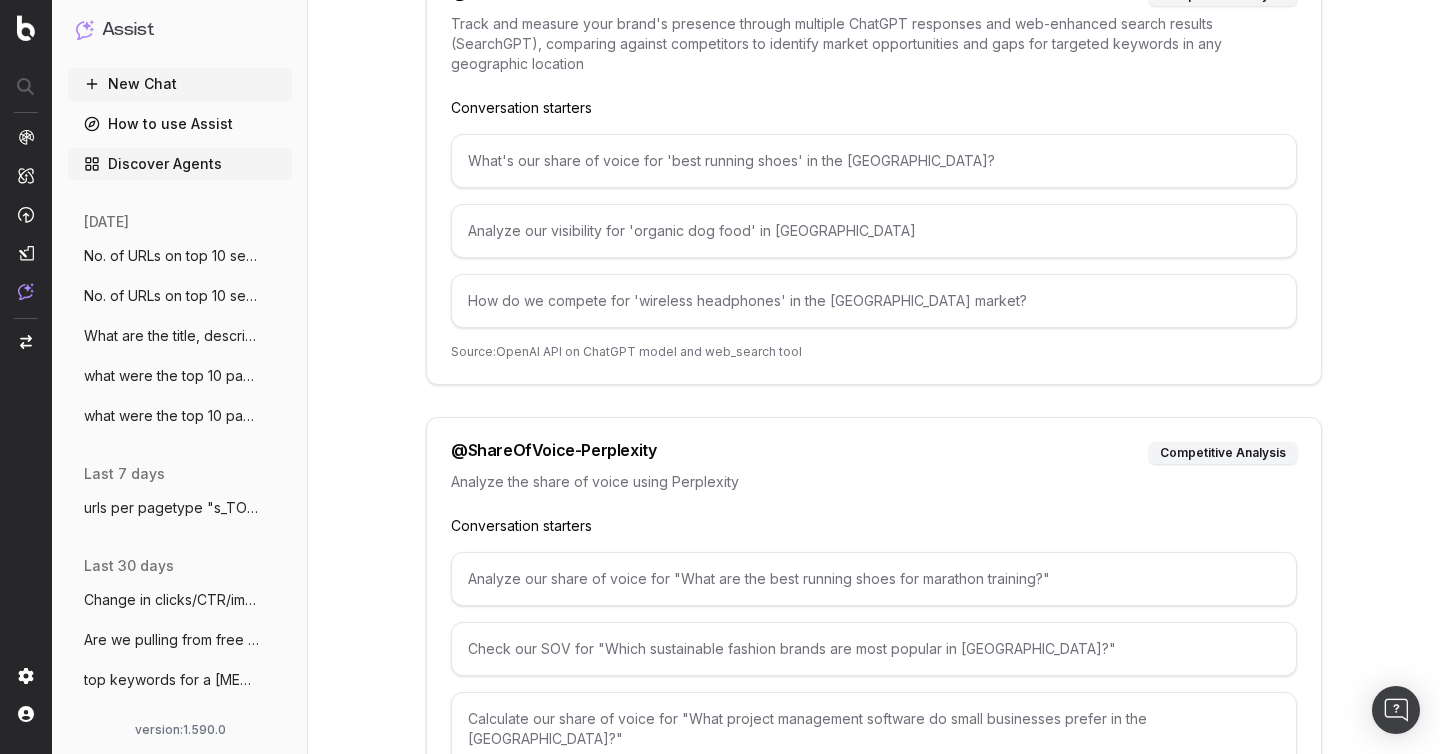 scroll, scrollTop: 521, scrollLeft: 0, axis: vertical 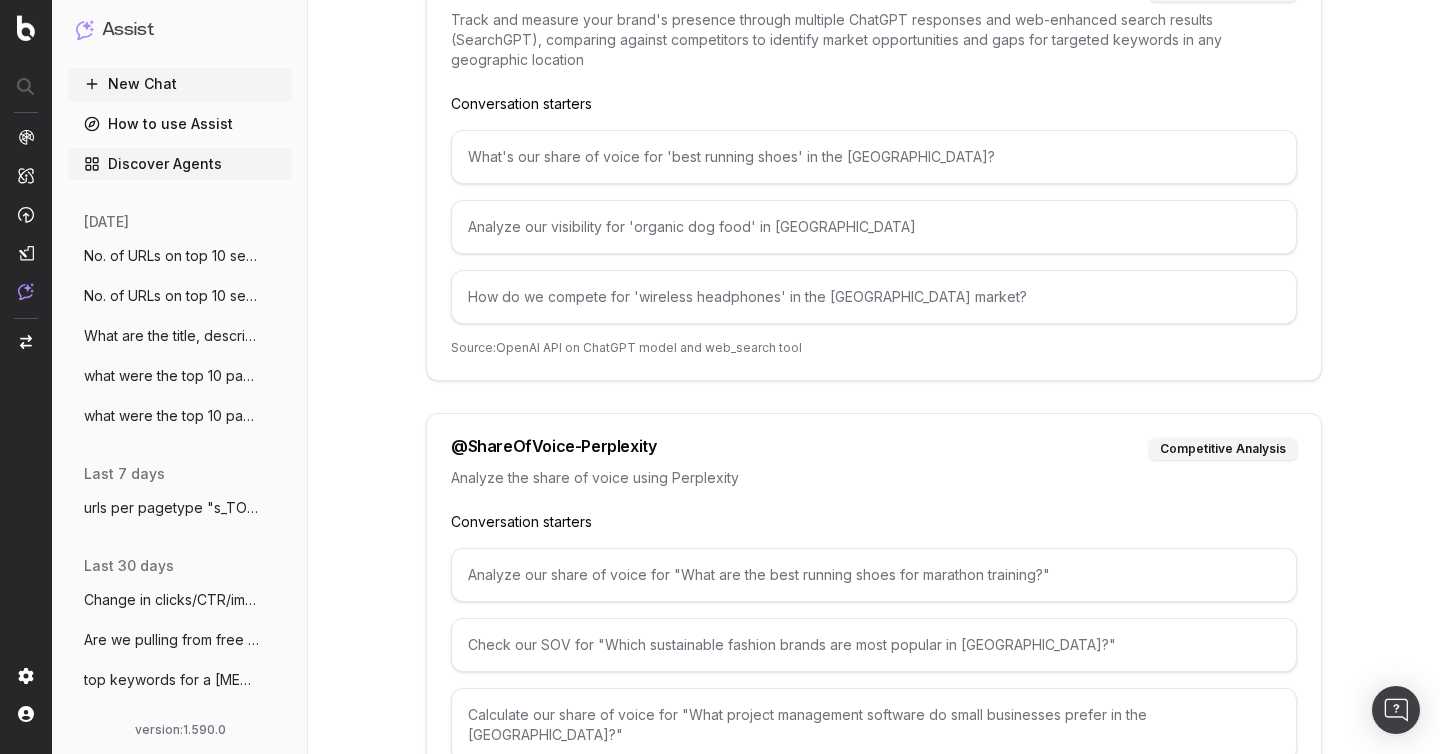 type on "voice" 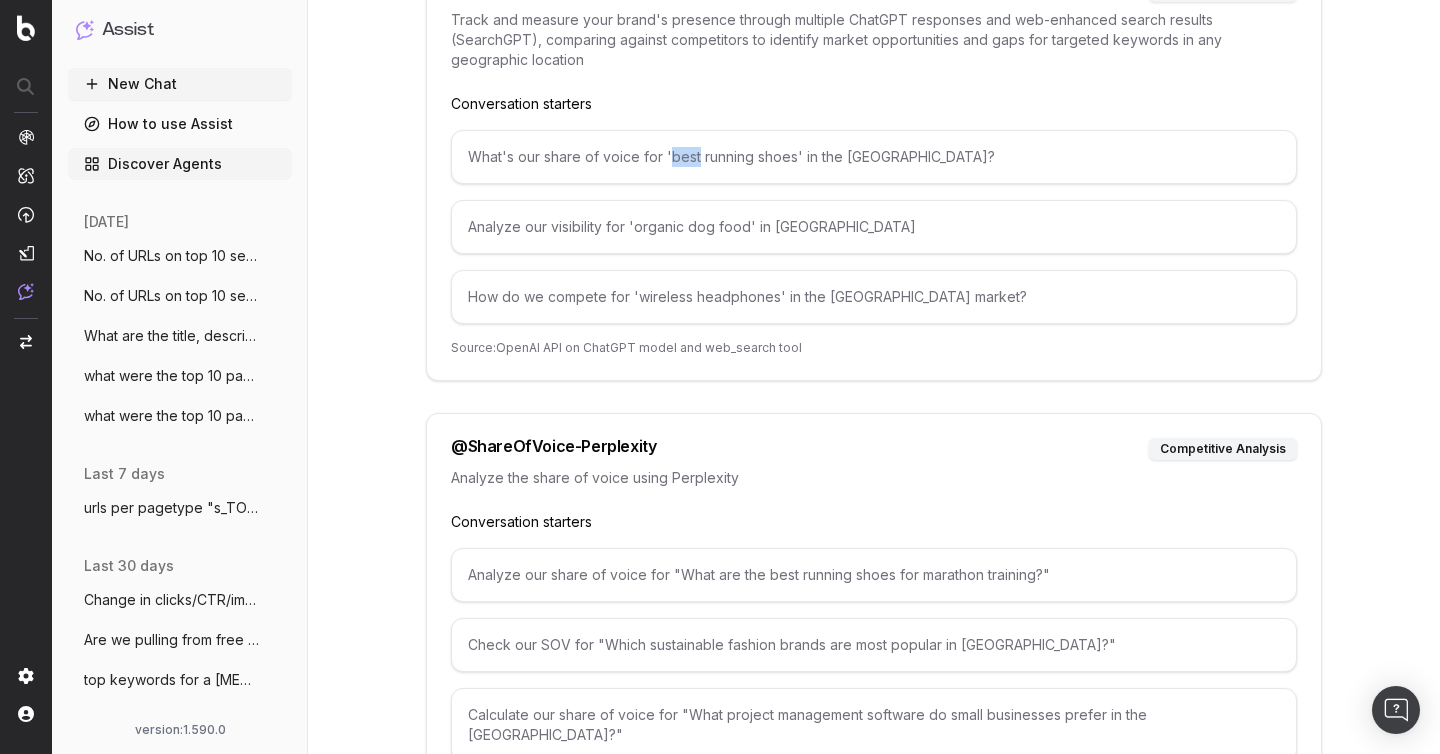click on "What's our share of voice for 'best running shoes' in the [GEOGRAPHIC_DATA]?" at bounding box center (874, 157) 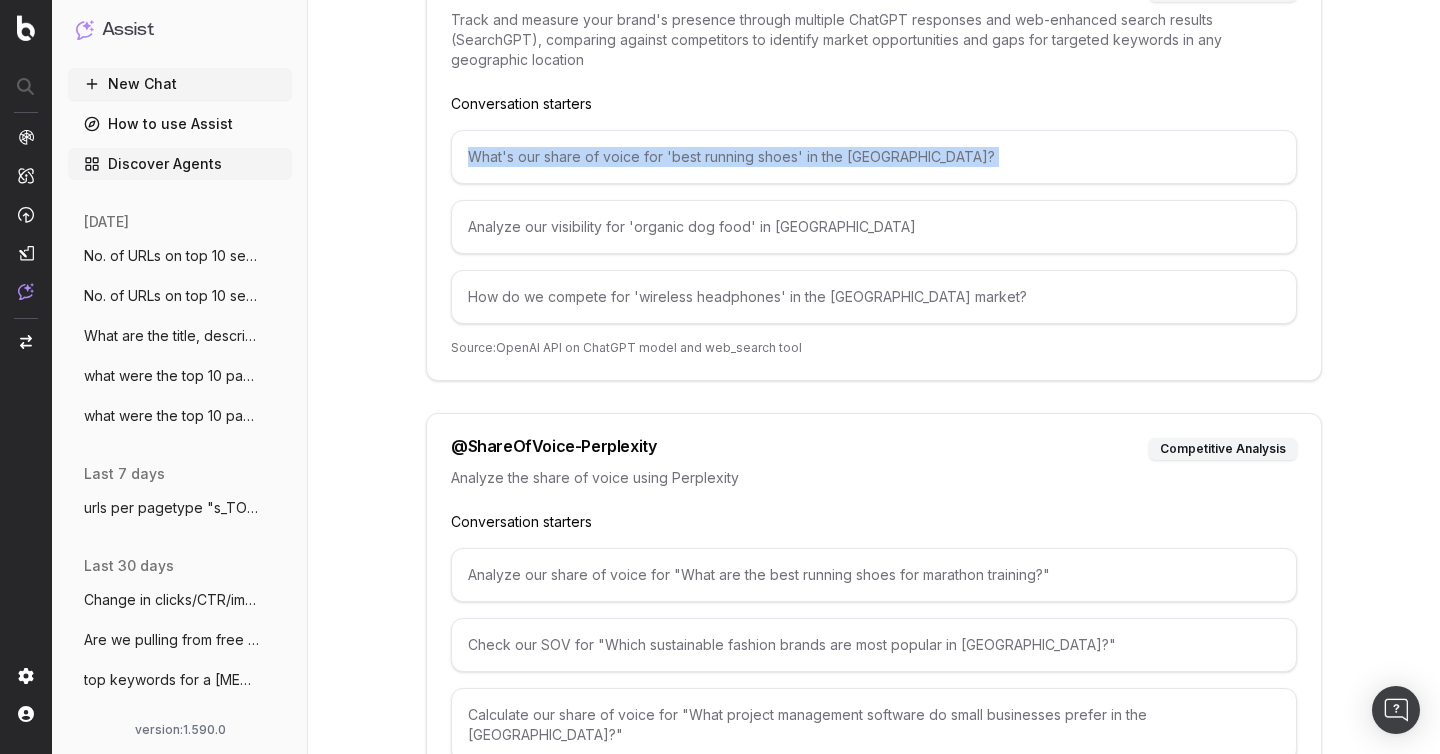 click on "What's our share of voice for 'best running shoes' in the [GEOGRAPHIC_DATA]?" at bounding box center [874, 157] 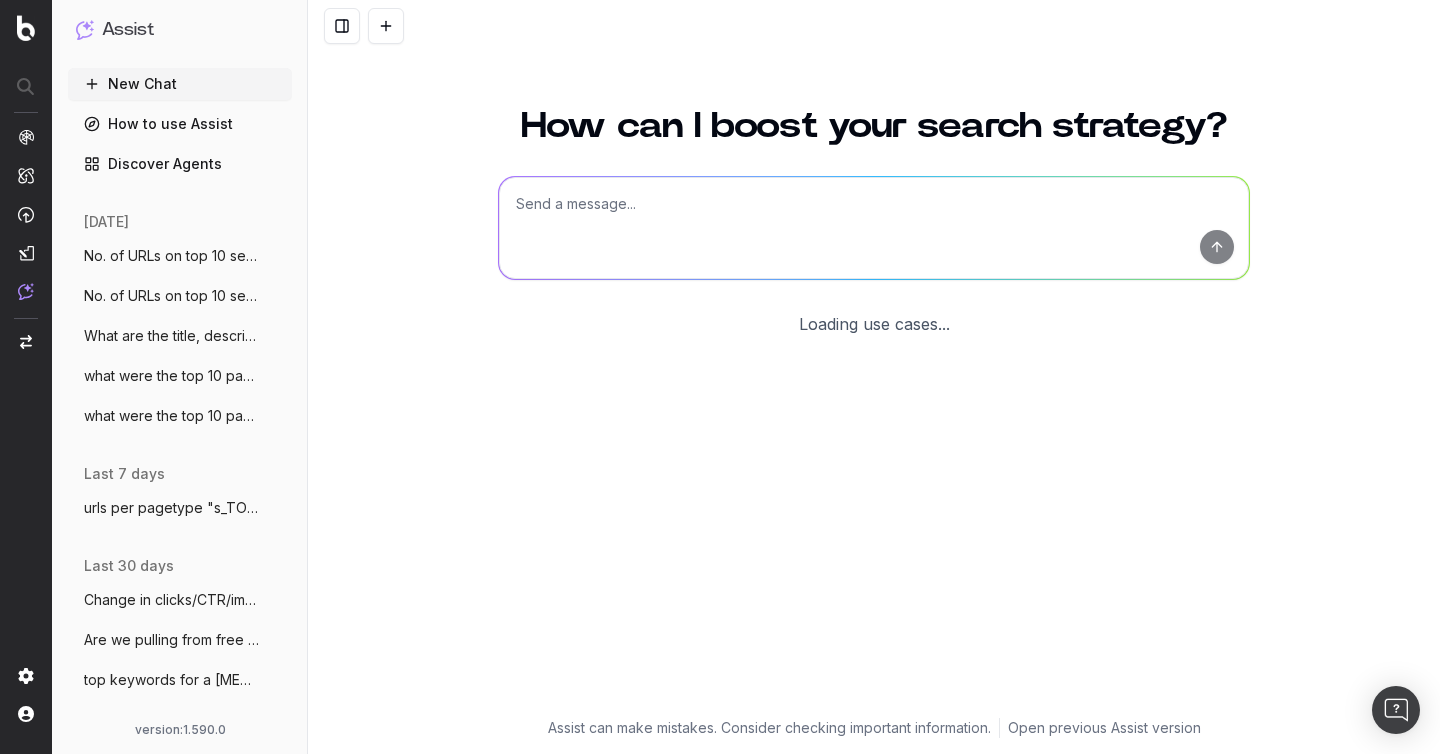scroll, scrollTop: 0, scrollLeft: 0, axis: both 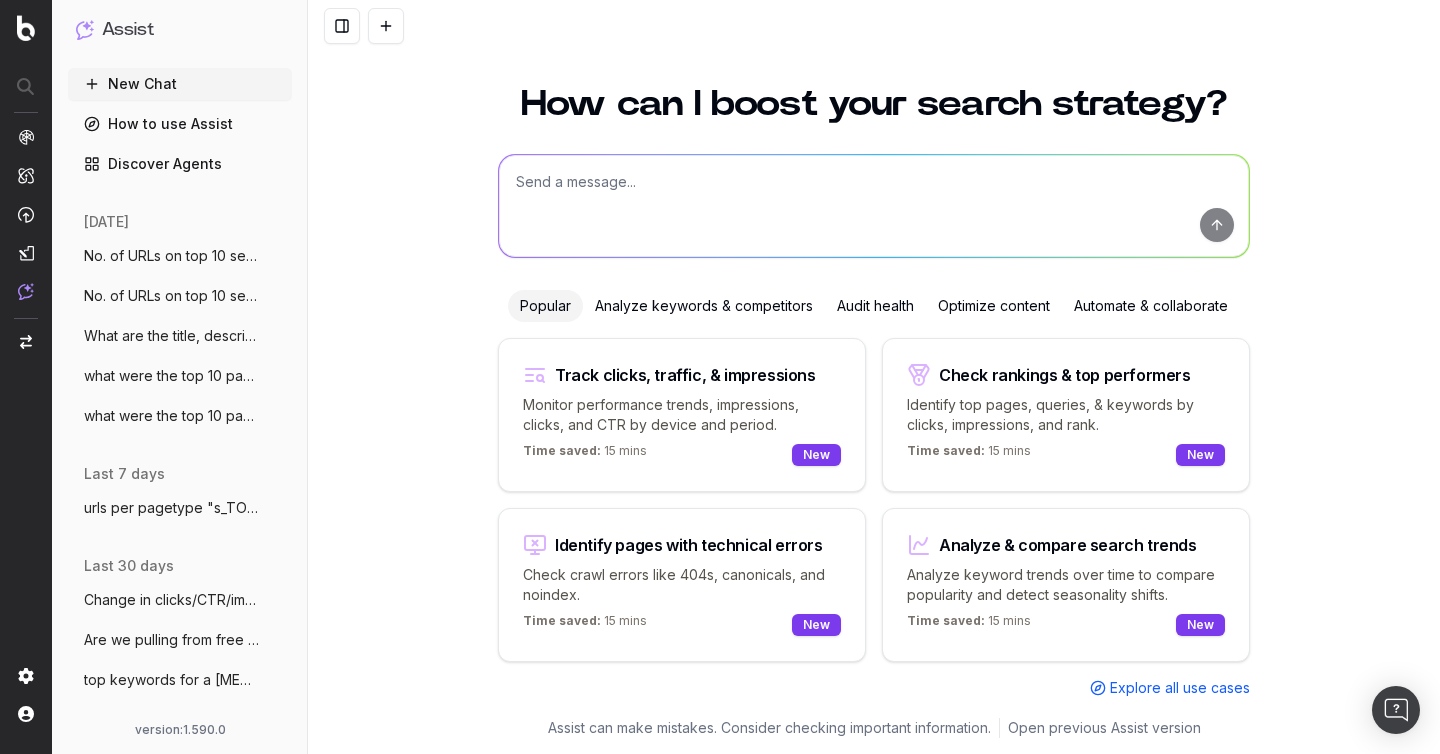 click at bounding box center [874, 206] 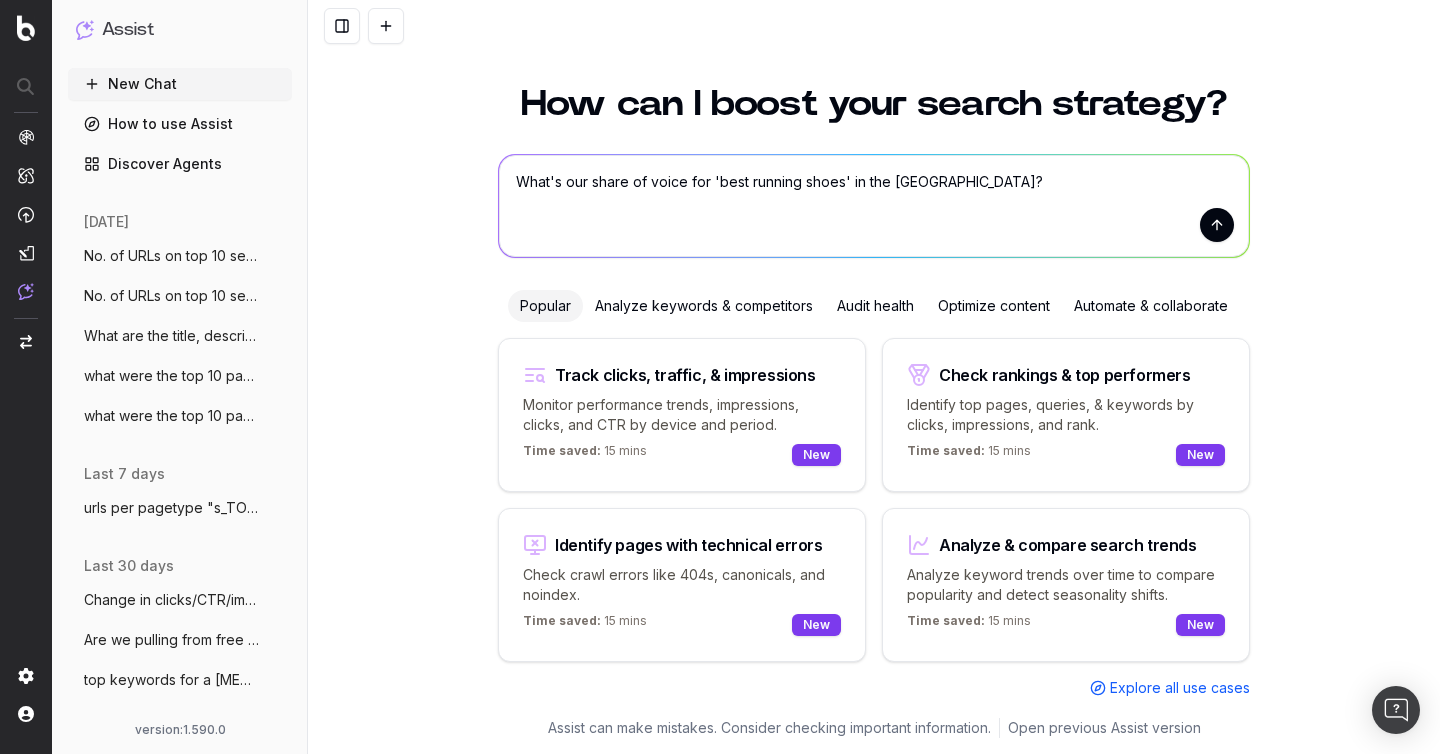 drag, startPoint x: 954, startPoint y: 178, endPoint x: 716, endPoint y: 177, distance: 238.0021 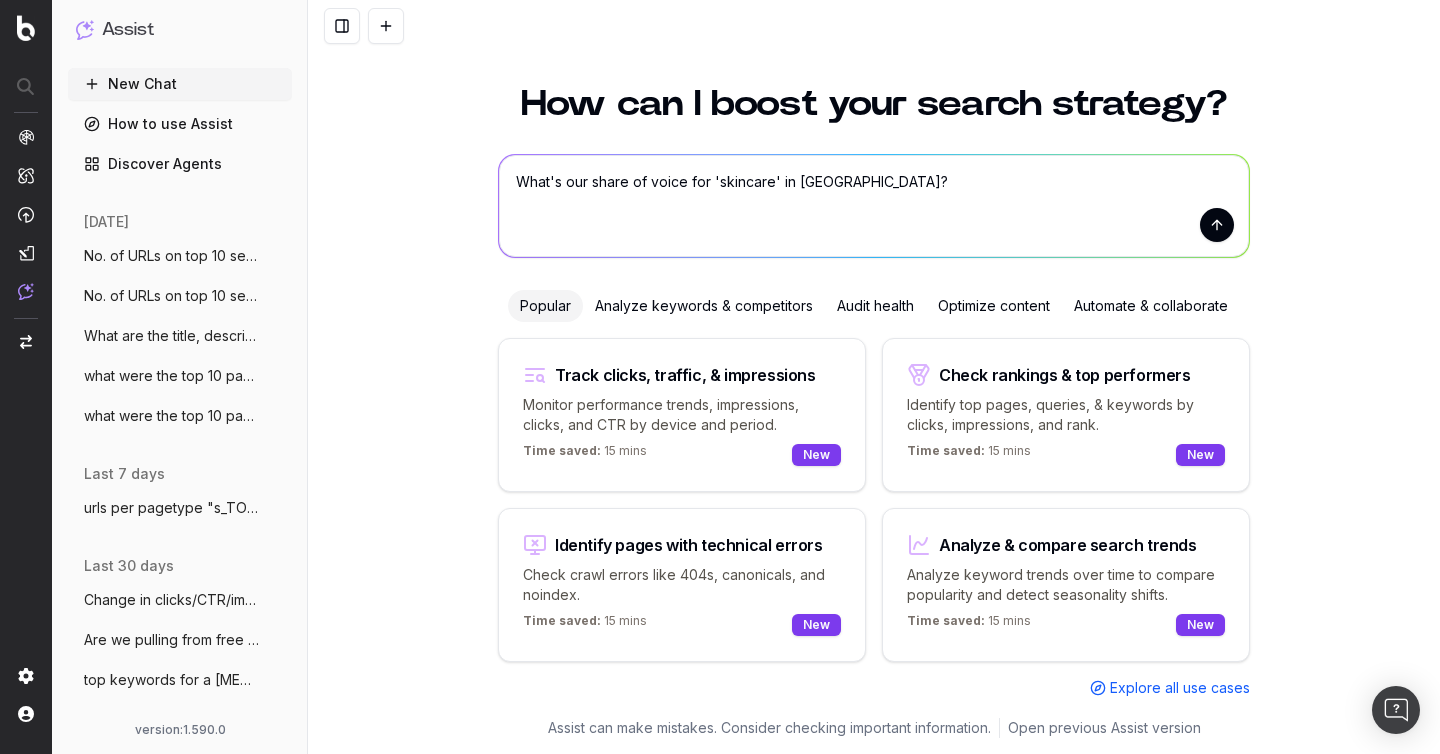 type on "What's our share of voice for 'skincare' in [GEOGRAPHIC_DATA]?" 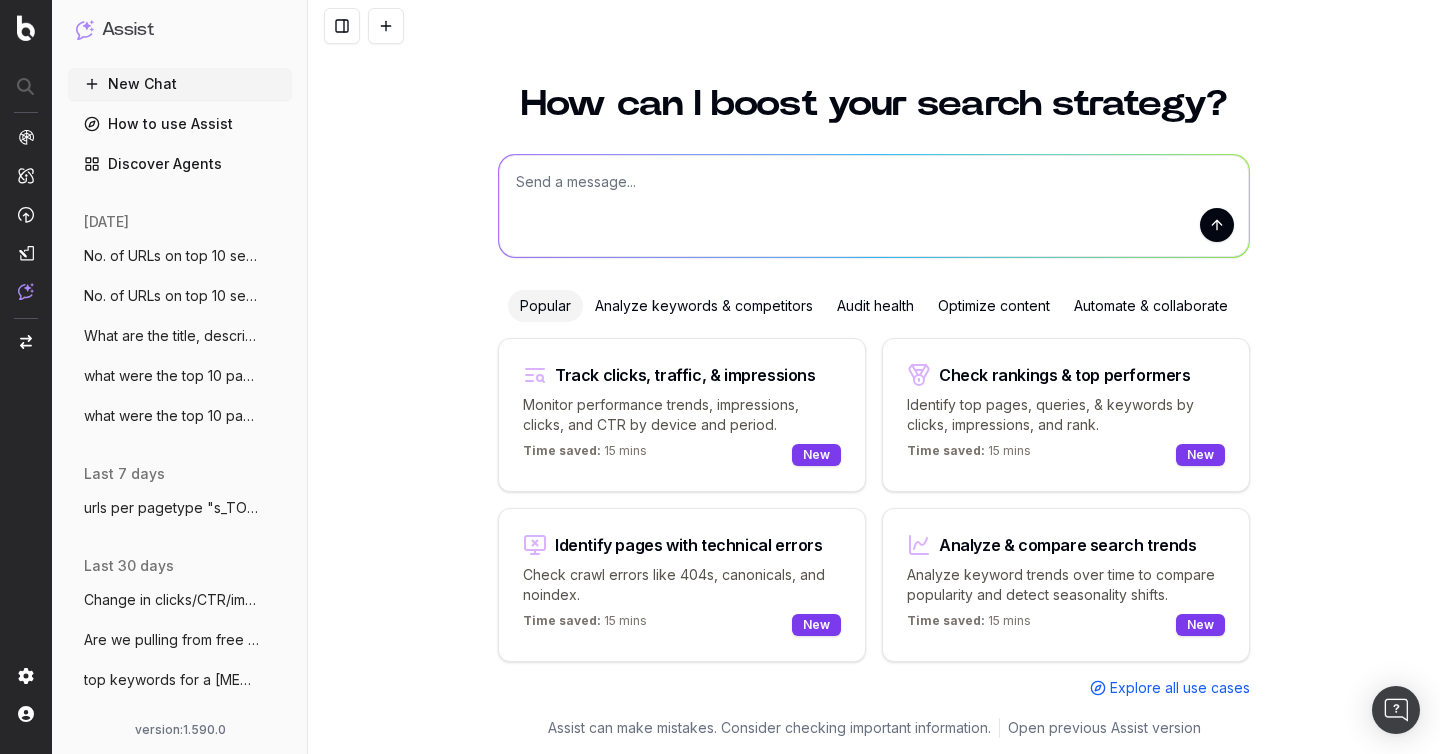 scroll, scrollTop: 0, scrollLeft: 0, axis: both 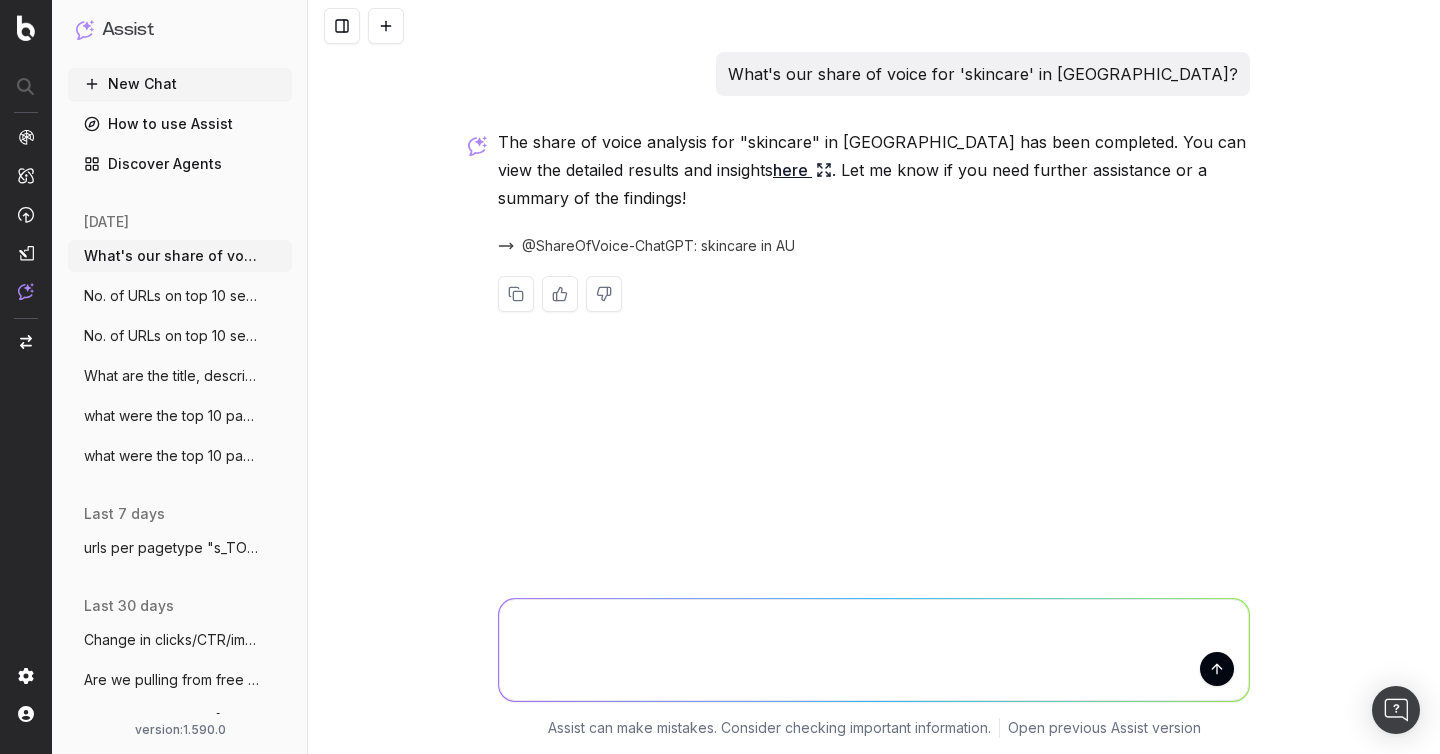 type 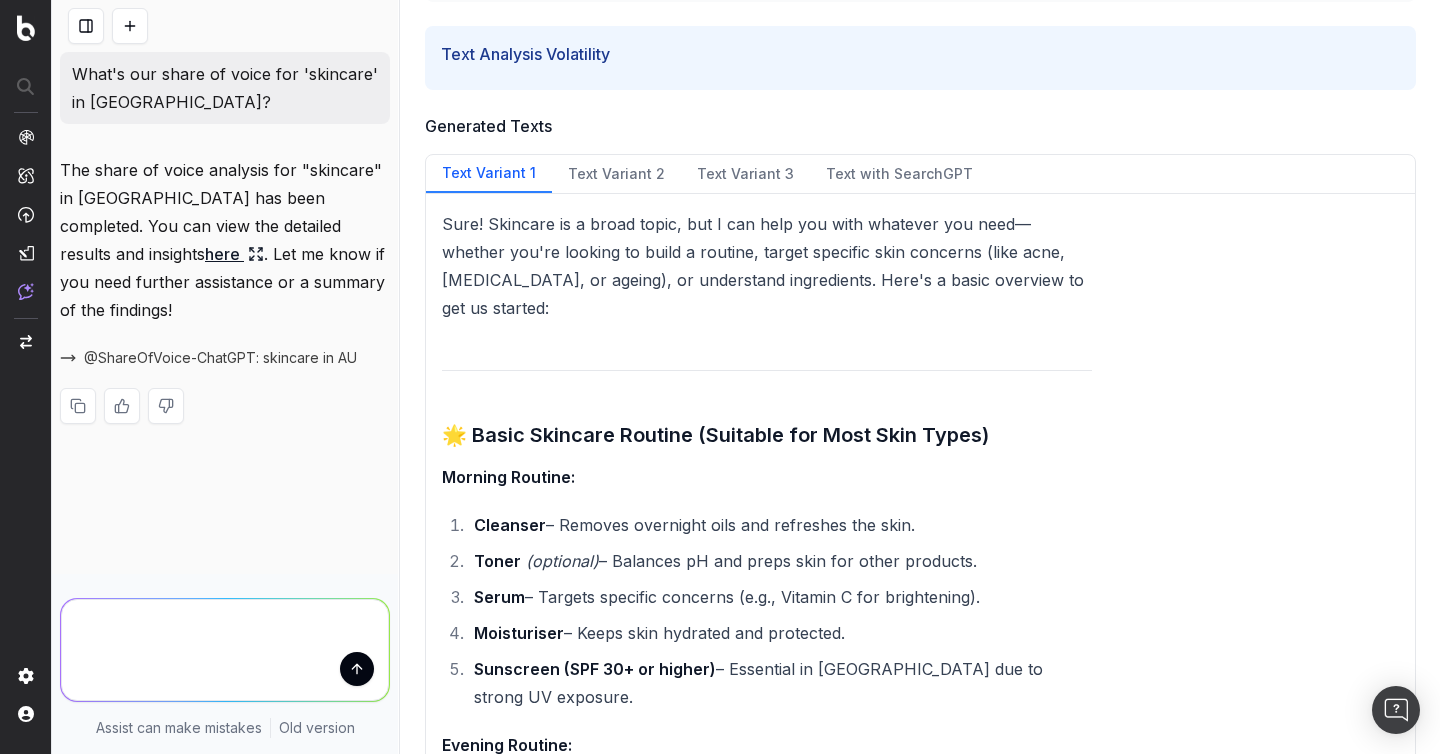 scroll, scrollTop: 0, scrollLeft: 0, axis: both 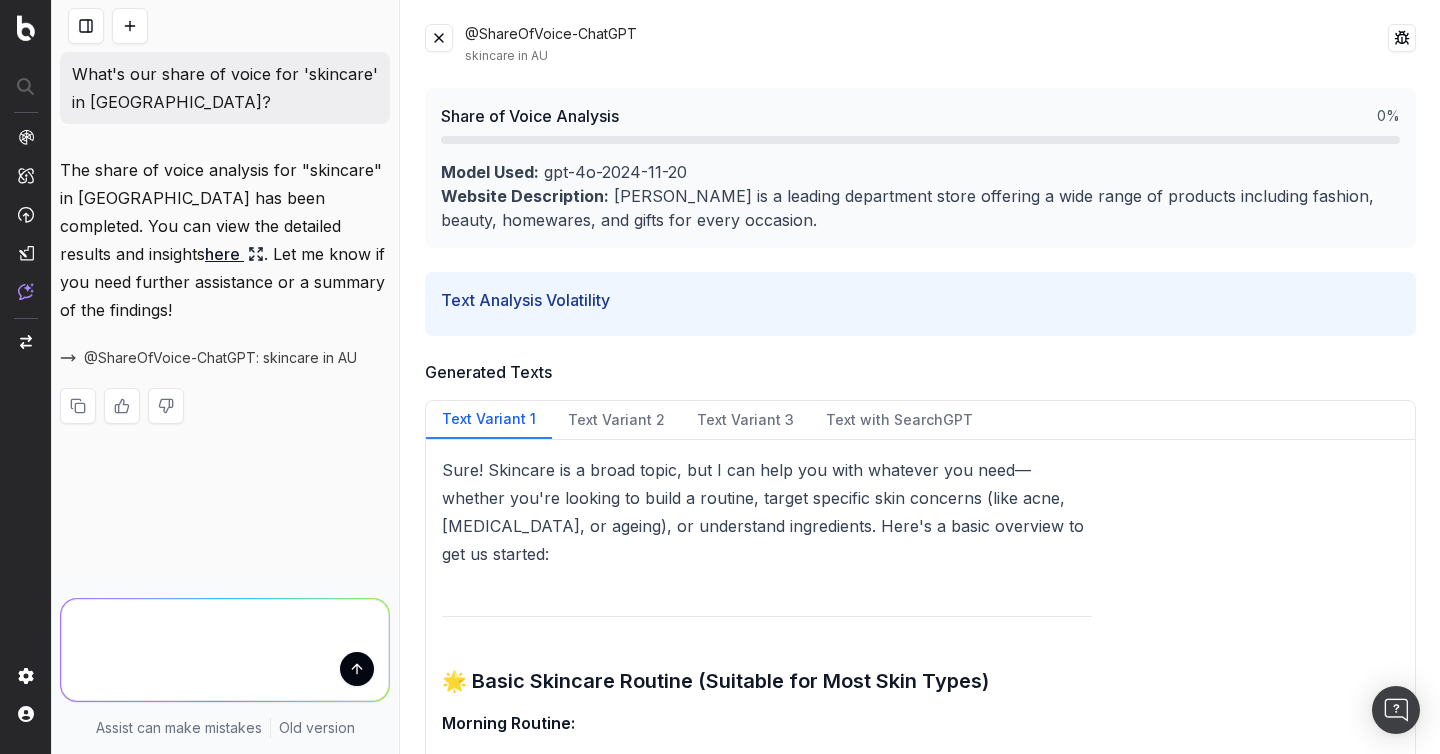 click at bounding box center [439, 38] 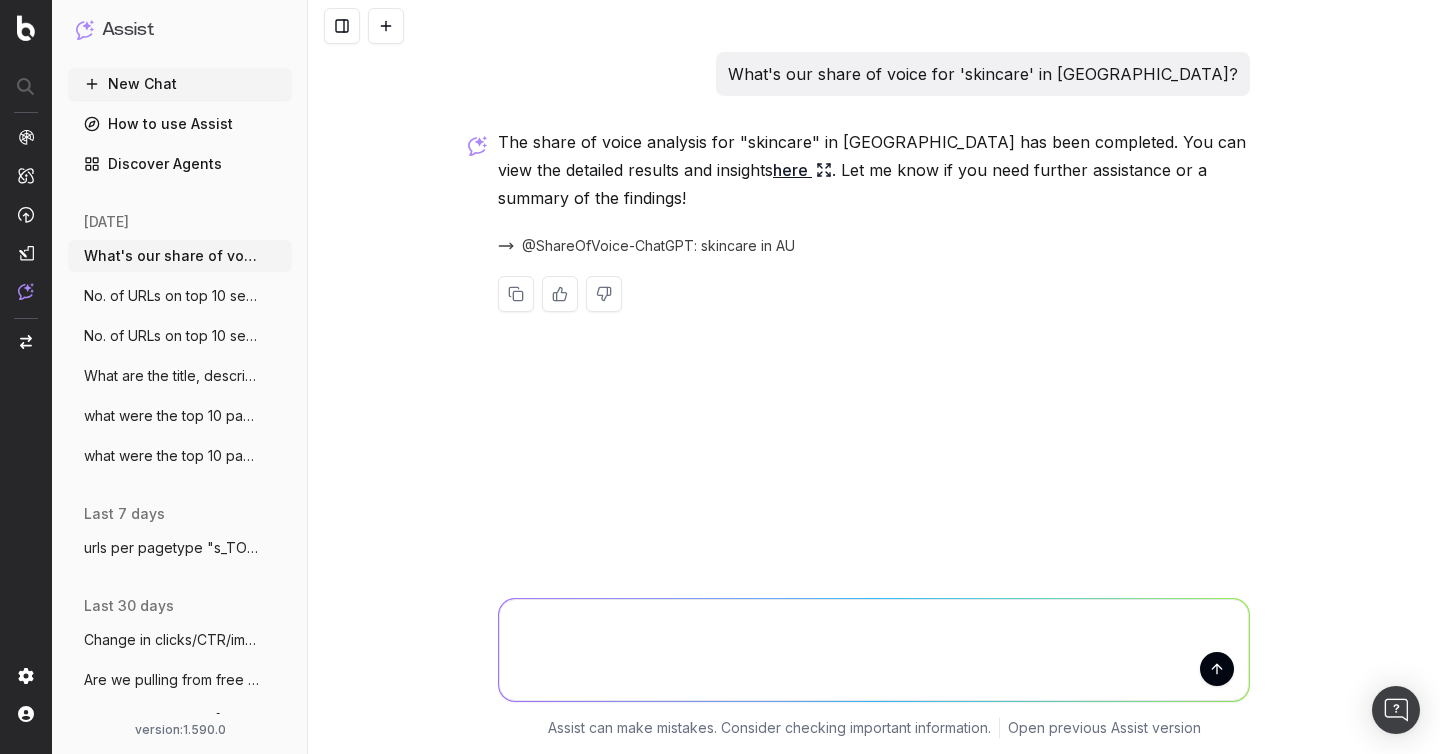 click on "here" at bounding box center [802, 170] 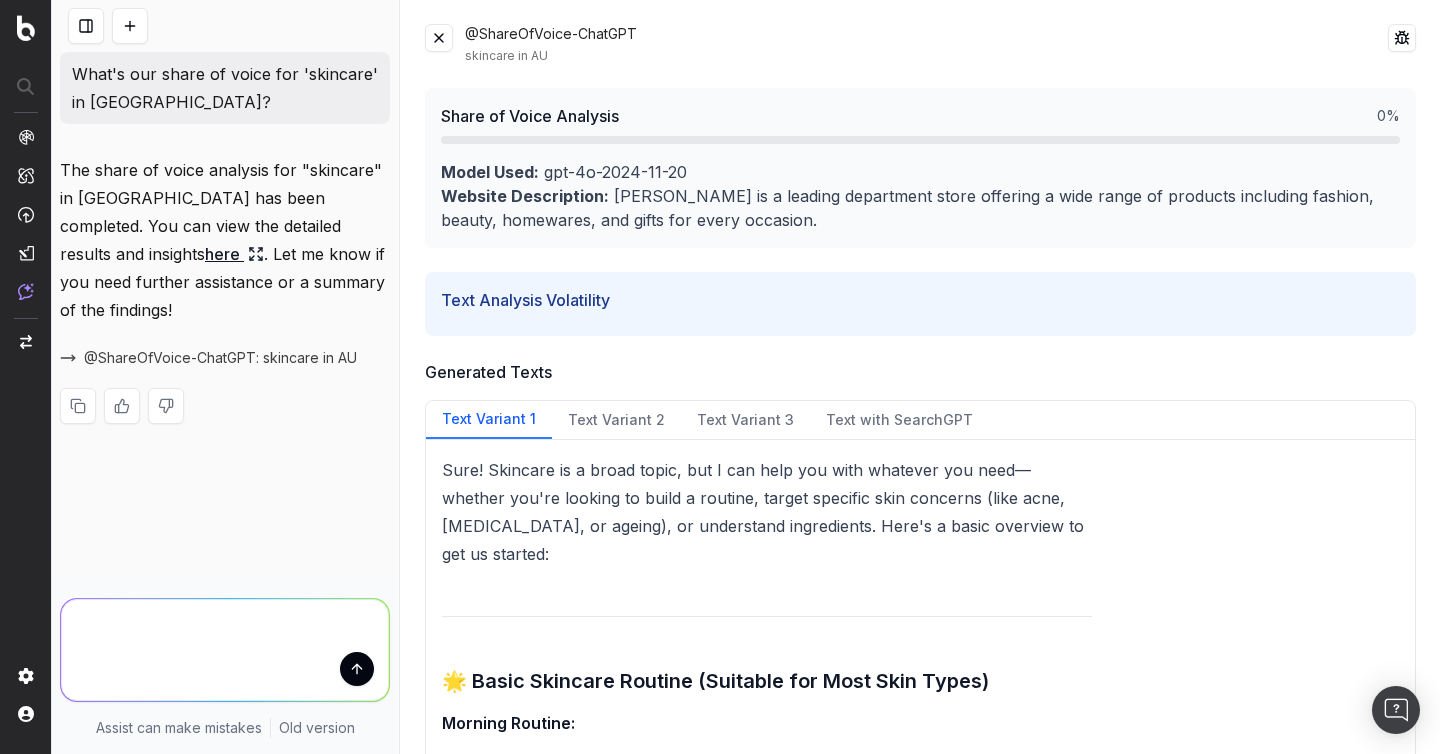 click at bounding box center [439, 38] 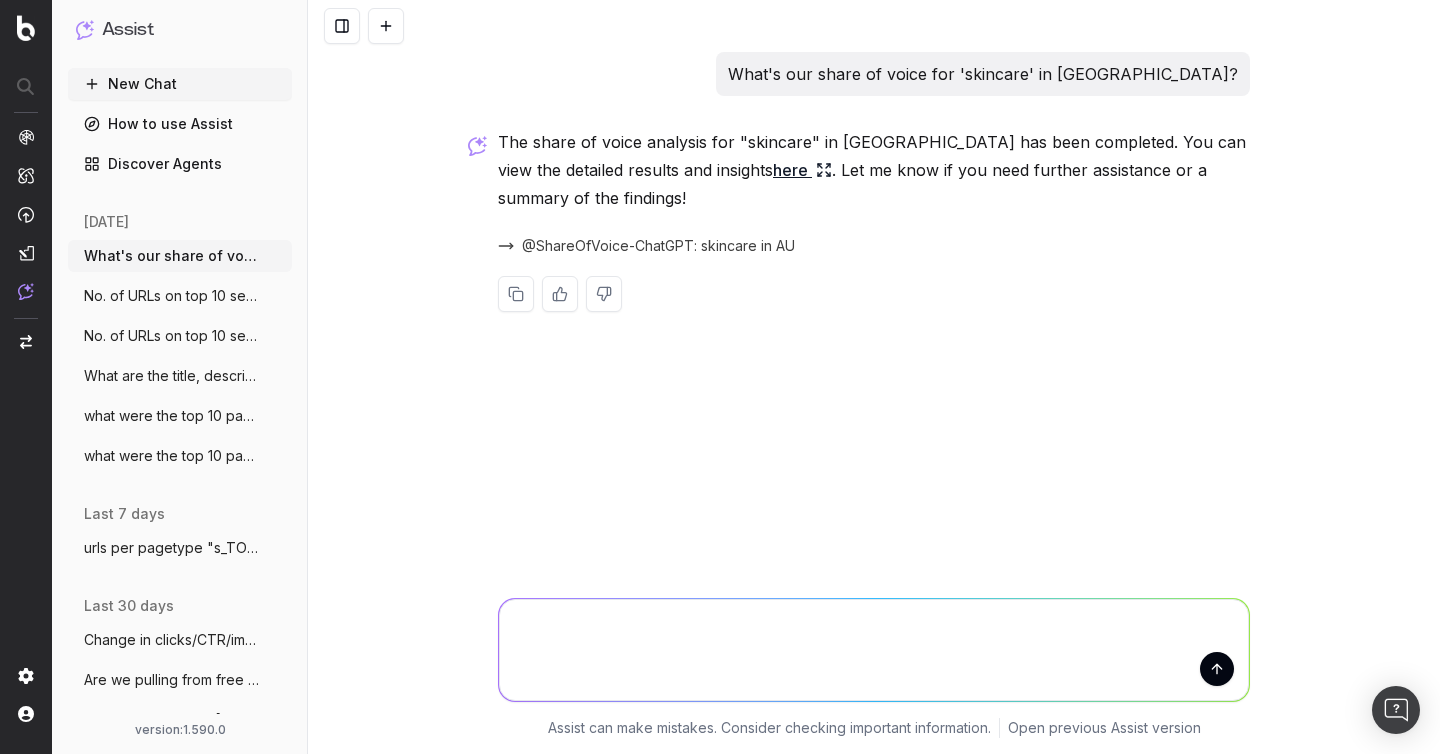 click on "@ShareOfVoice-ChatGPT: skincare in AU" at bounding box center [658, 246] 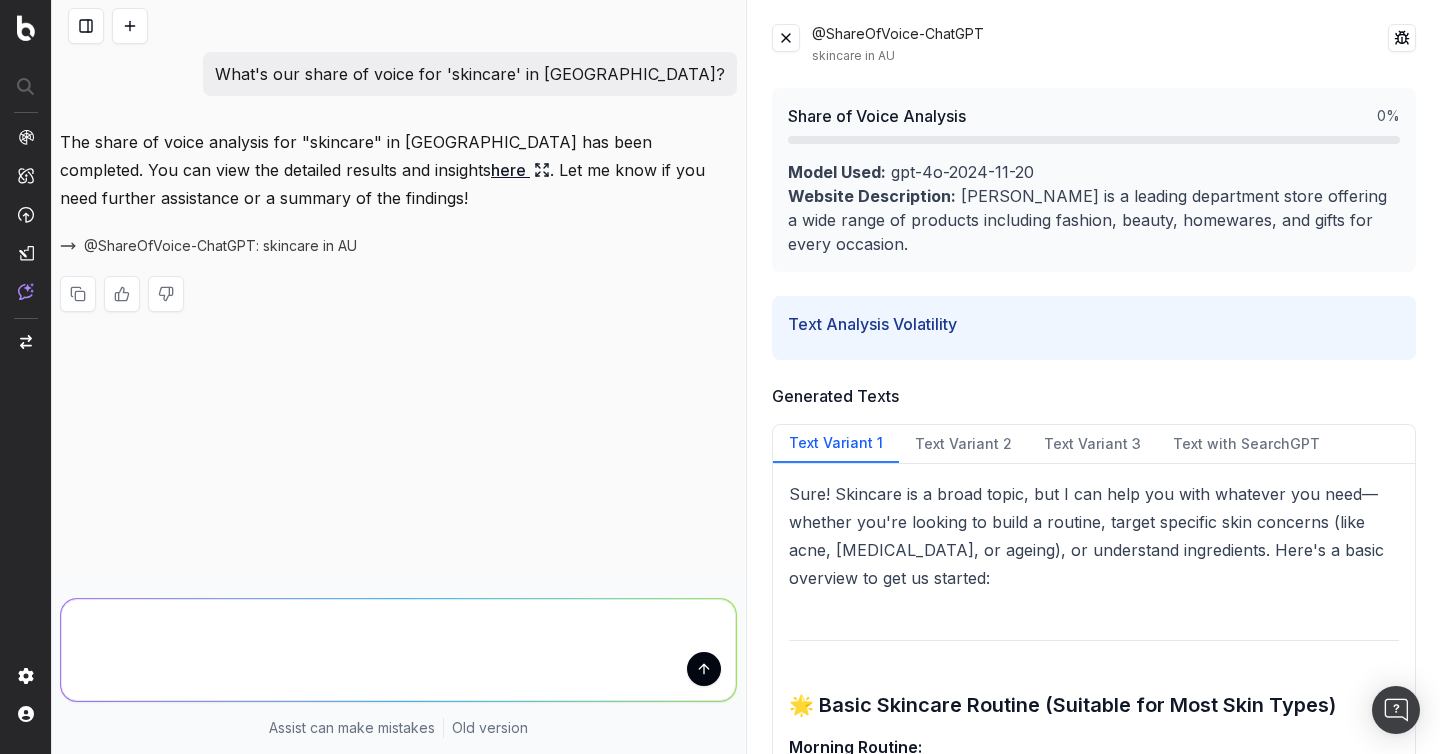 click on "@ShareOfVoice-ChatGPT skincare in AU" at bounding box center (1094, 44) 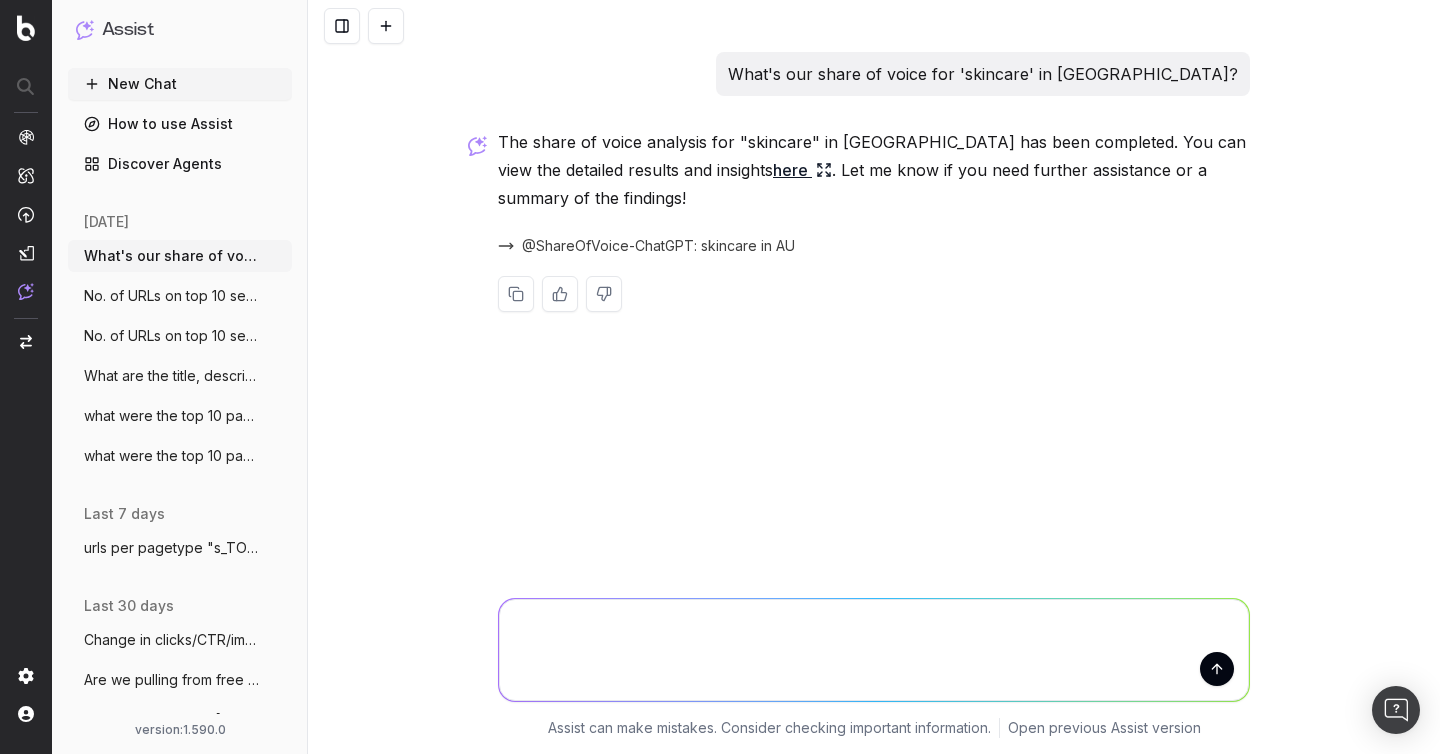 click on "here" at bounding box center (802, 170) 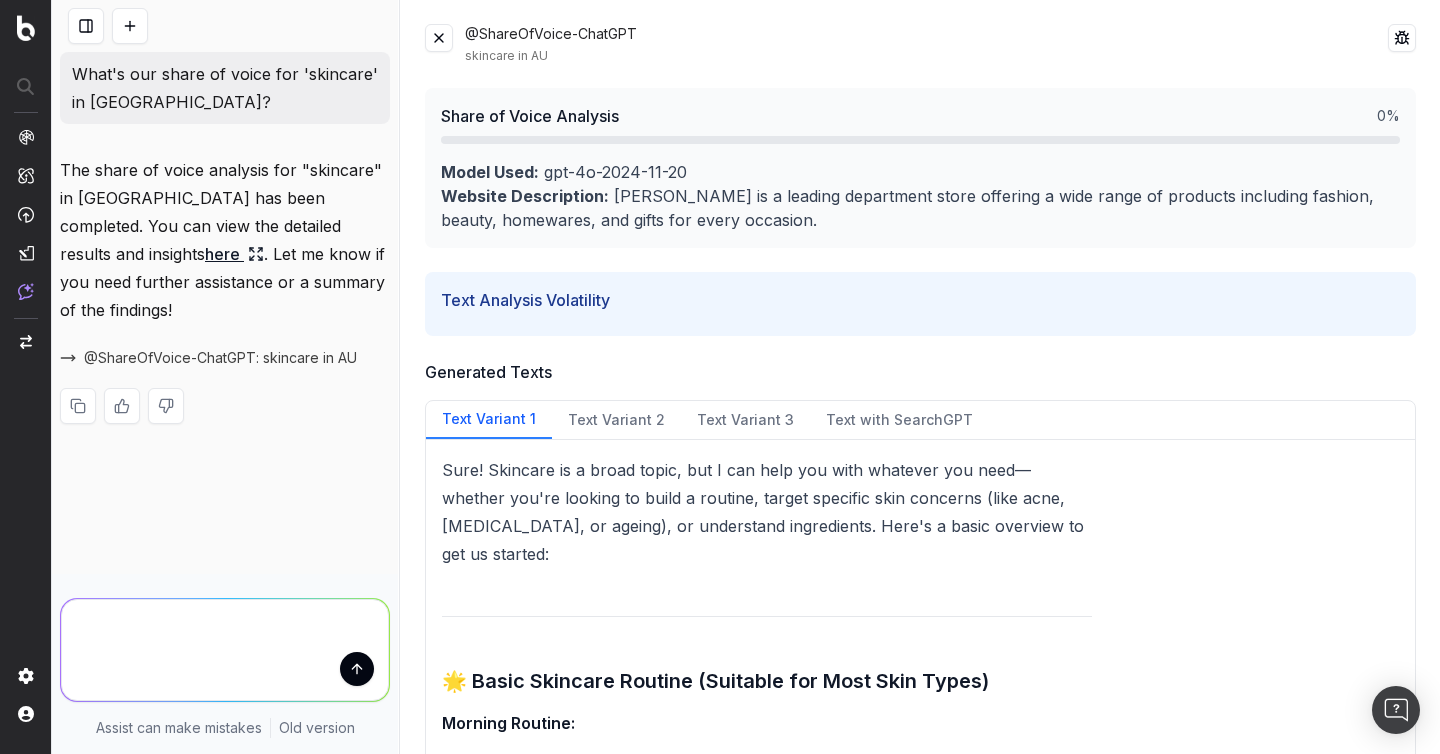 click at bounding box center [439, 38] 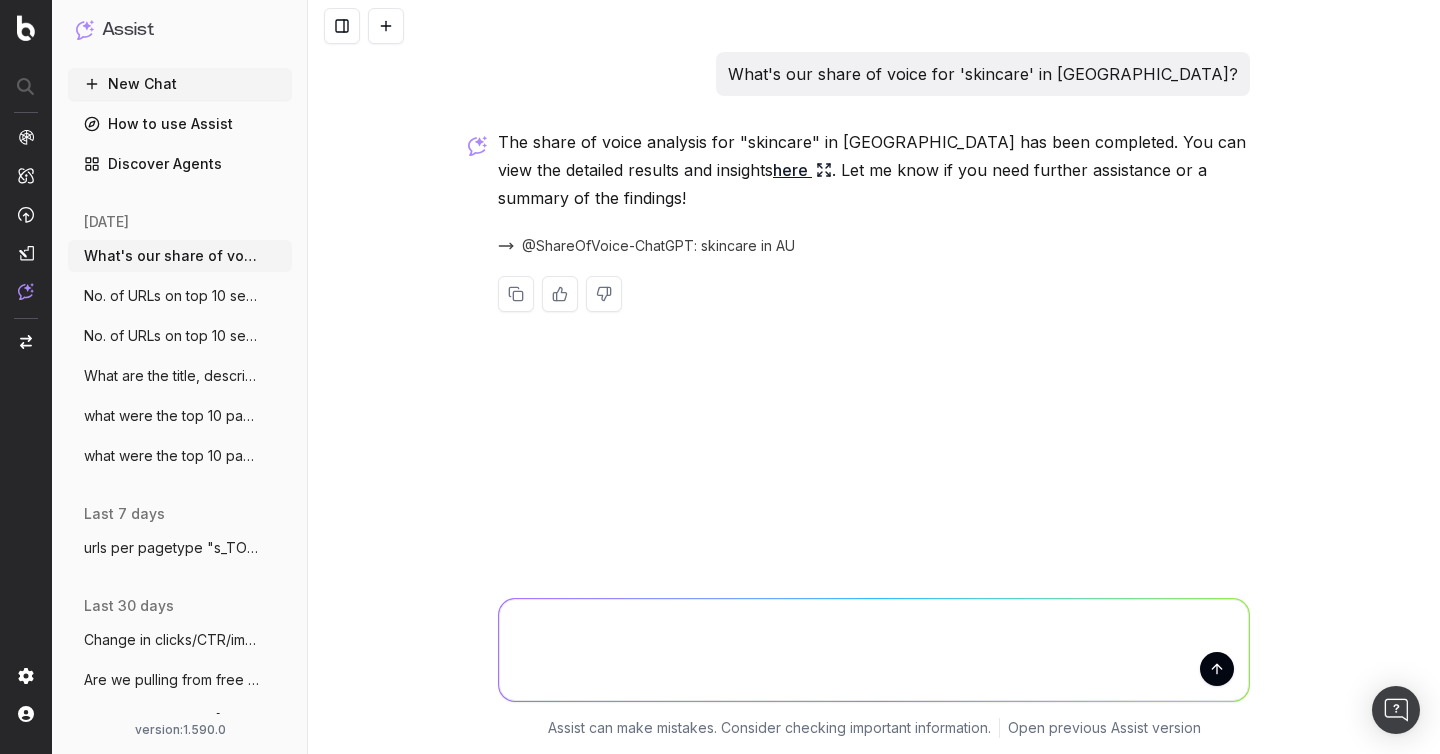 click on "@ShareOfVoice-ChatGPT: skincare in AU" at bounding box center [658, 246] 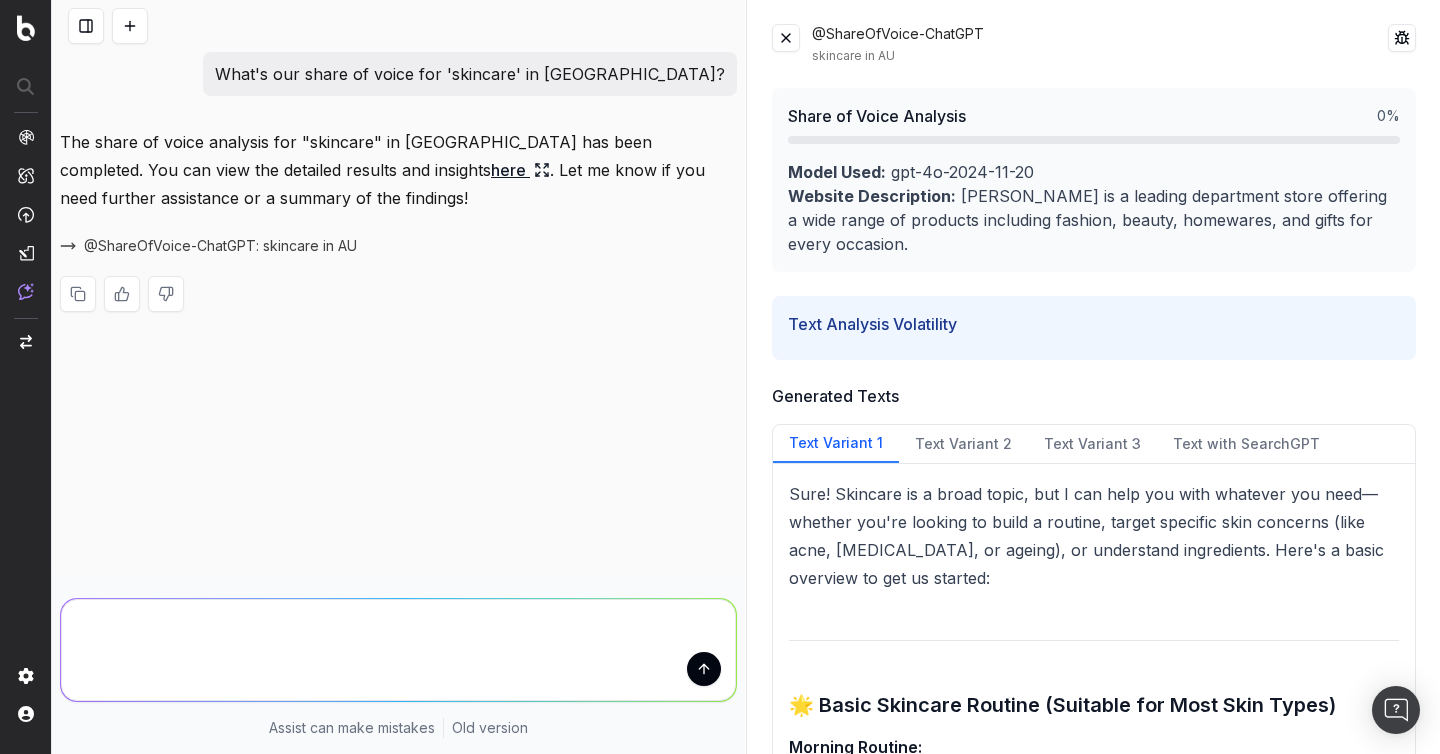type 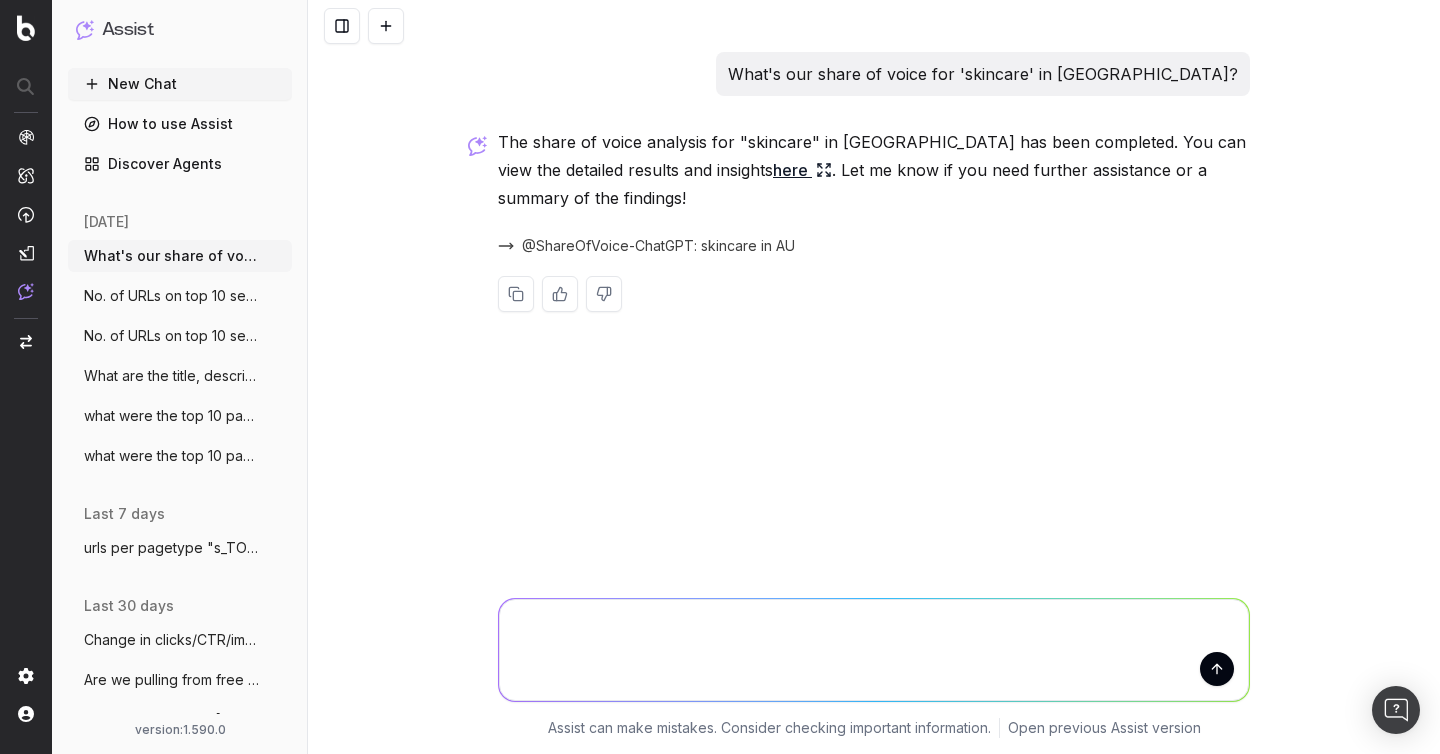 click on "here" at bounding box center (802, 170) 